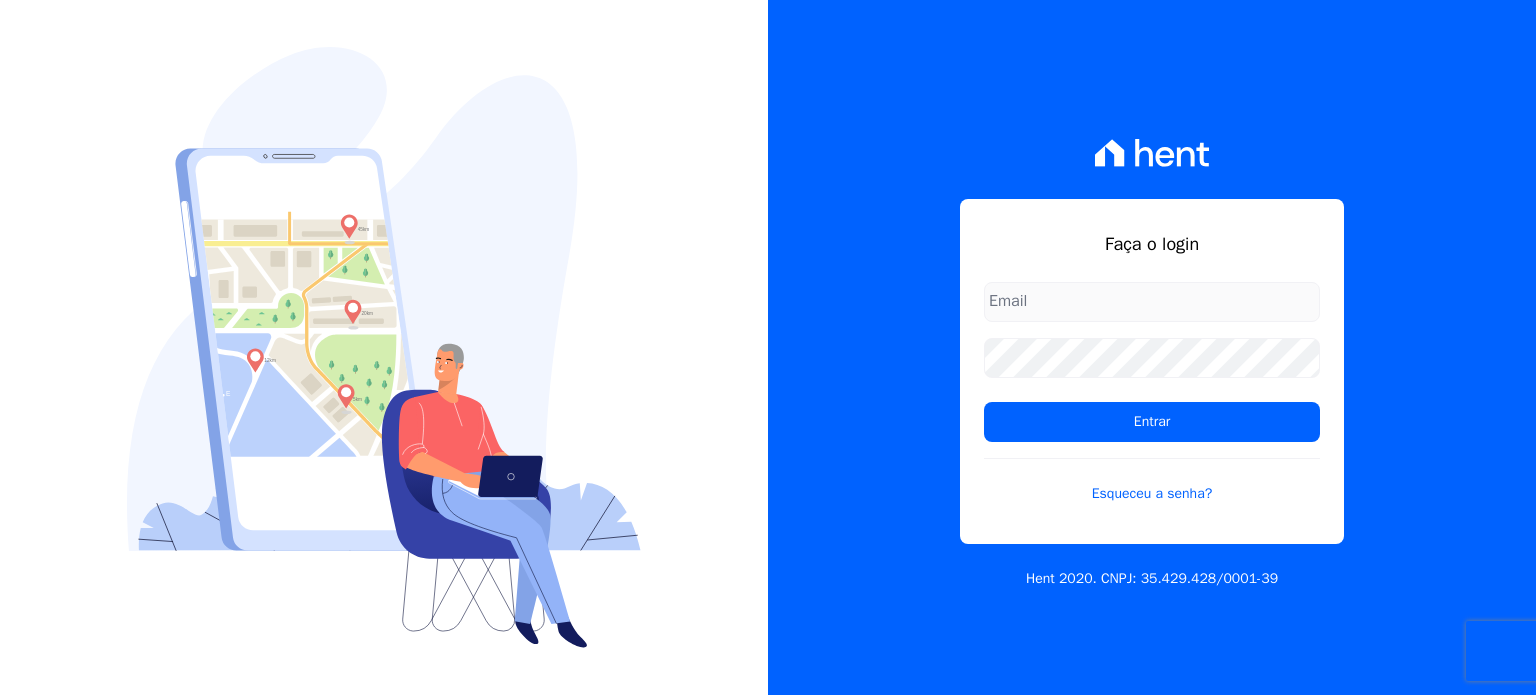 scroll, scrollTop: 0, scrollLeft: 0, axis: both 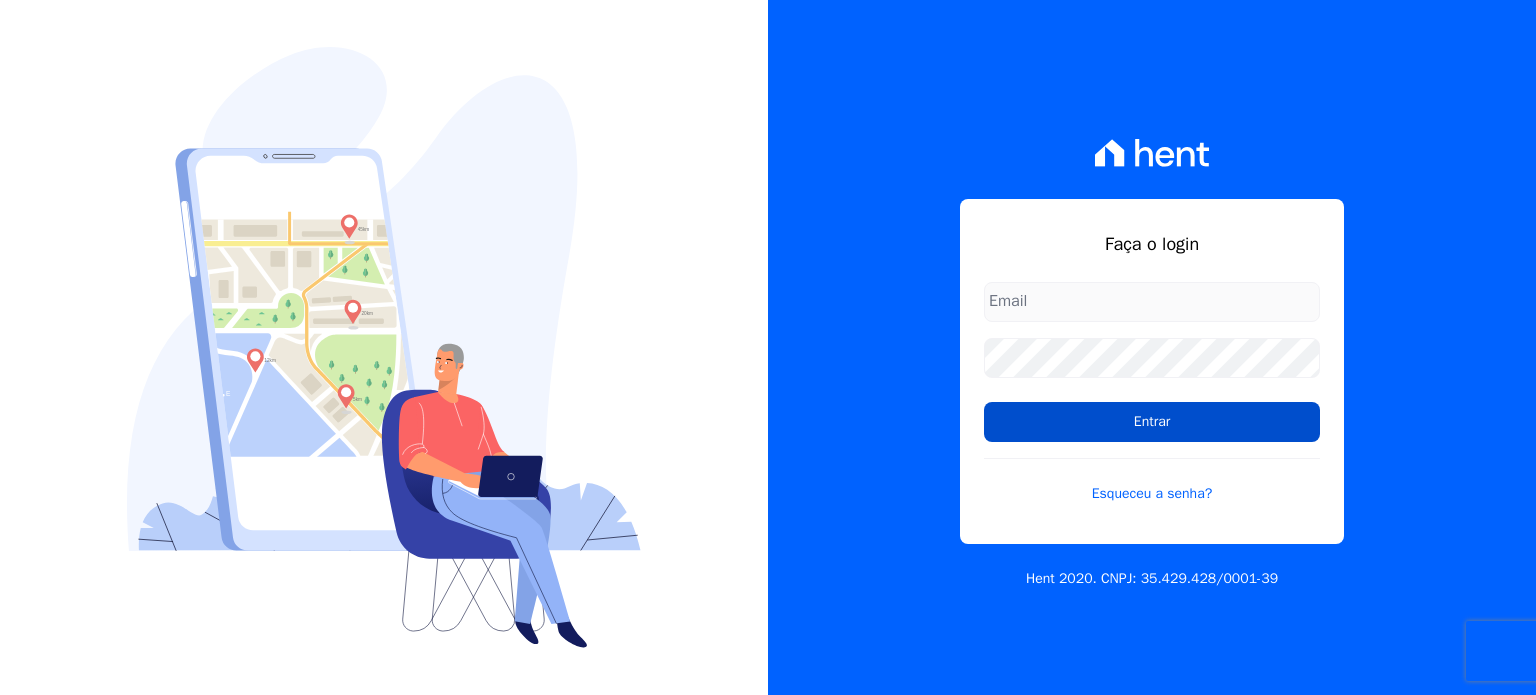 type on "financeiro@bonelliconstrutora.com.br" 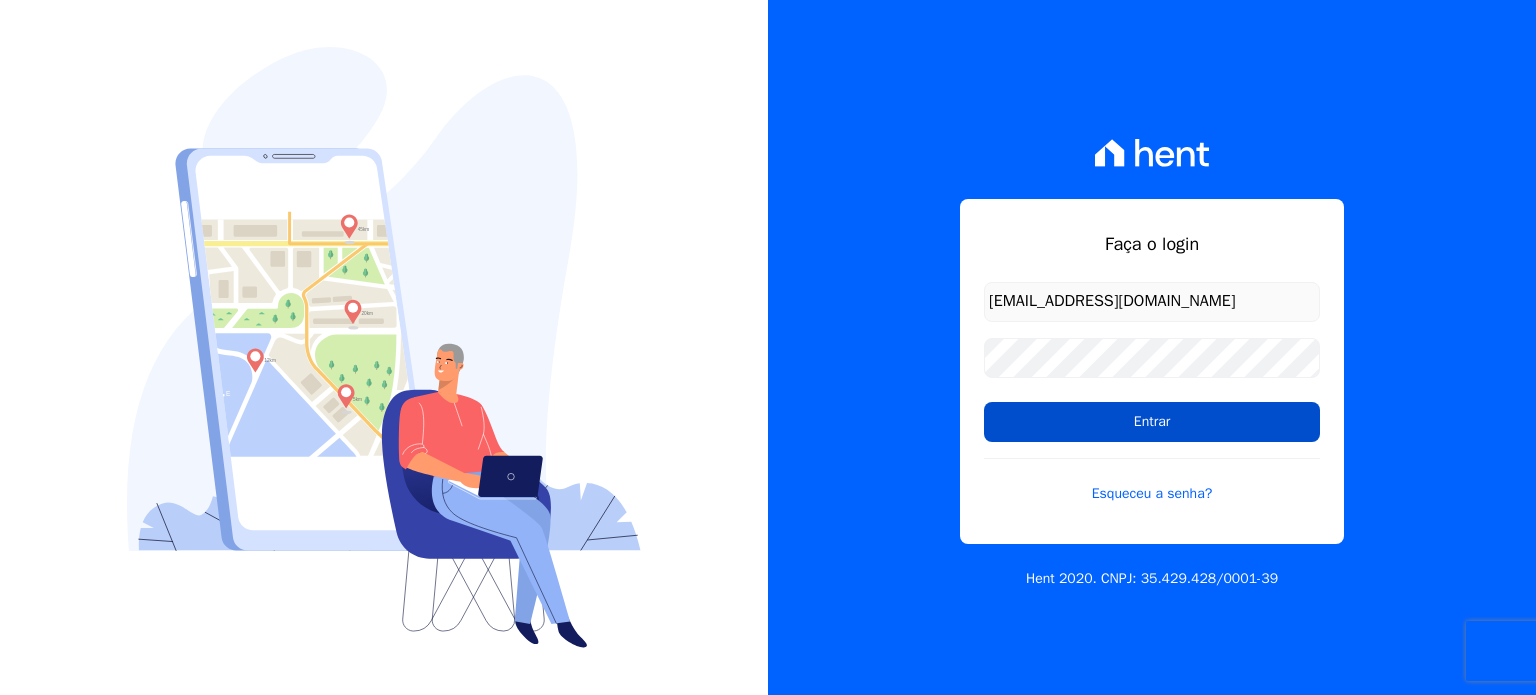 click on "Entrar" at bounding box center (1152, 422) 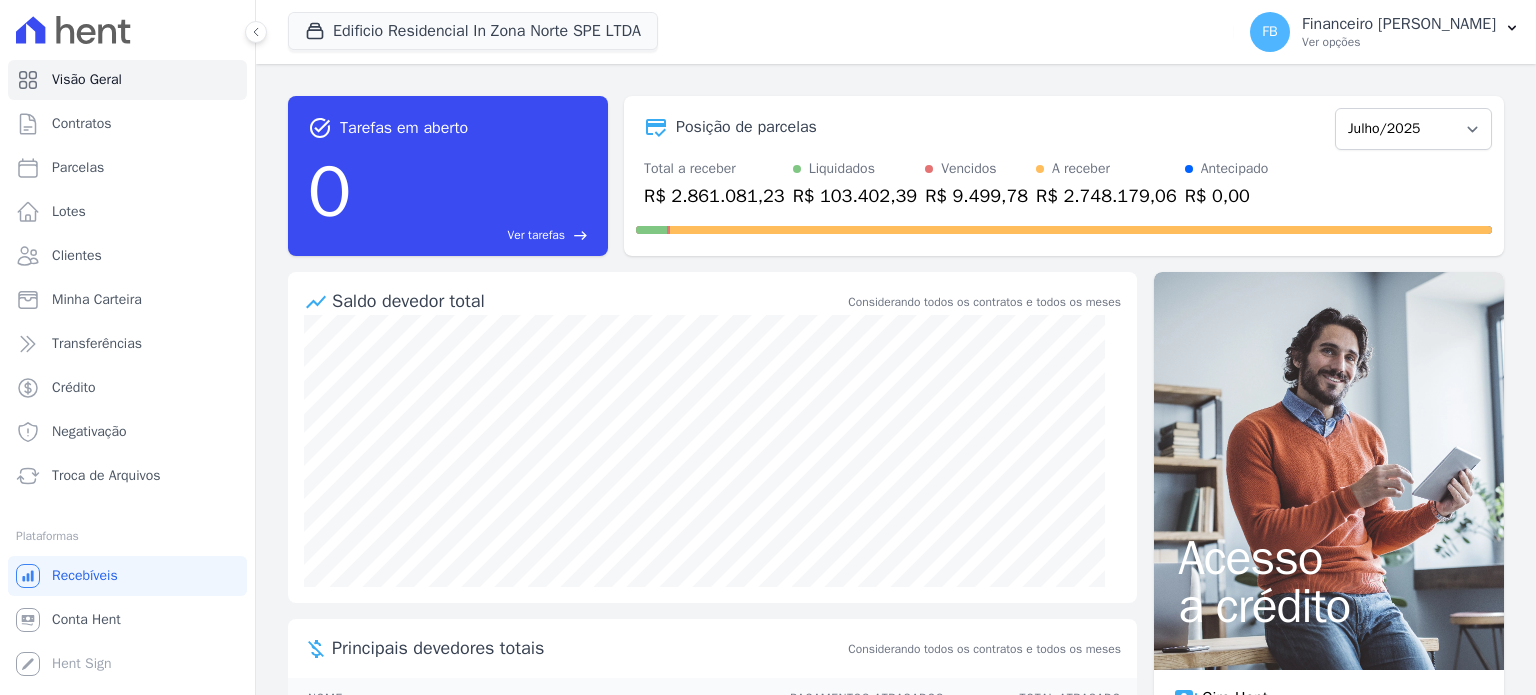 scroll, scrollTop: 0, scrollLeft: 0, axis: both 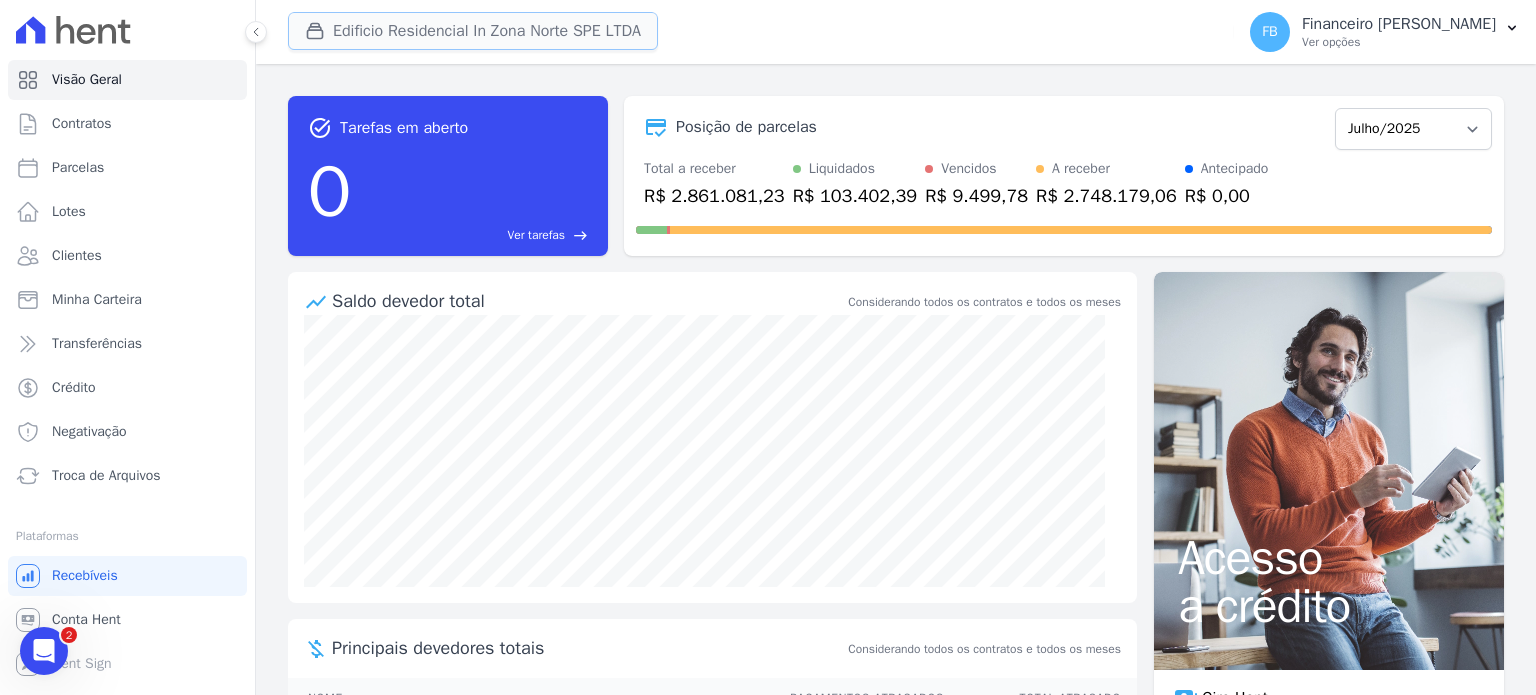 click on "Edificio Residencial In Zona Norte SPE LTDA" at bounding box center [473, 31] 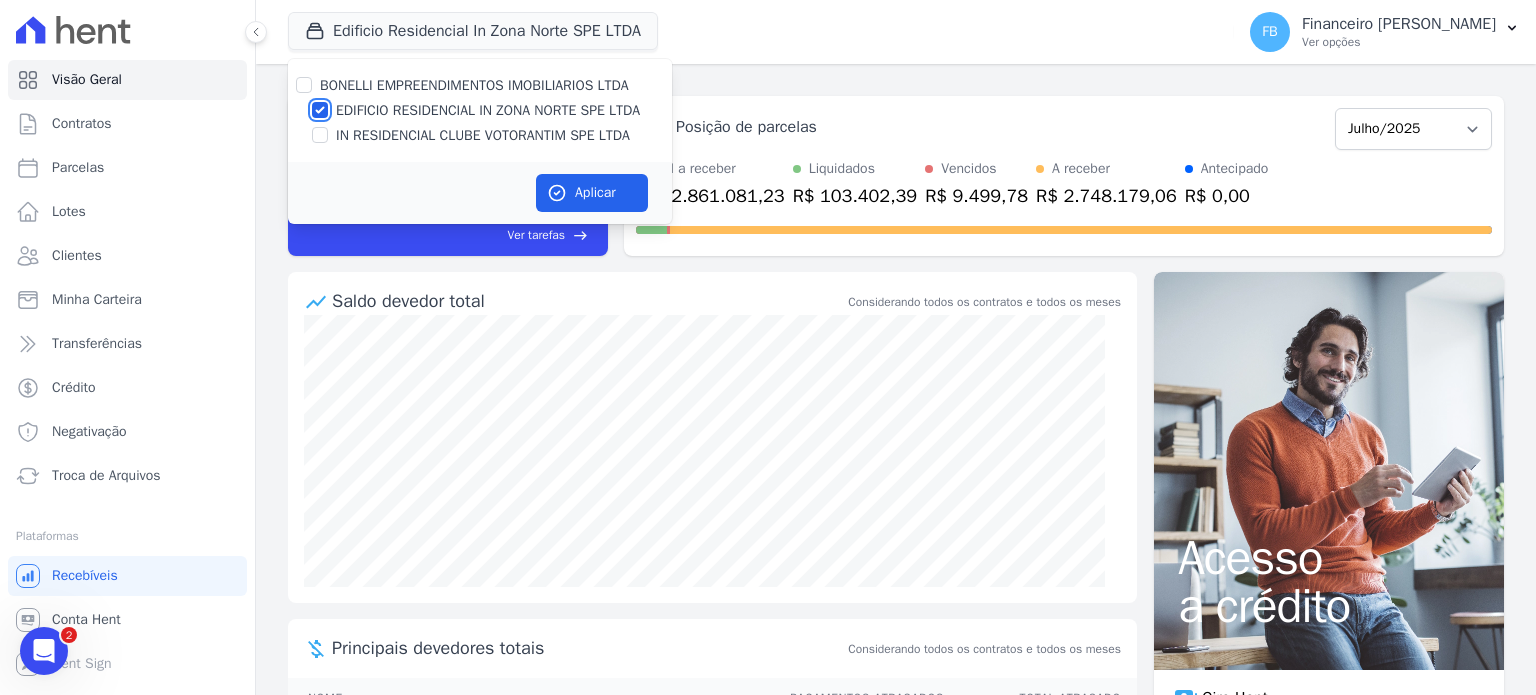 drag, startPoint x: 313, startPoint y: 111, endPoint x: 311, endPoint y: 140, distance: 29.068884 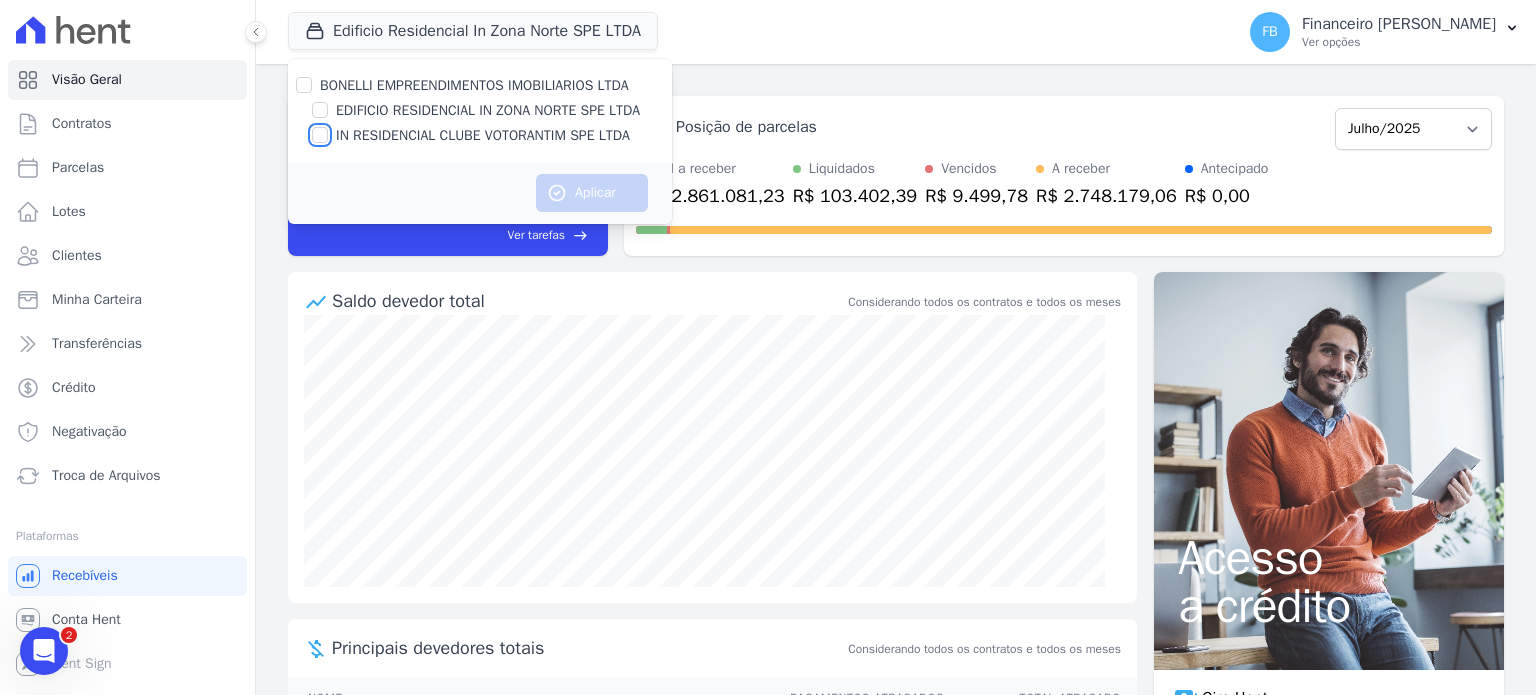 click on "IN RESIDENCIAL CLUBE VOTORANTIM SPE LTDA" at bounding box center (320, 135) 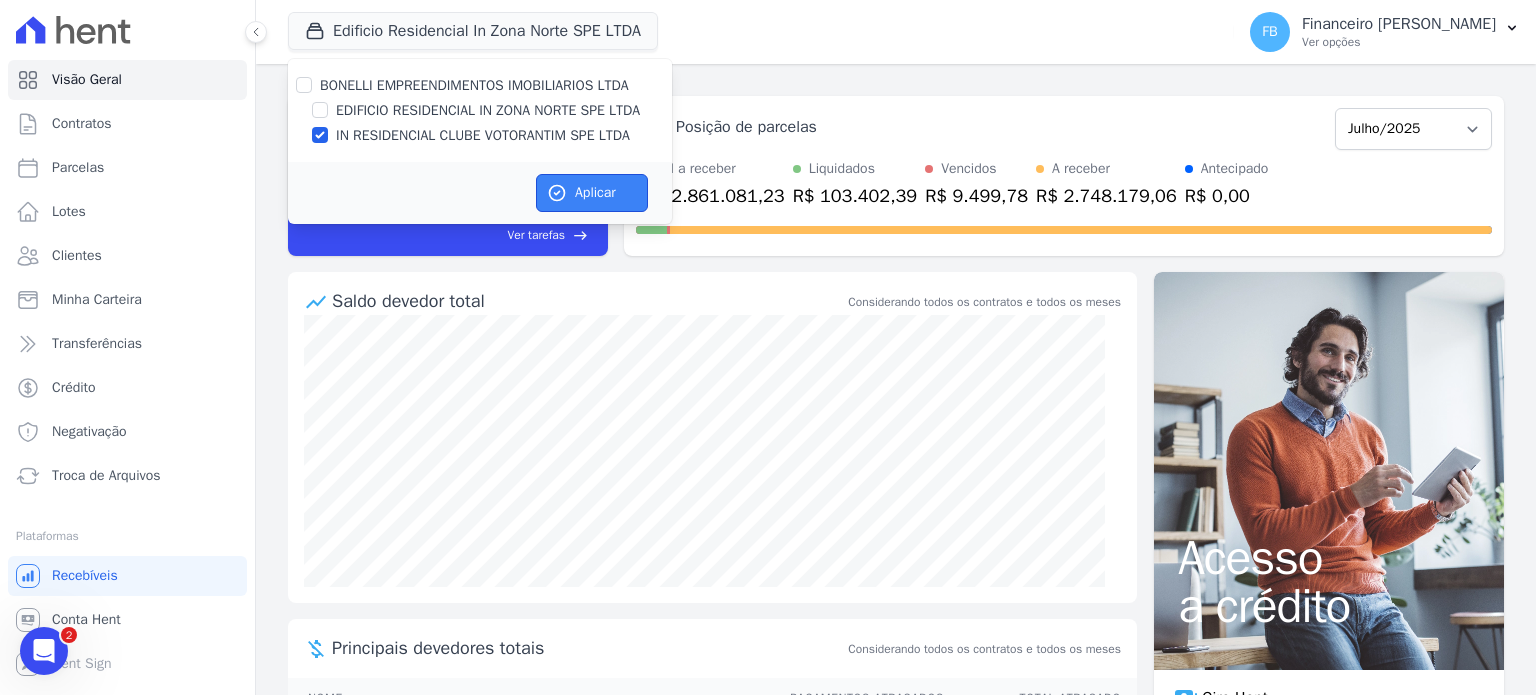 click on "Aplicar" at bounding box center (592, 193) 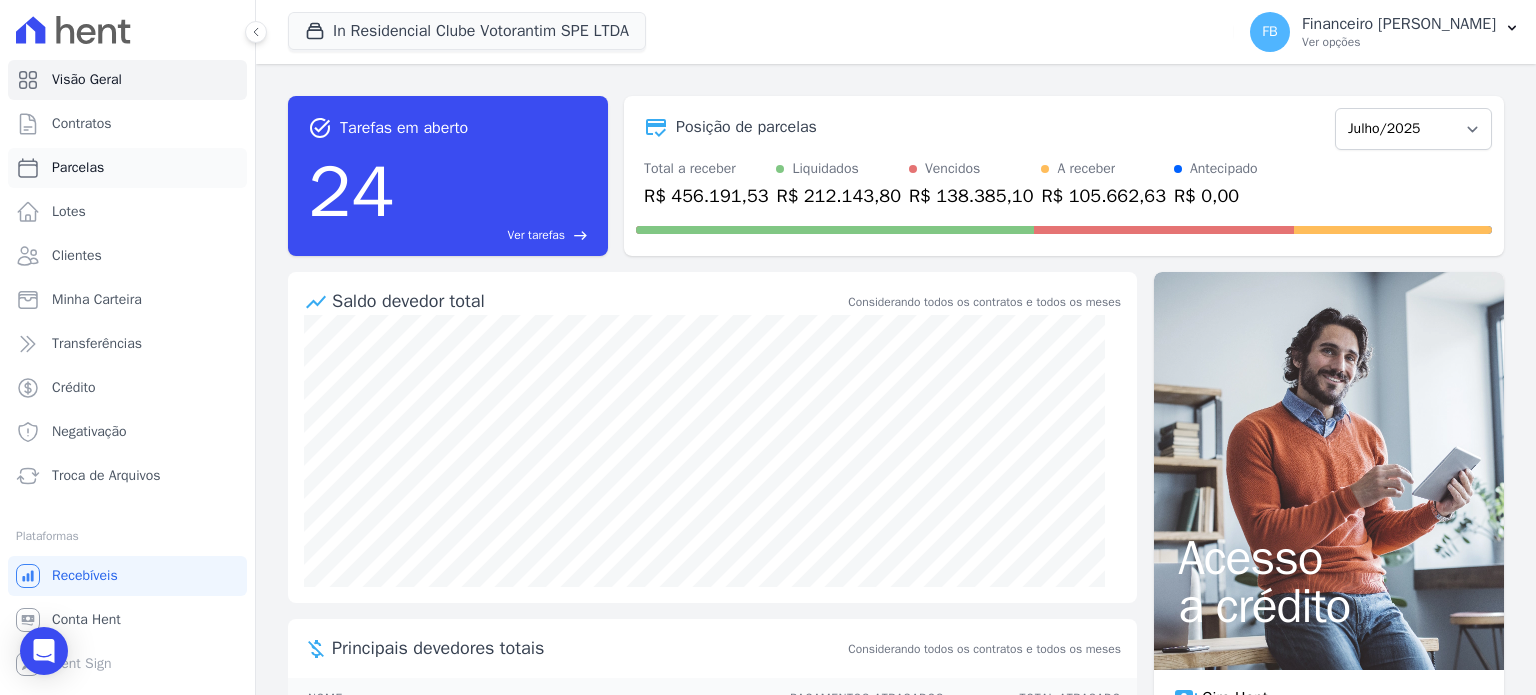 click on "Parcelas" at bounding box center (127, 168) 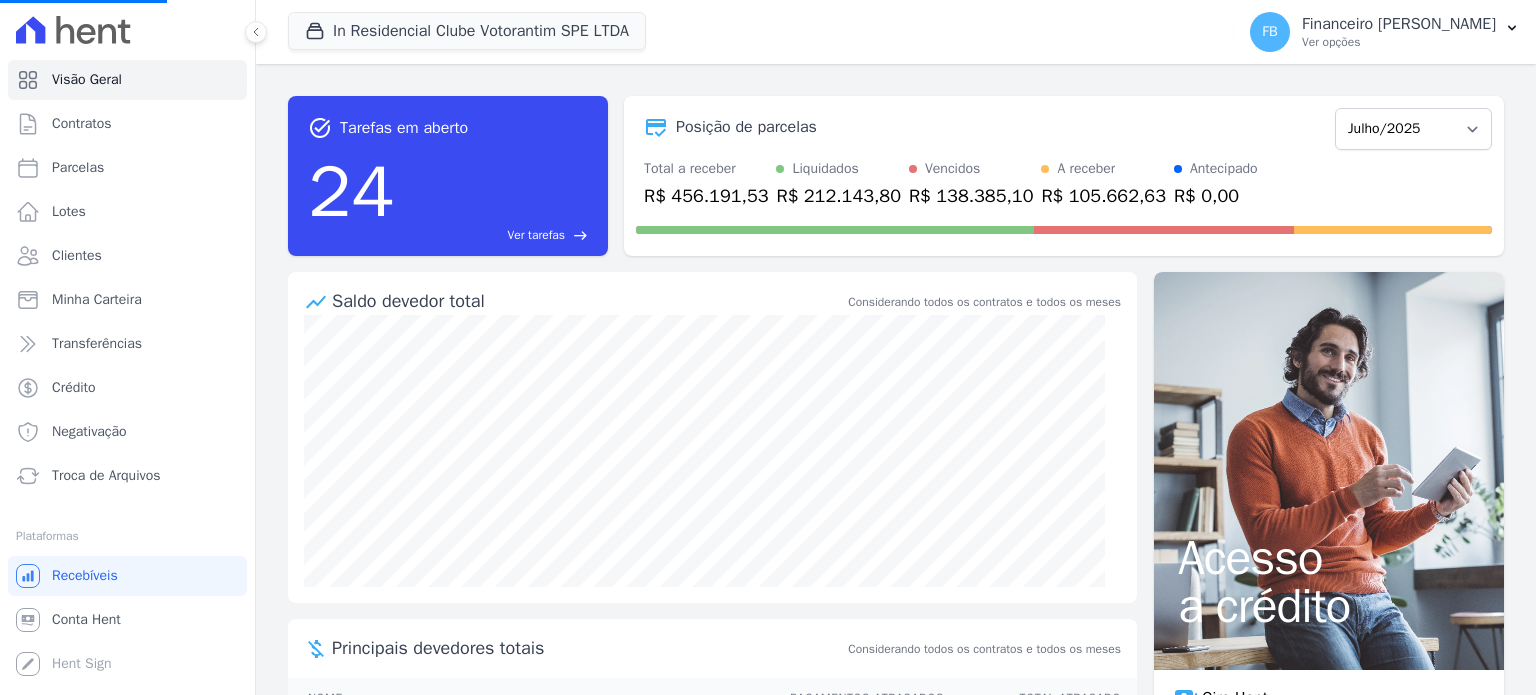 select 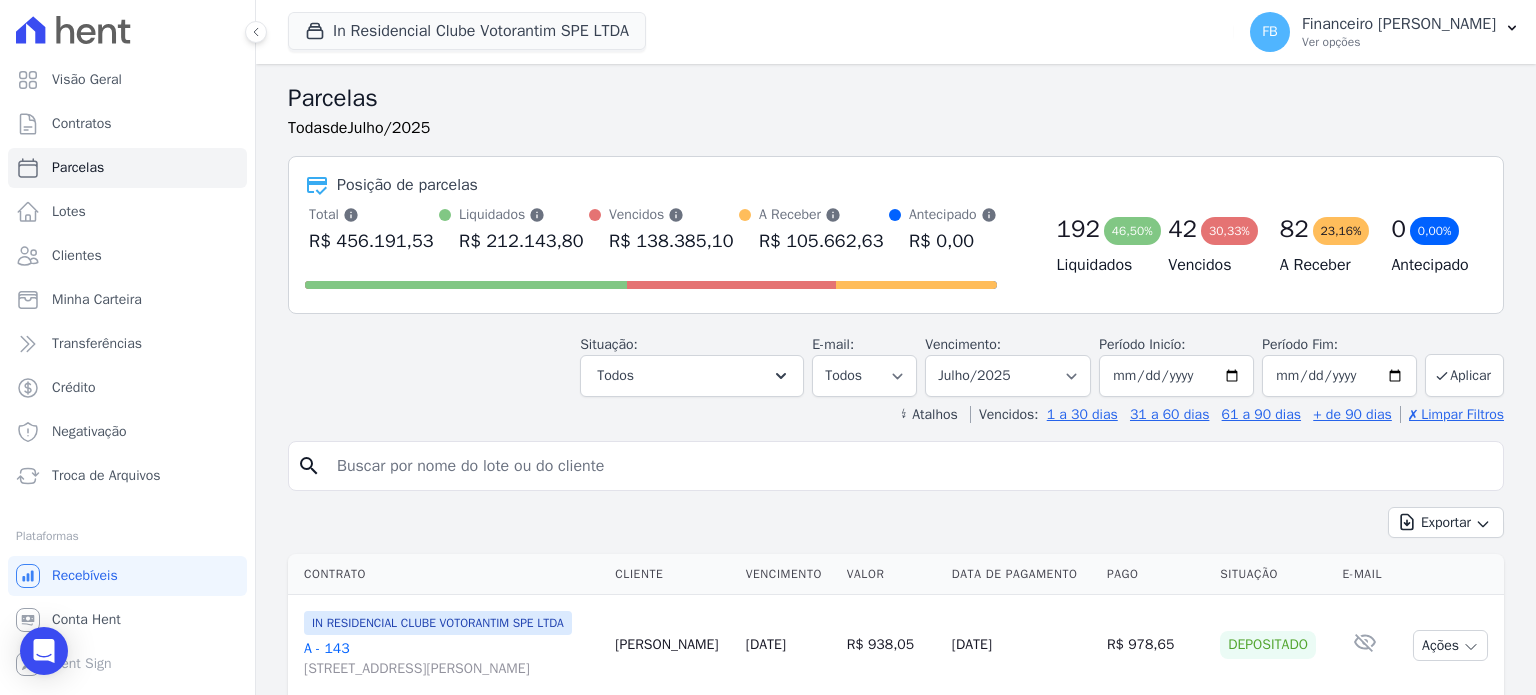 click at bounding box center [910, 466] 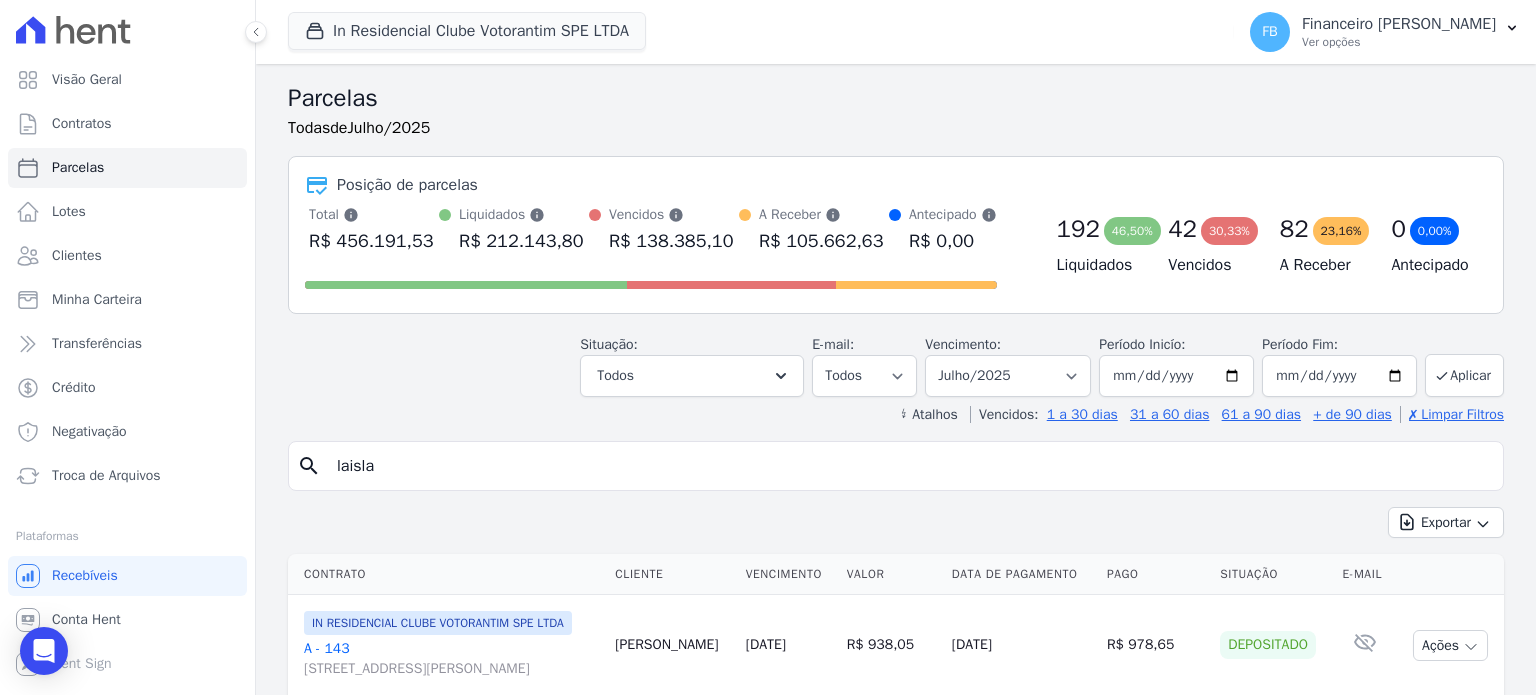 type on "laisla" 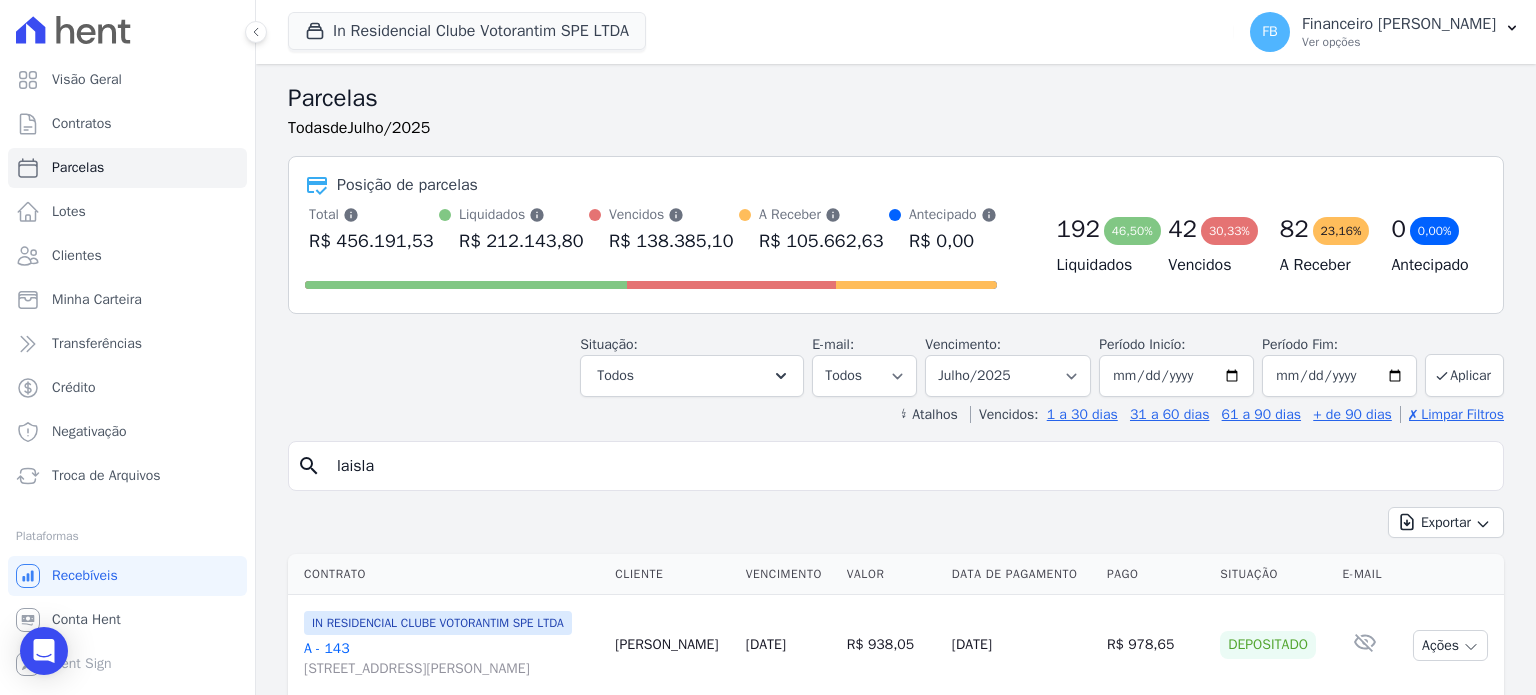 select 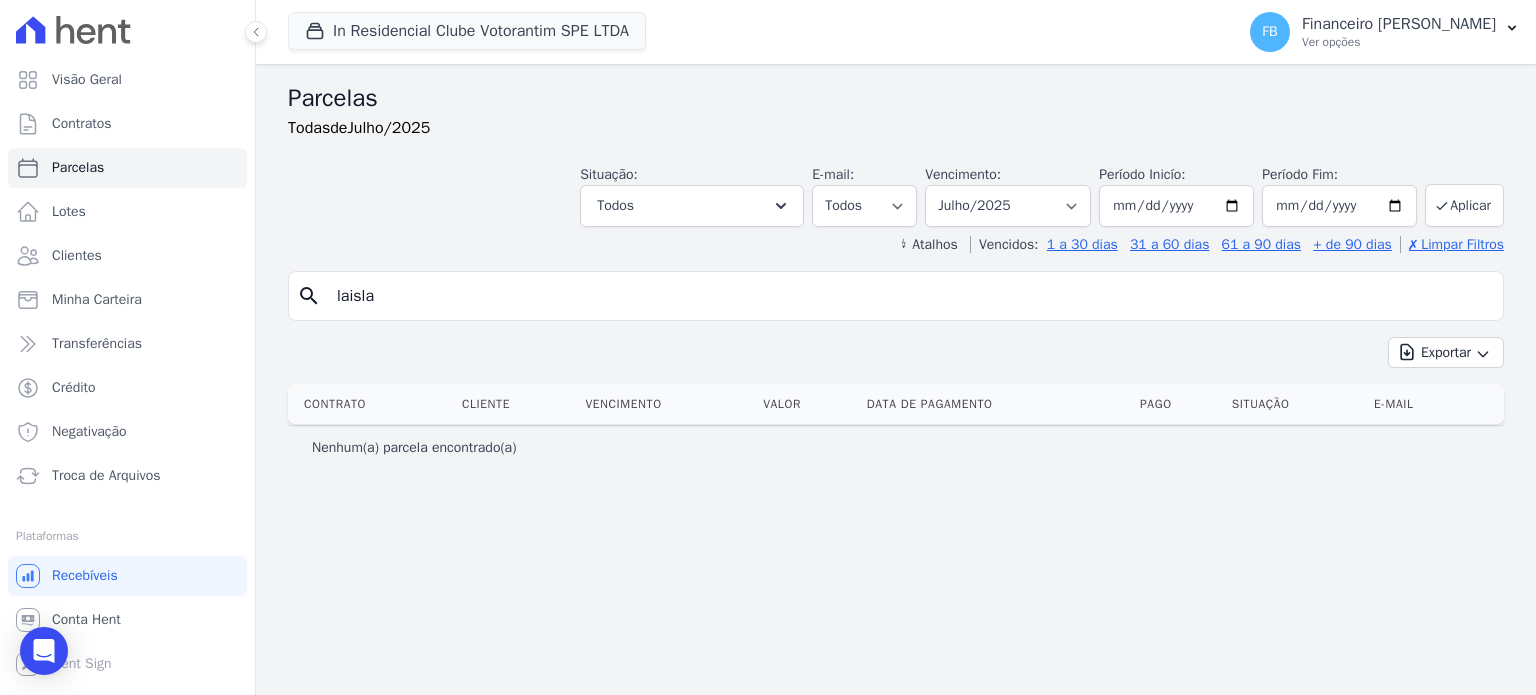 click on "laisla" at bounding box center [910, 296] 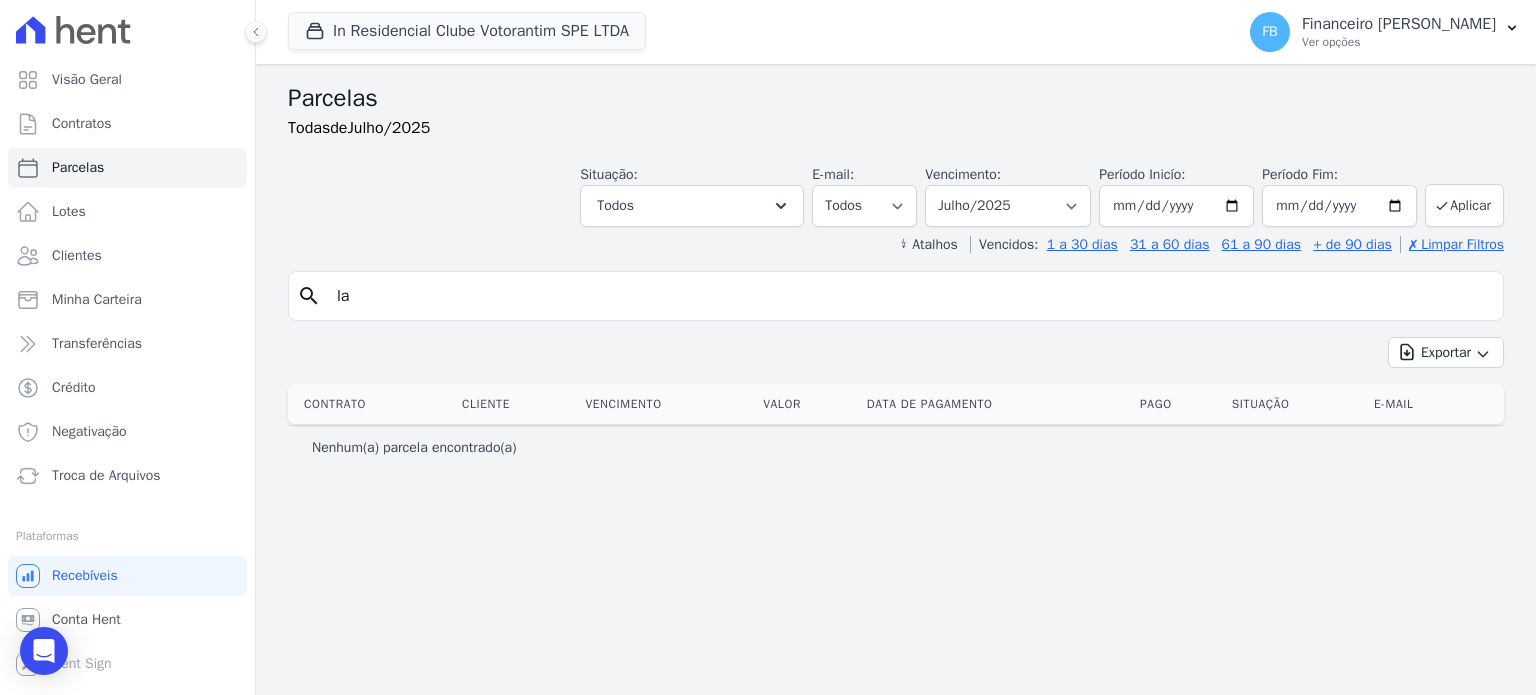 type on "l" 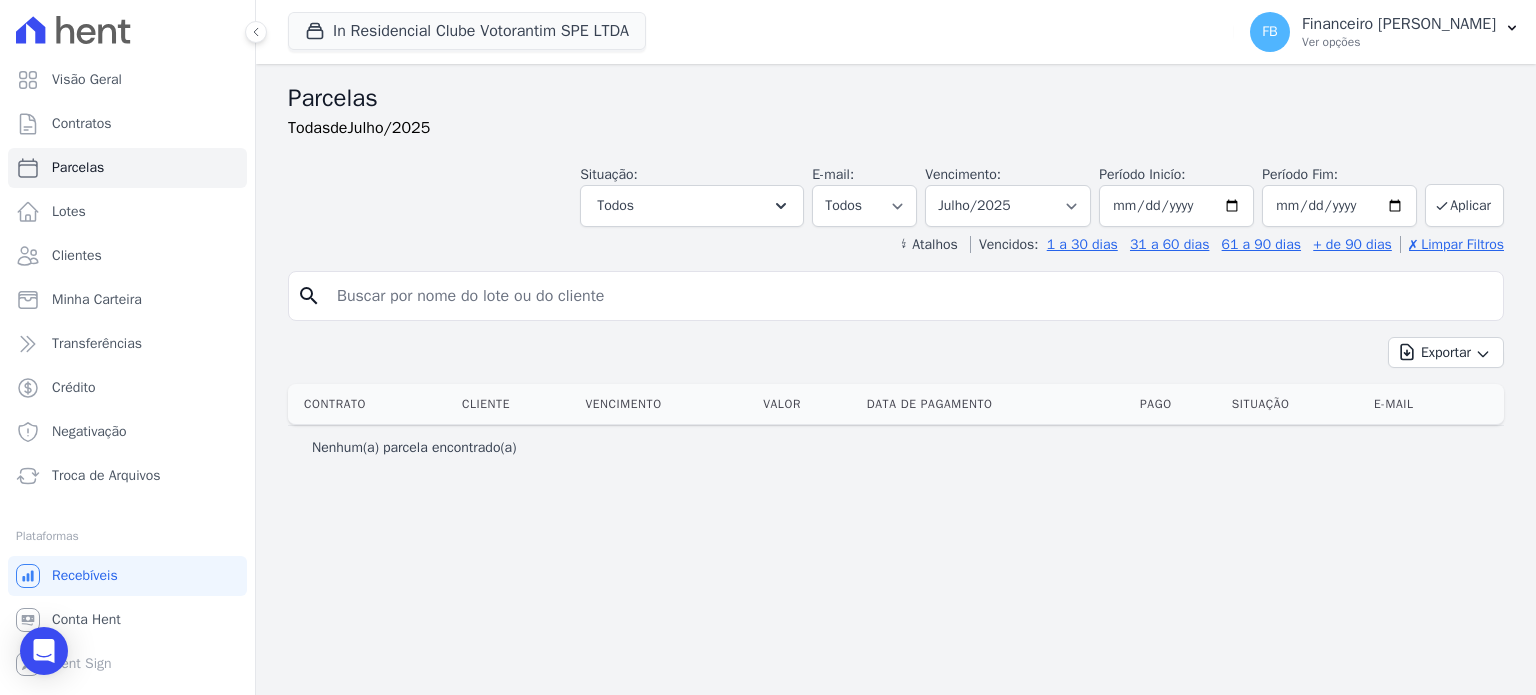 click at bounding box center [910, 296] 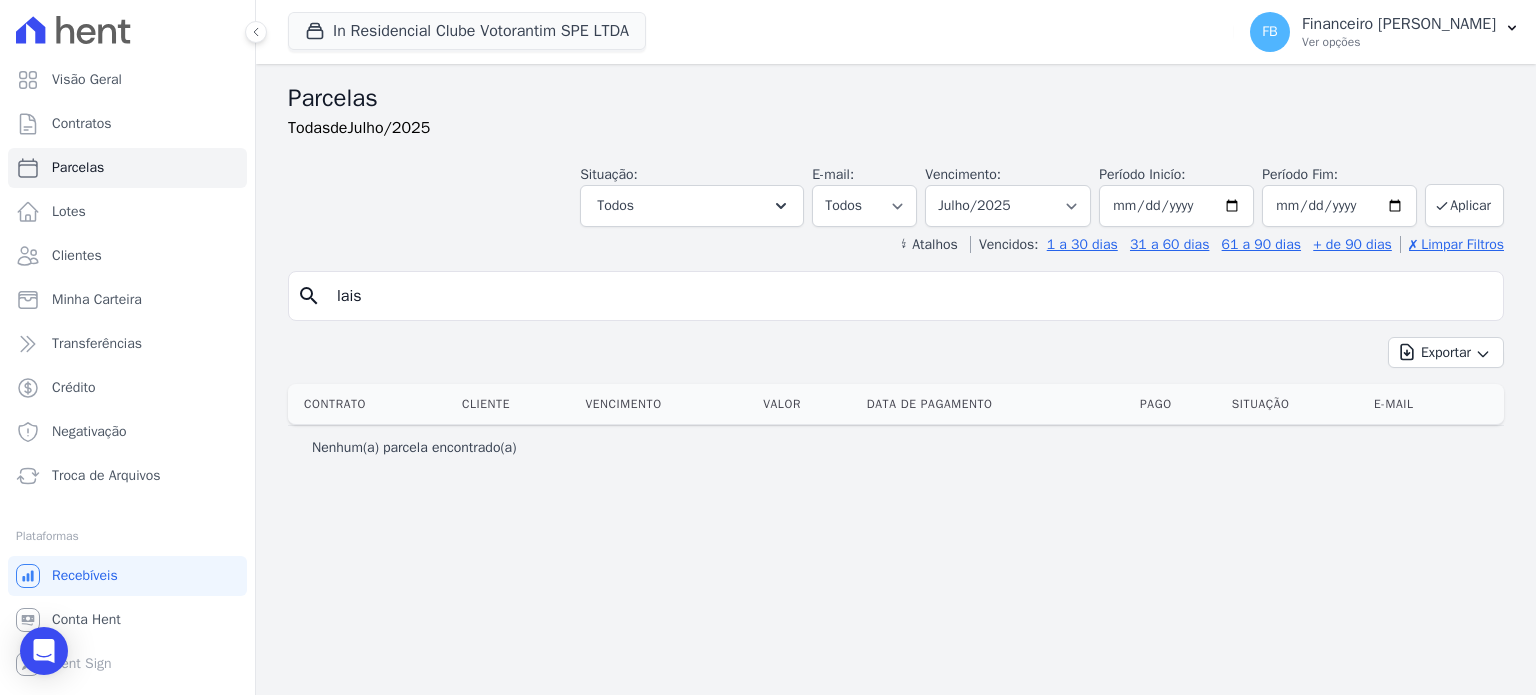 type on "lais" 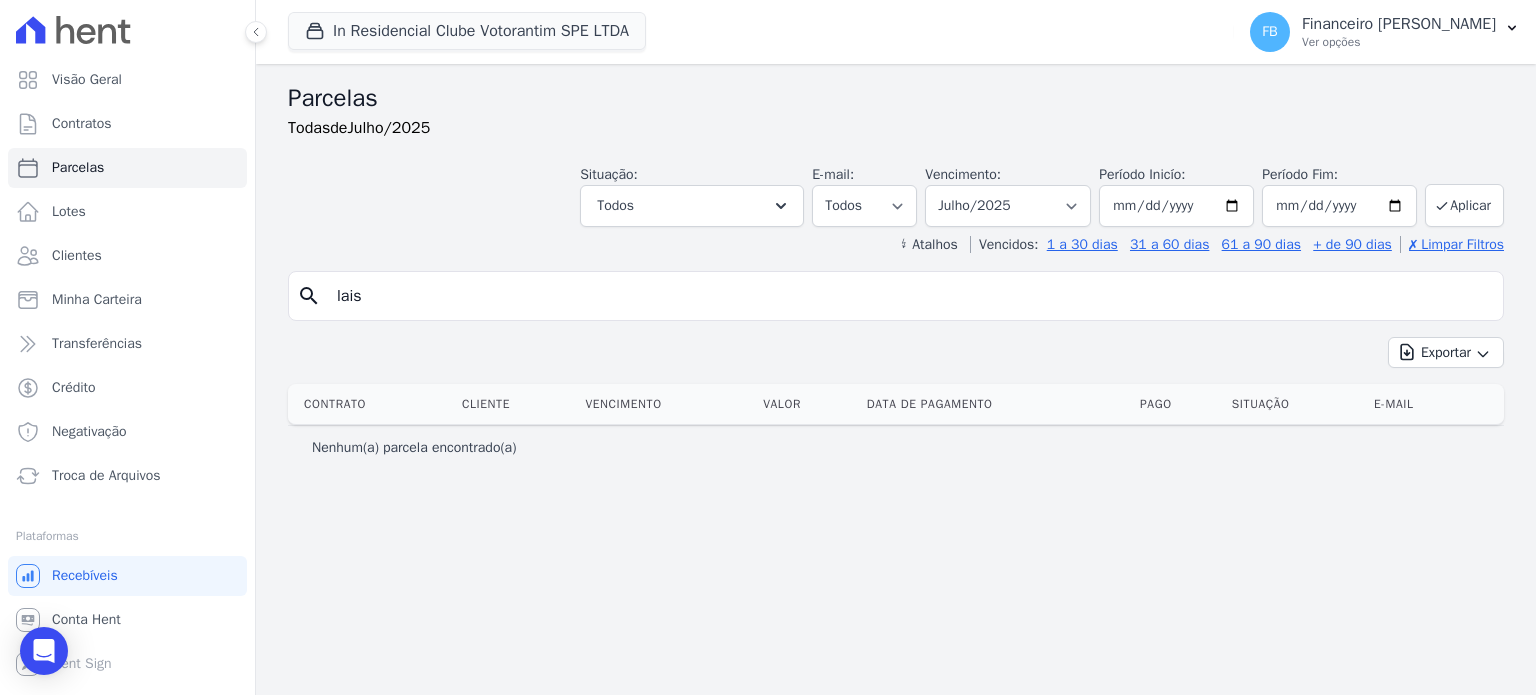 select 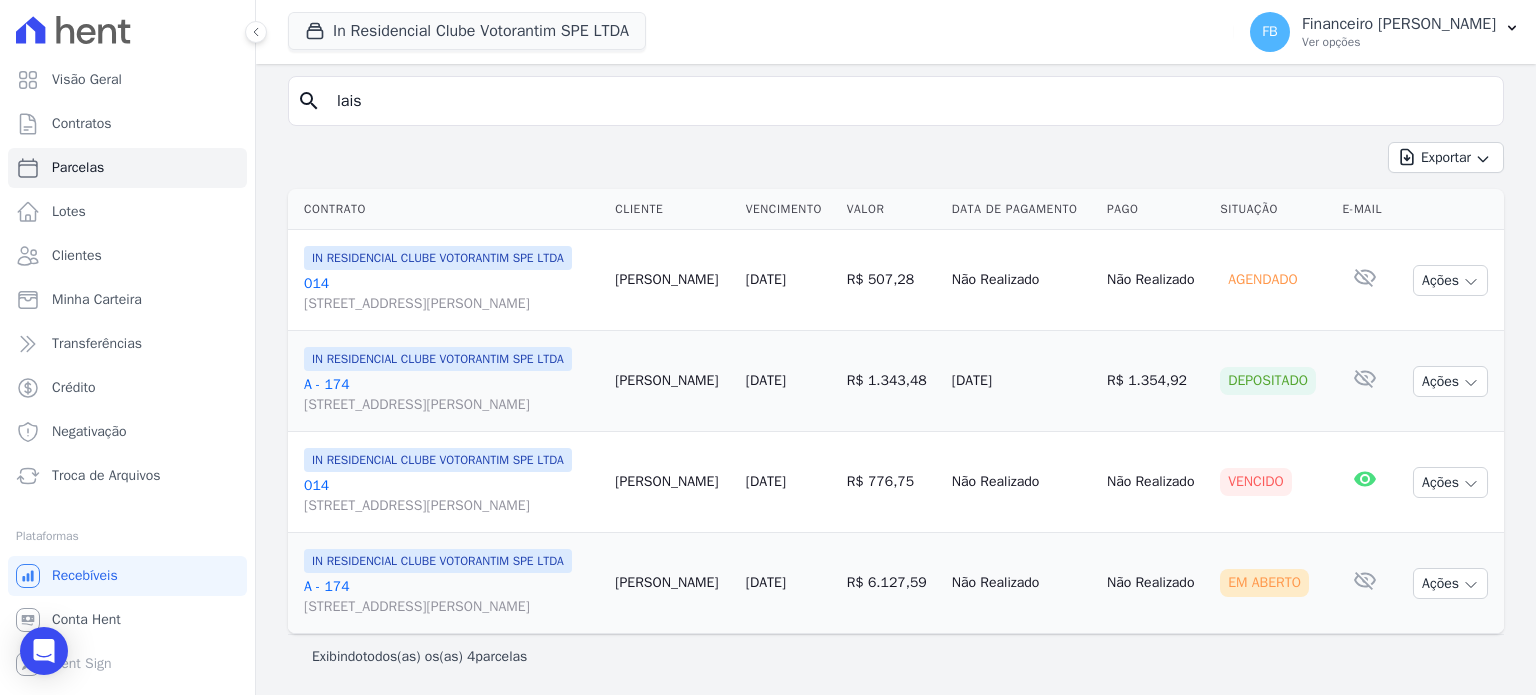 scroll, scrollTop: 288, scrollLeft: 0, axis: vertical 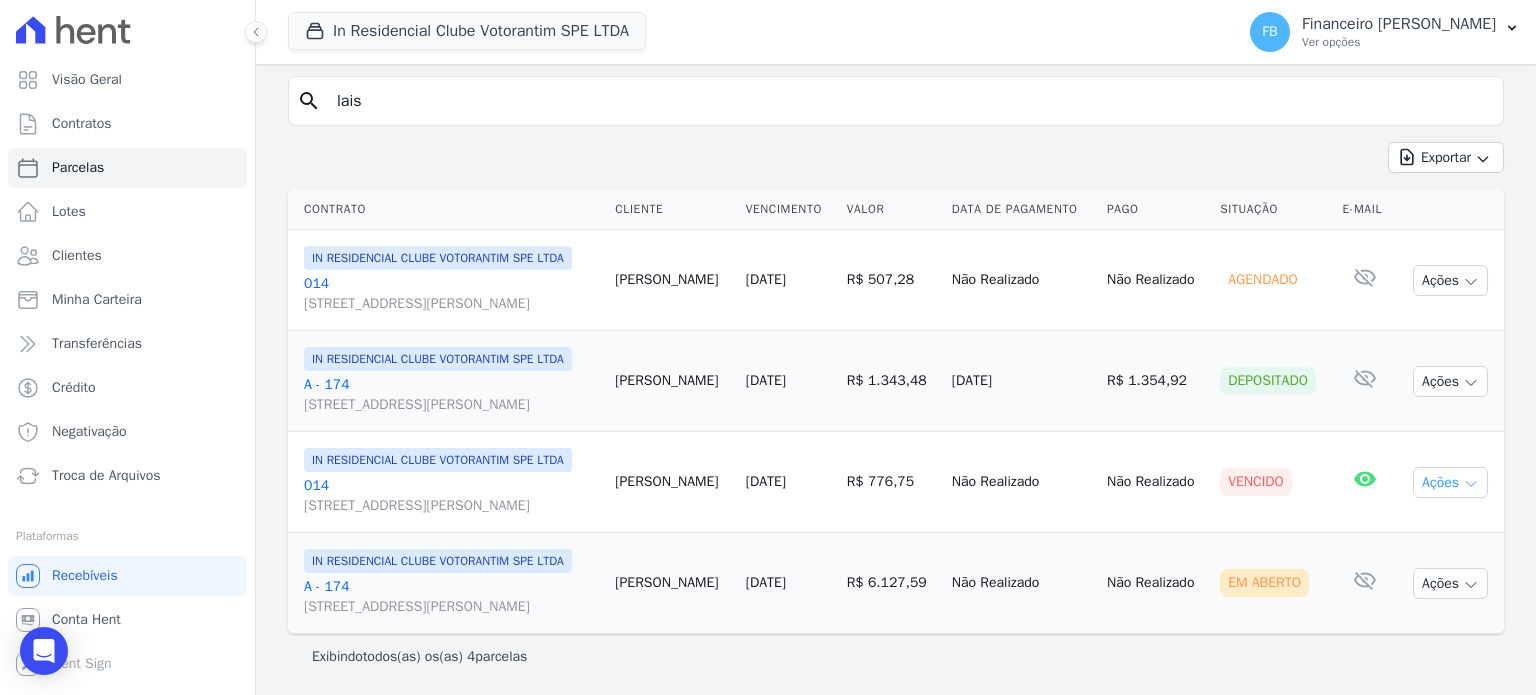 click 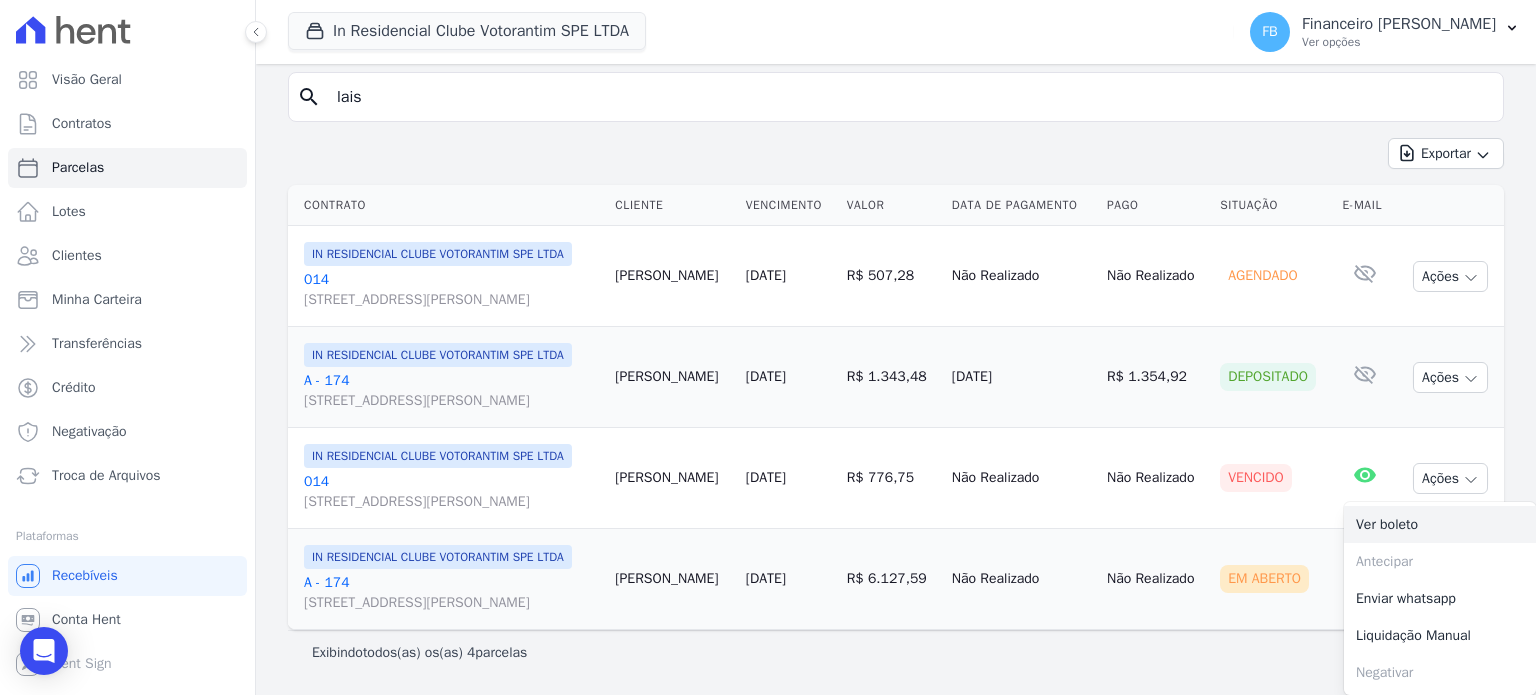 click on "Ver boleto" at bounding box center [1440, 524] 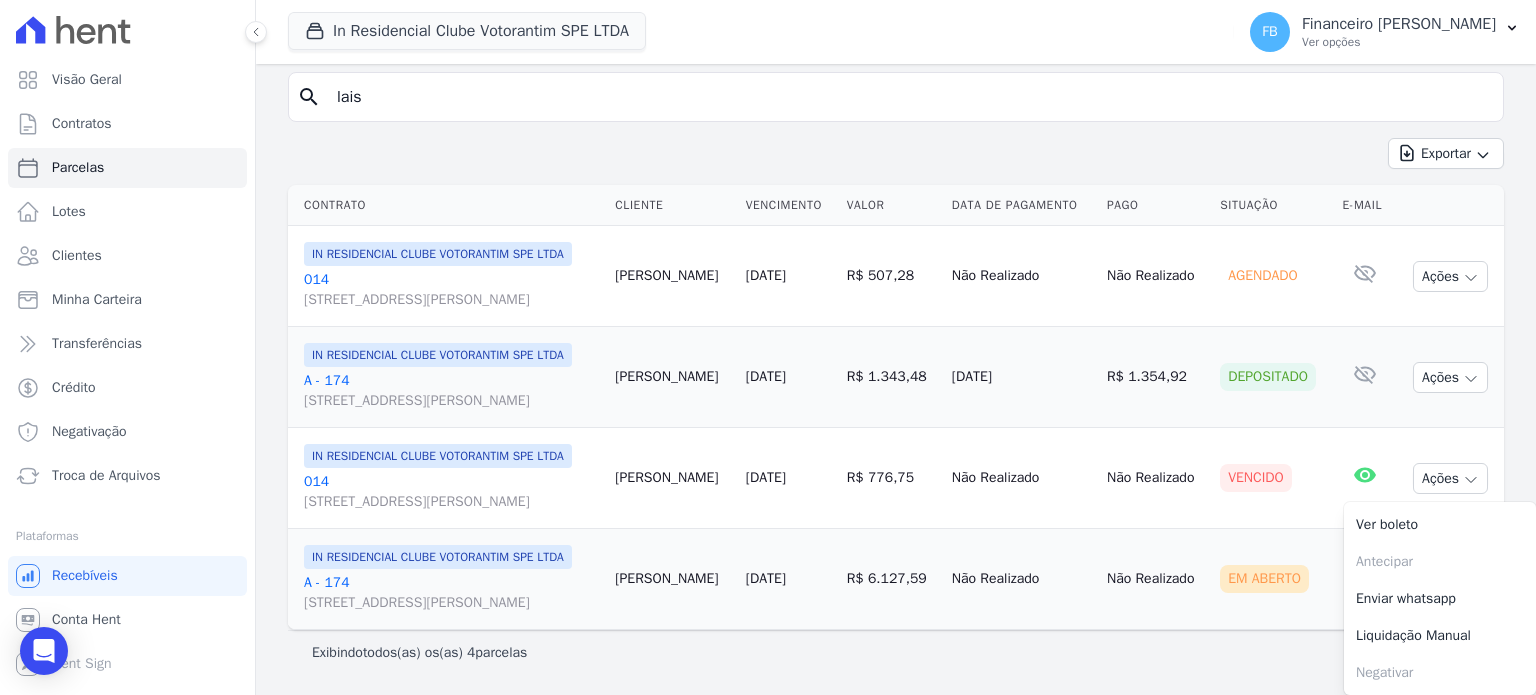 scroll, scrollTop: 0, scrollLeft: 0, axis: both 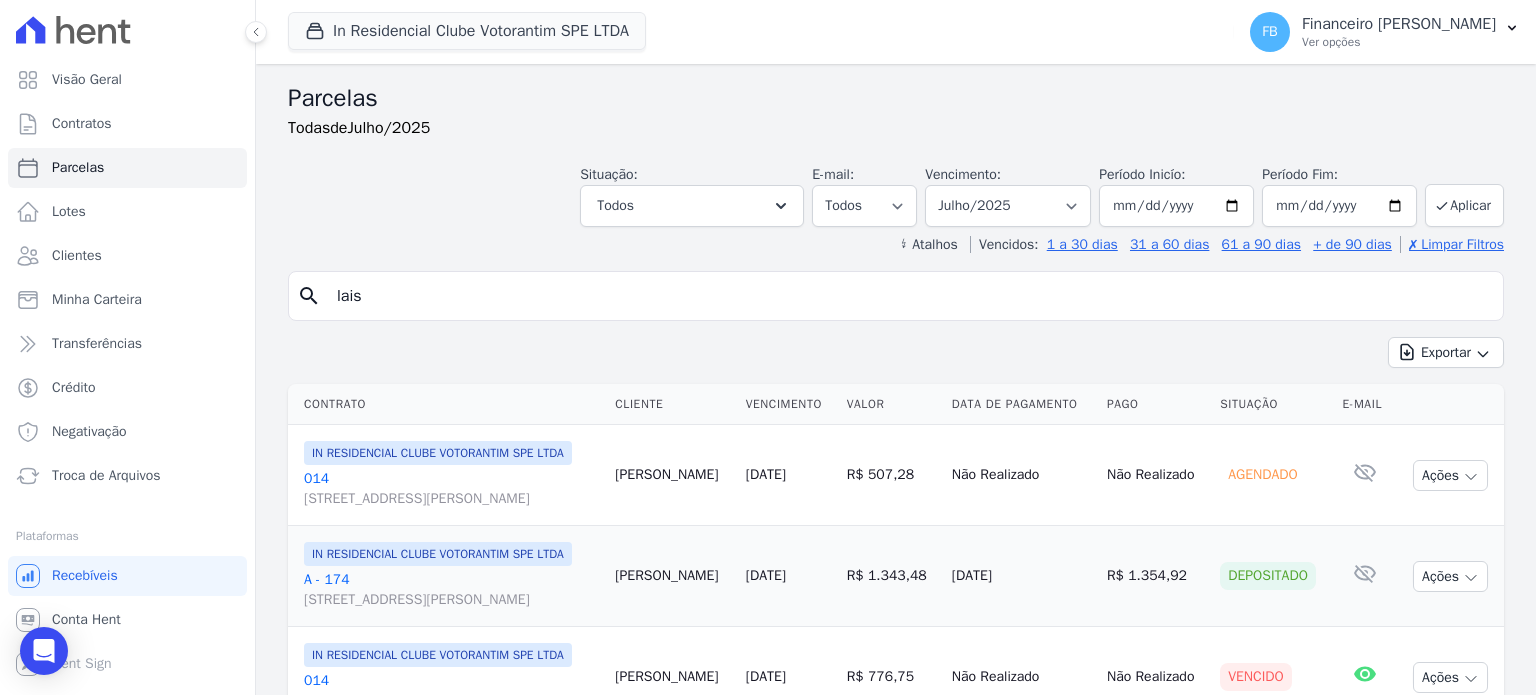 drag, startPoint x: 146, startPoint y: 291, endPoint x: 2, endPoint y: 261, distance: 147.09181 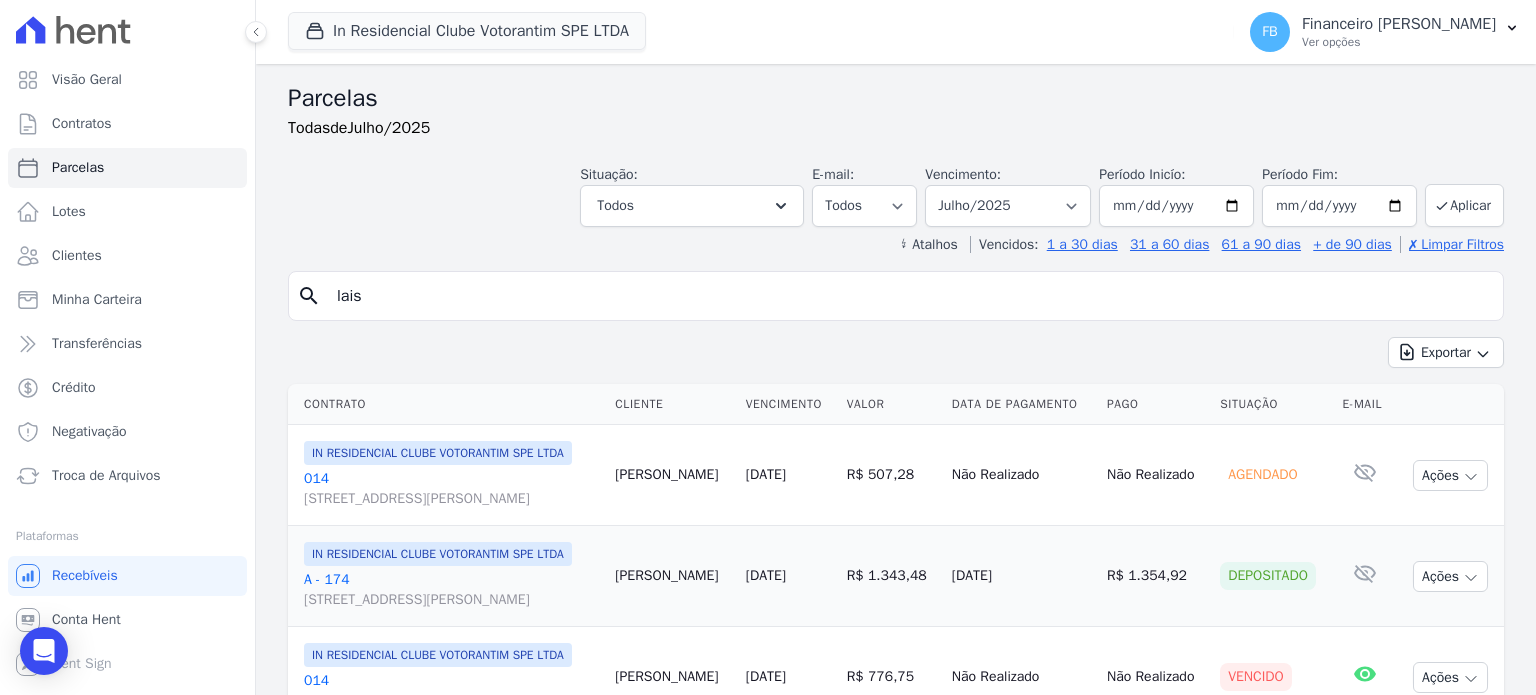 click on "Visão Geral
Contratos
[GEOGRAPHIC_DATA]
Lotes
Clientes
Minha Carteira
Transferências
Crédito
Negativação" at bounding box center [768, 347] 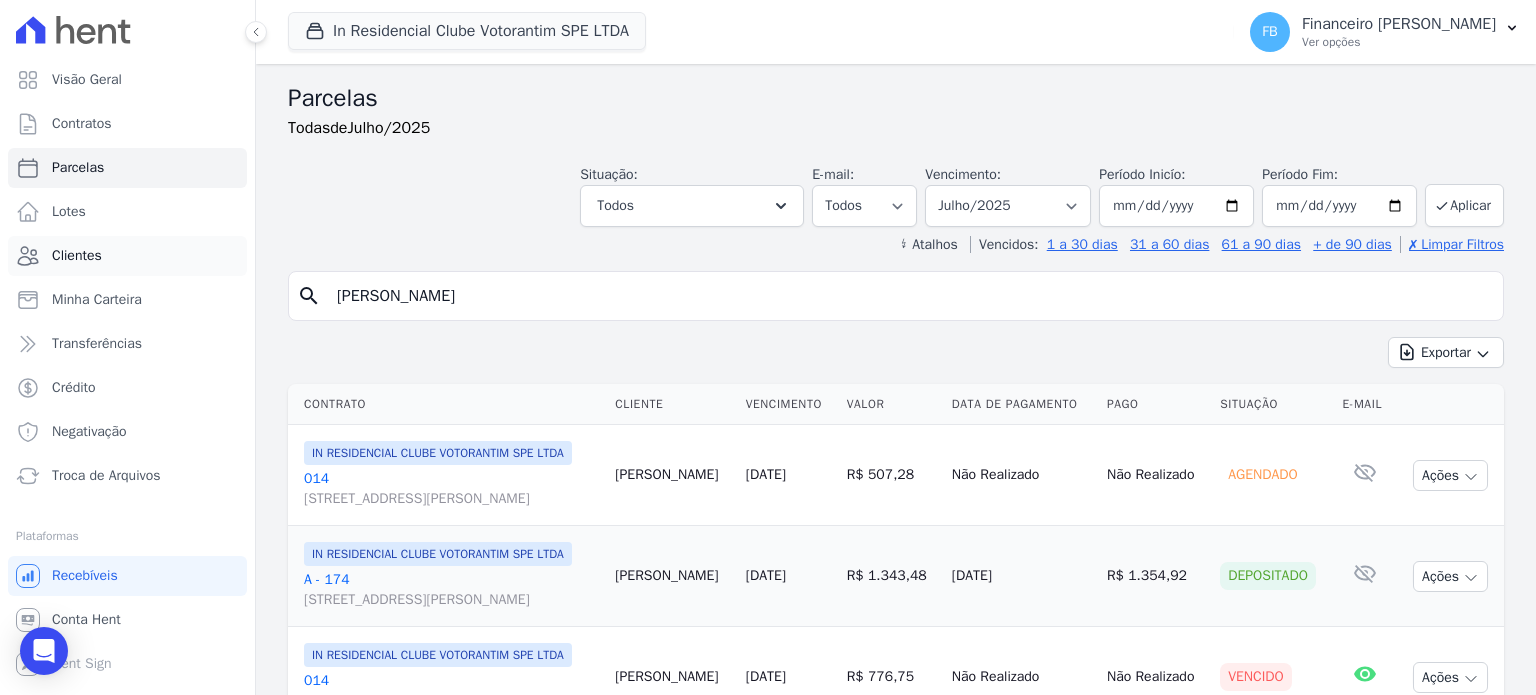 type on "[PERSON_NAME]" 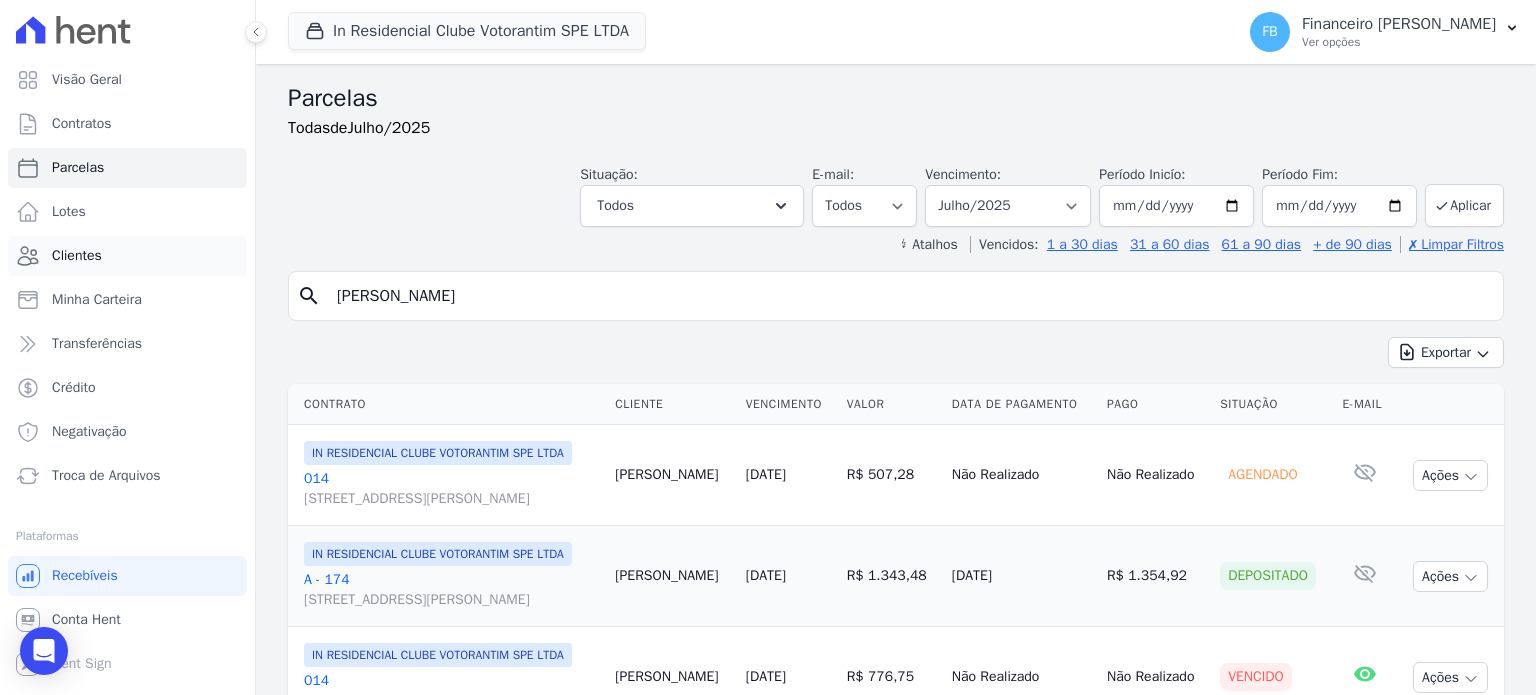 select 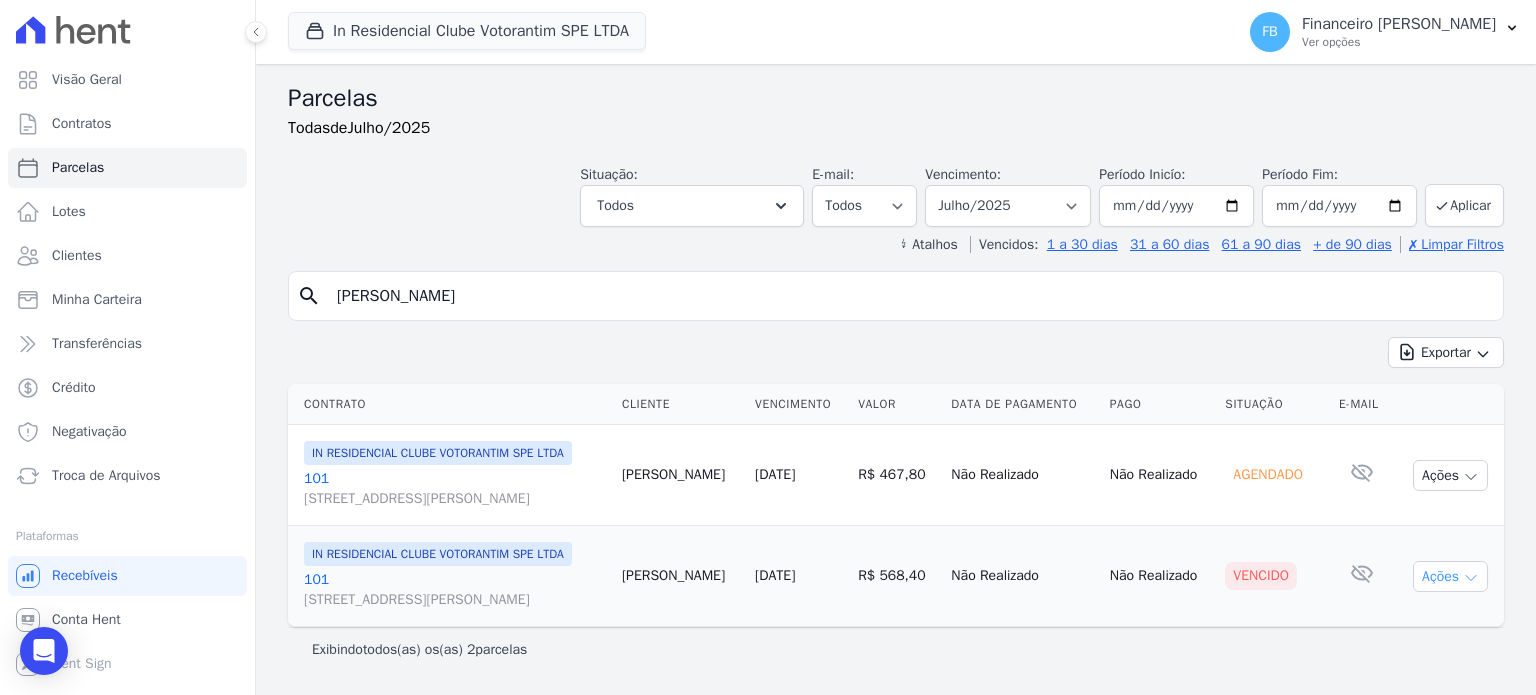 click 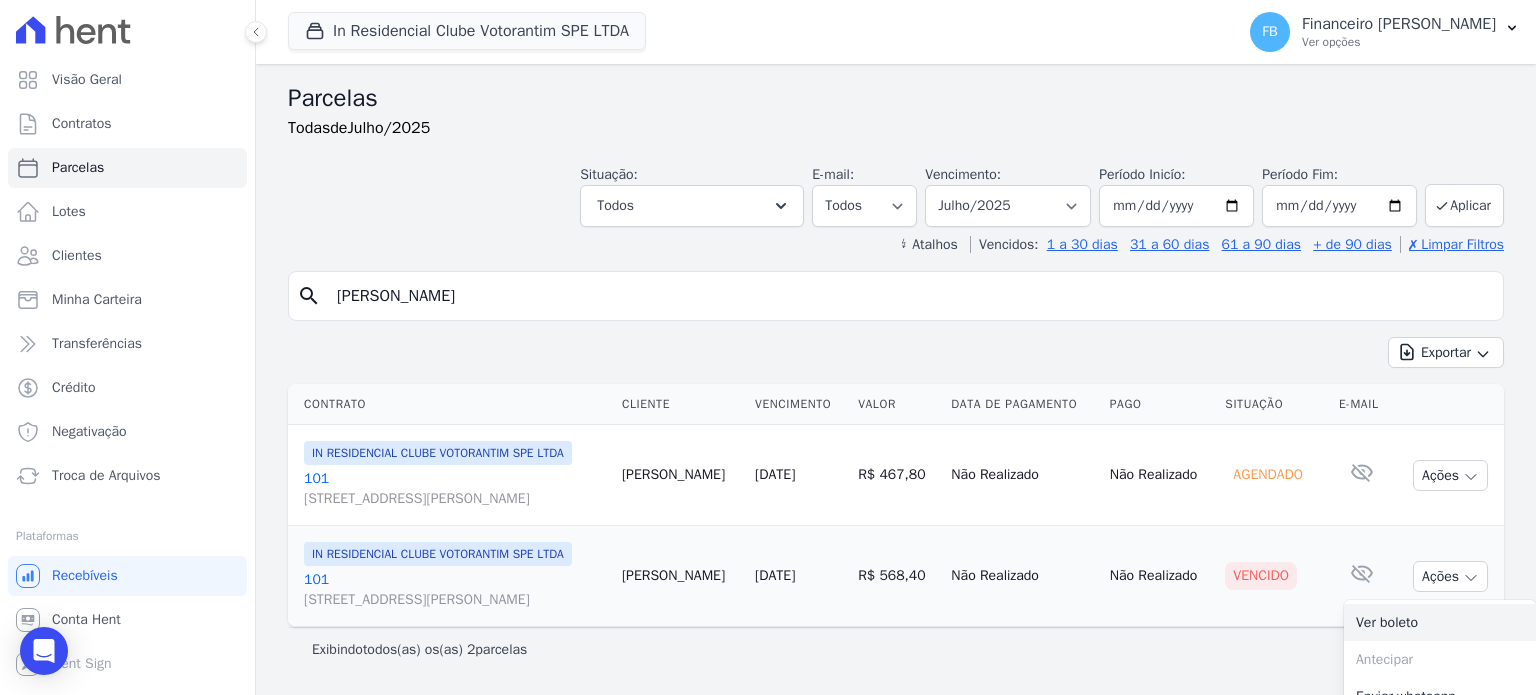 click on "Ver boleto" at bounding box center [1440, 622] 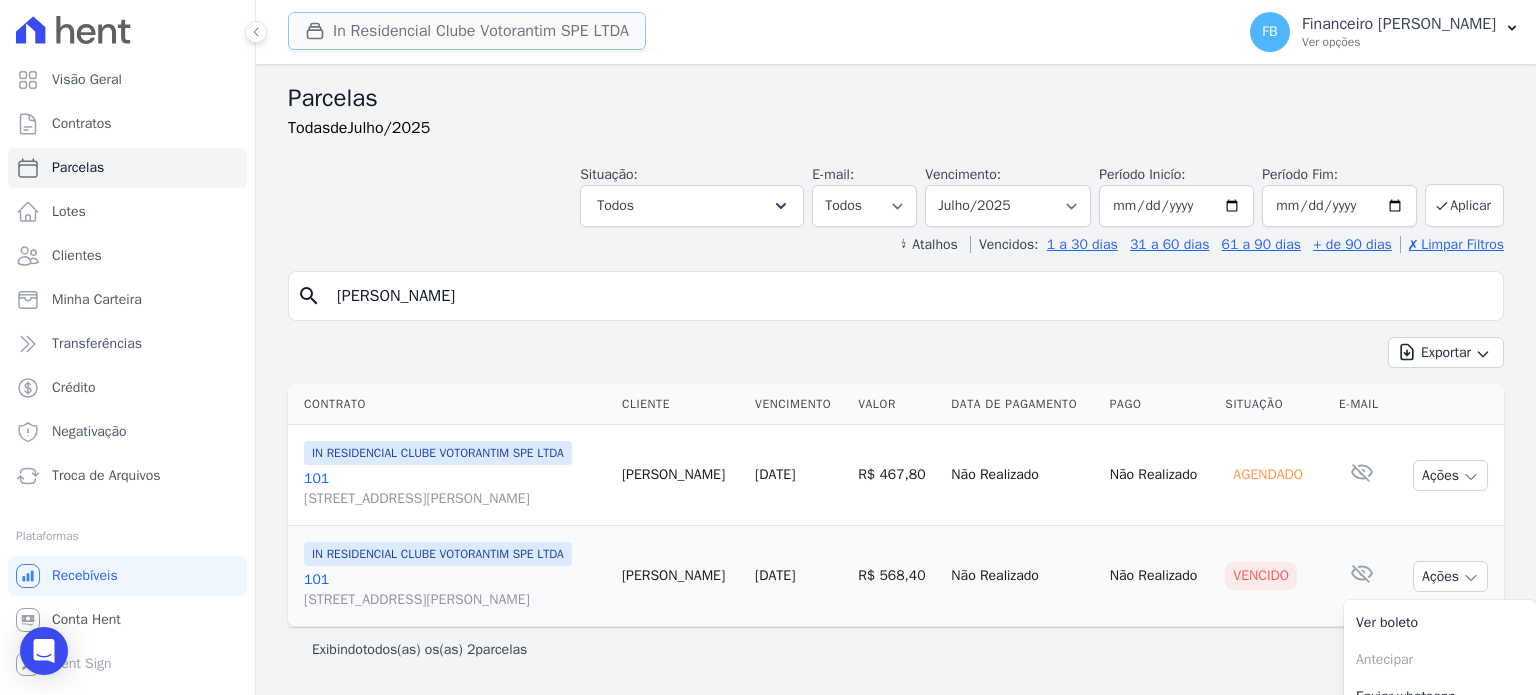 click on "In Residencial Clube Votorantim SPE LTDA" at bounding box center (467, 31) 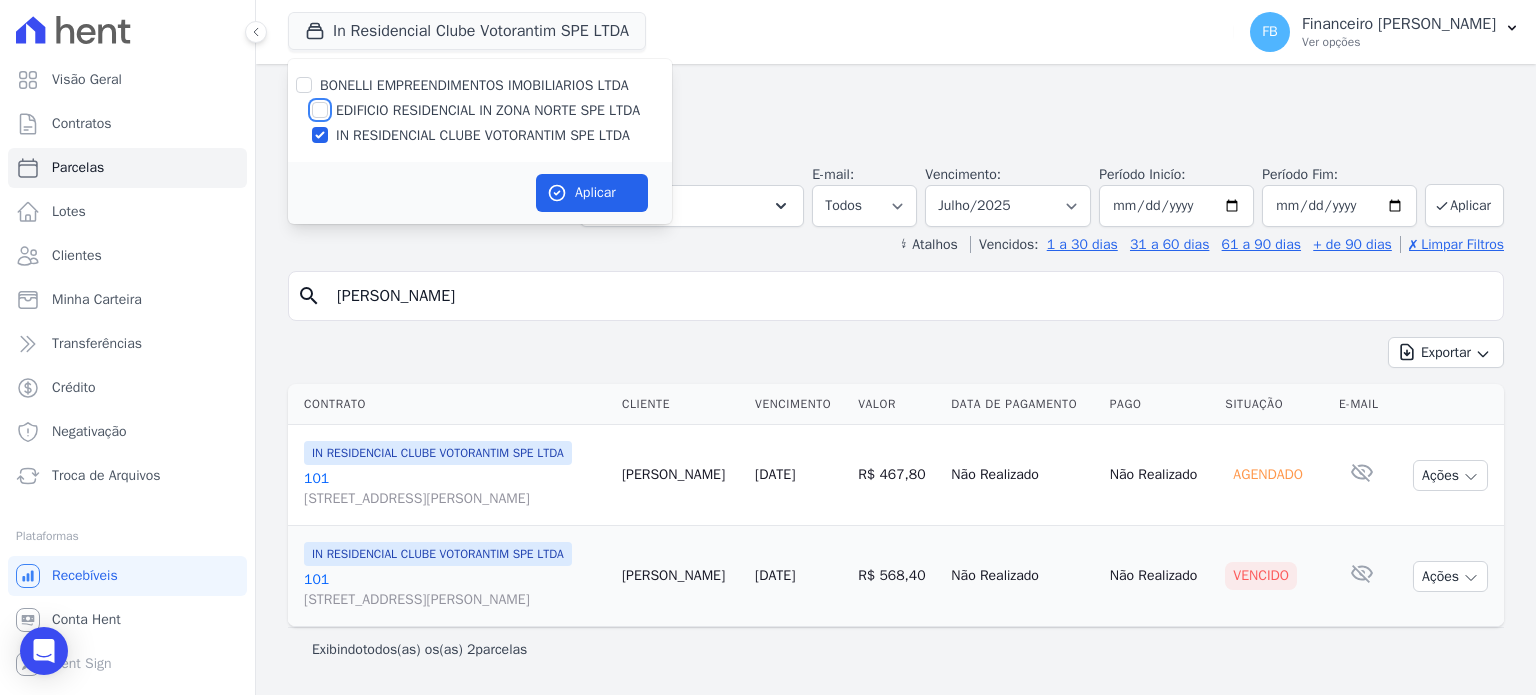 click on "EDIFICIO RESIDENCIAL IN ZONA NORTE SPE LTDA" at bounding box center [320, 110] 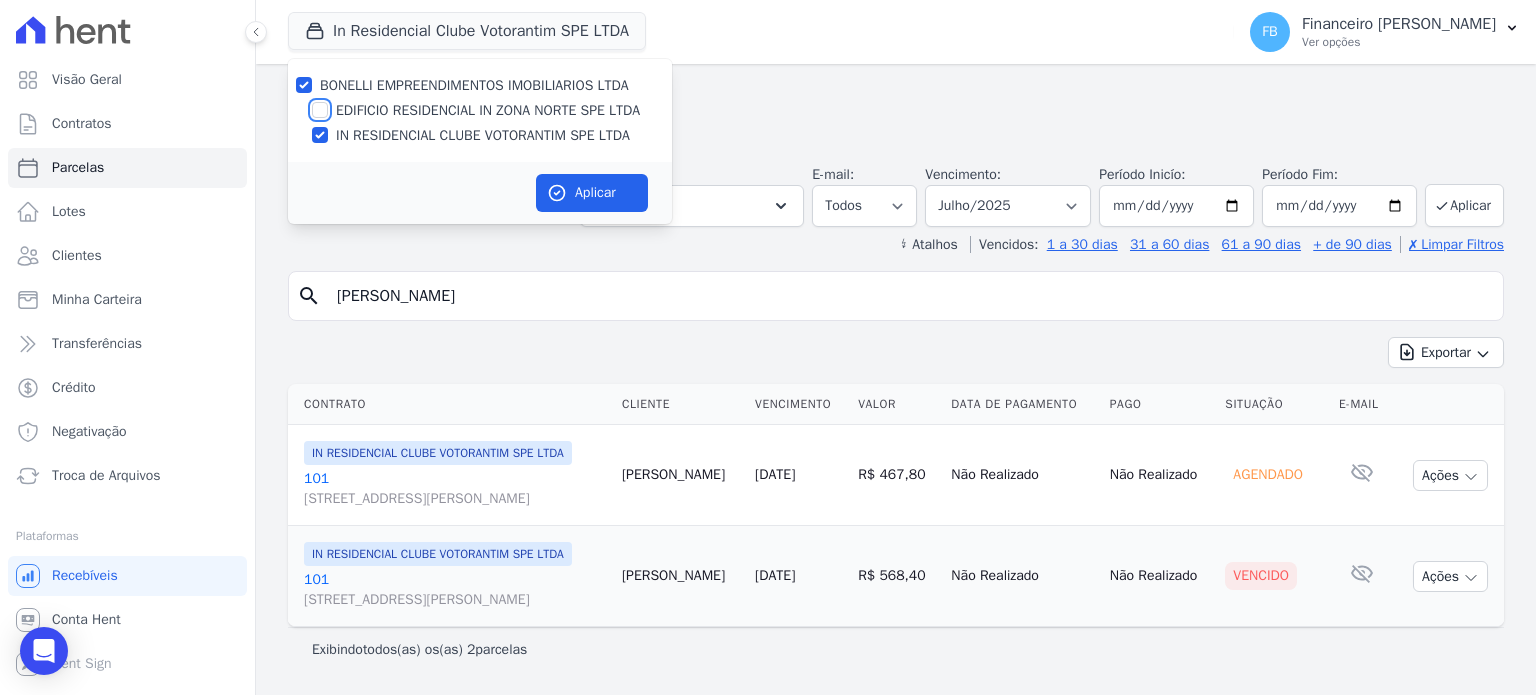 checkbox on "true" 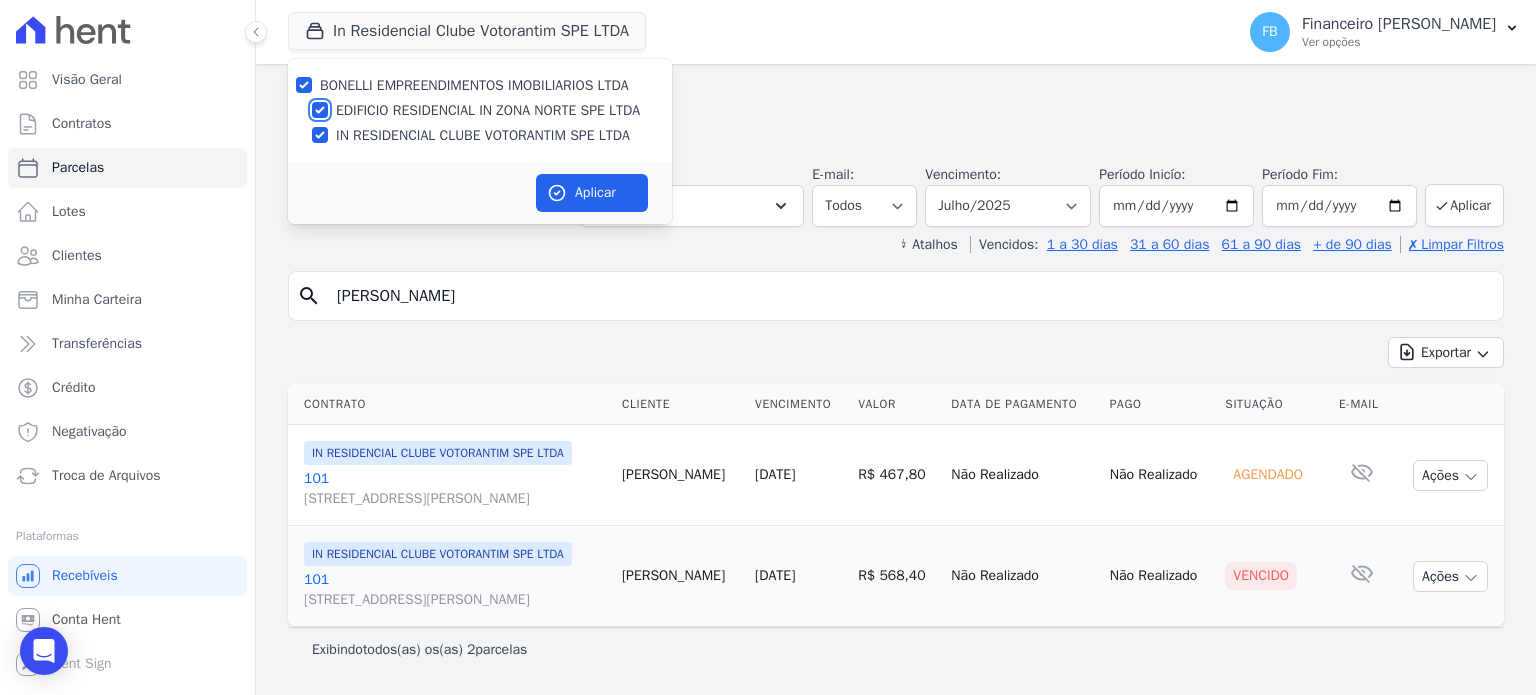 checkbox on "true" 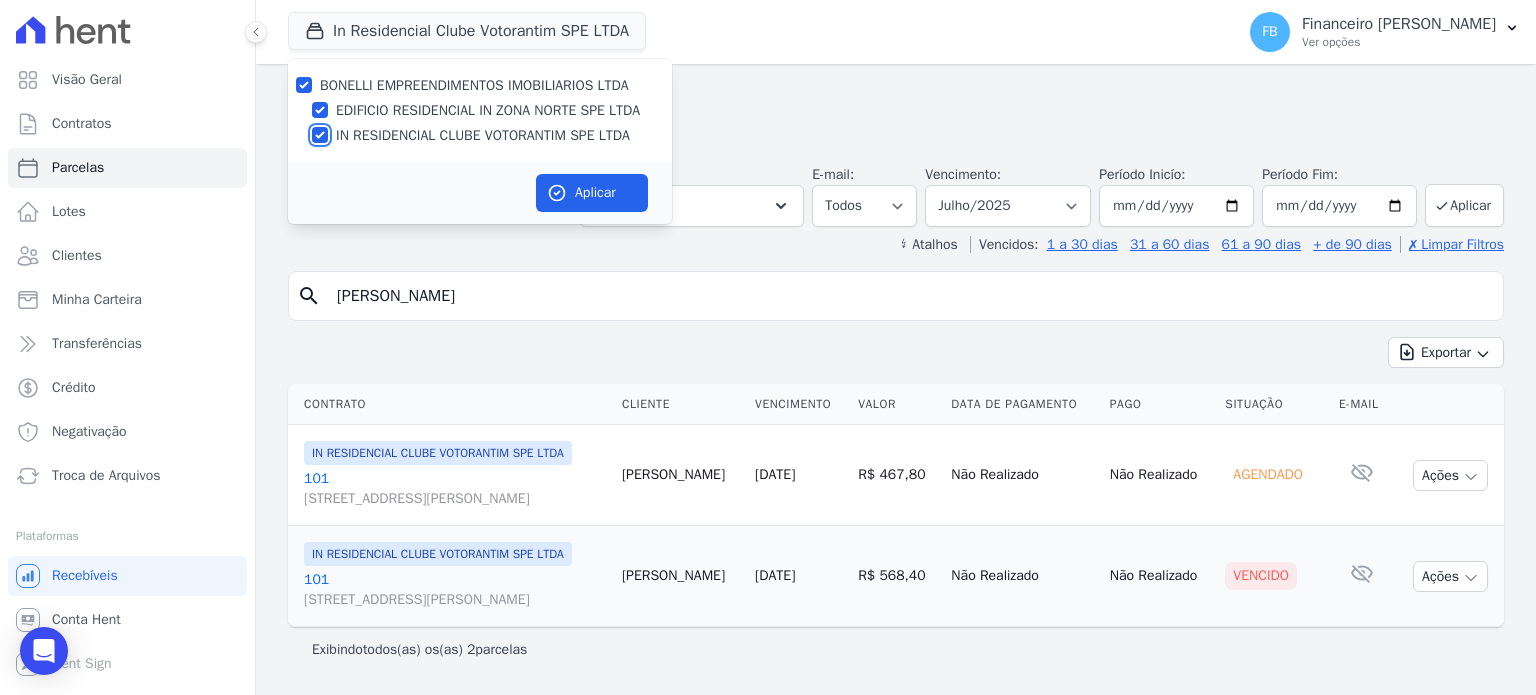 click on "IN RESIDENCIAL CLUBE VOTORANTIM SPE LTDA" at bounding box center [320, 135] 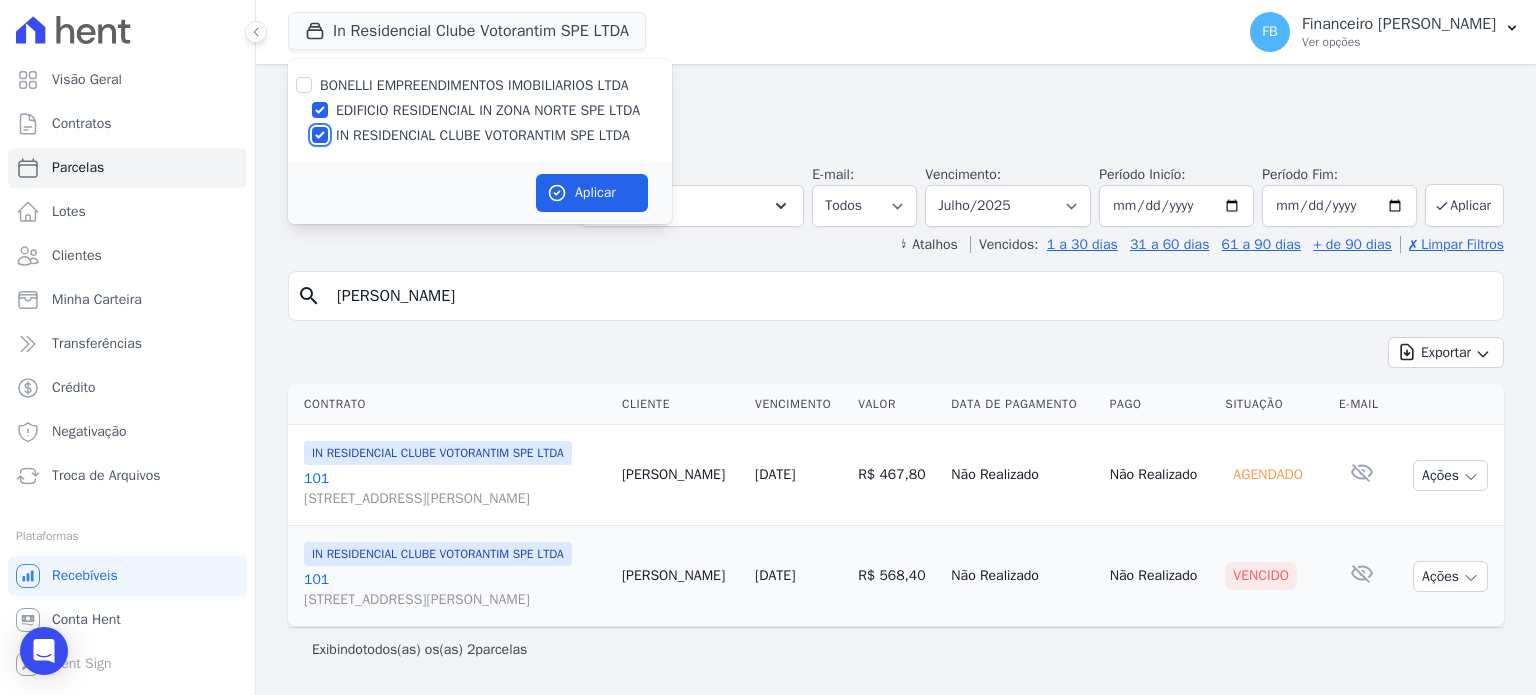 checkbox on "false" 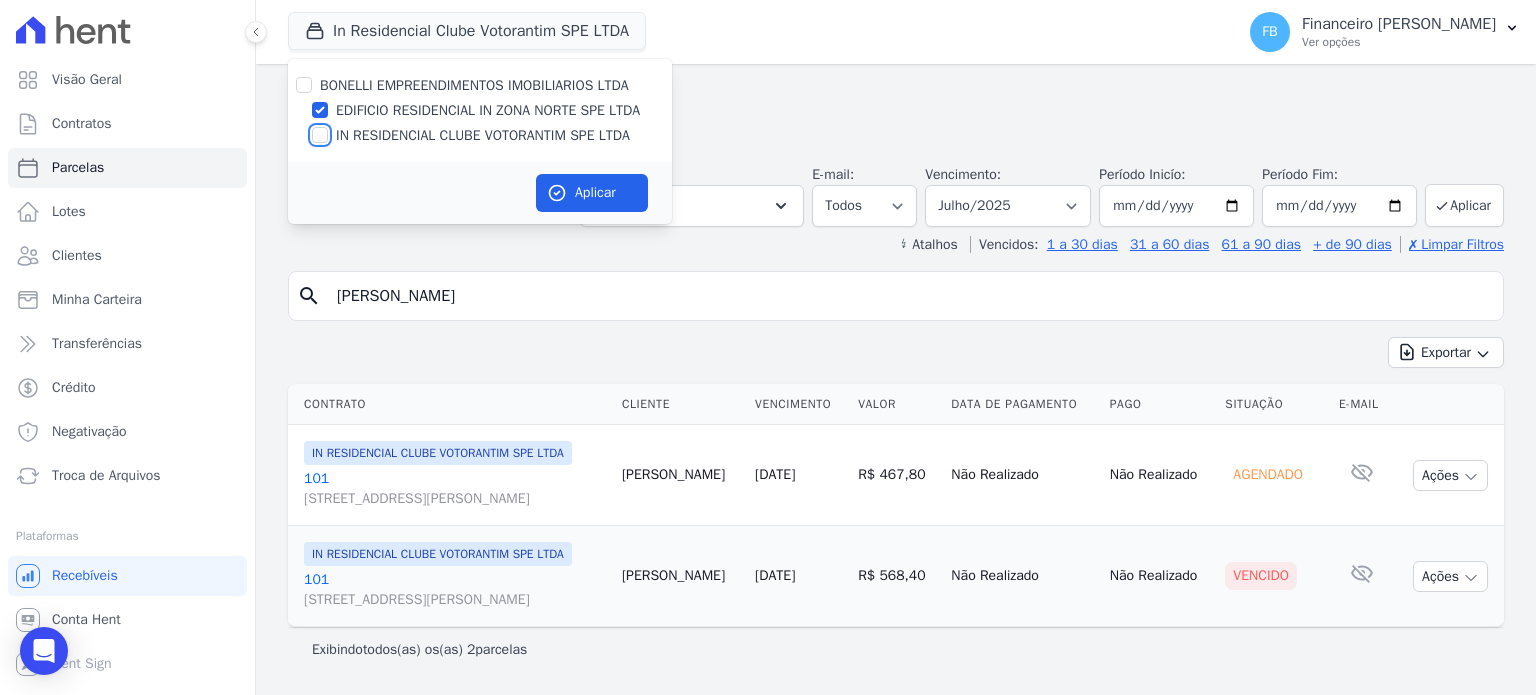 checkbox on "false" 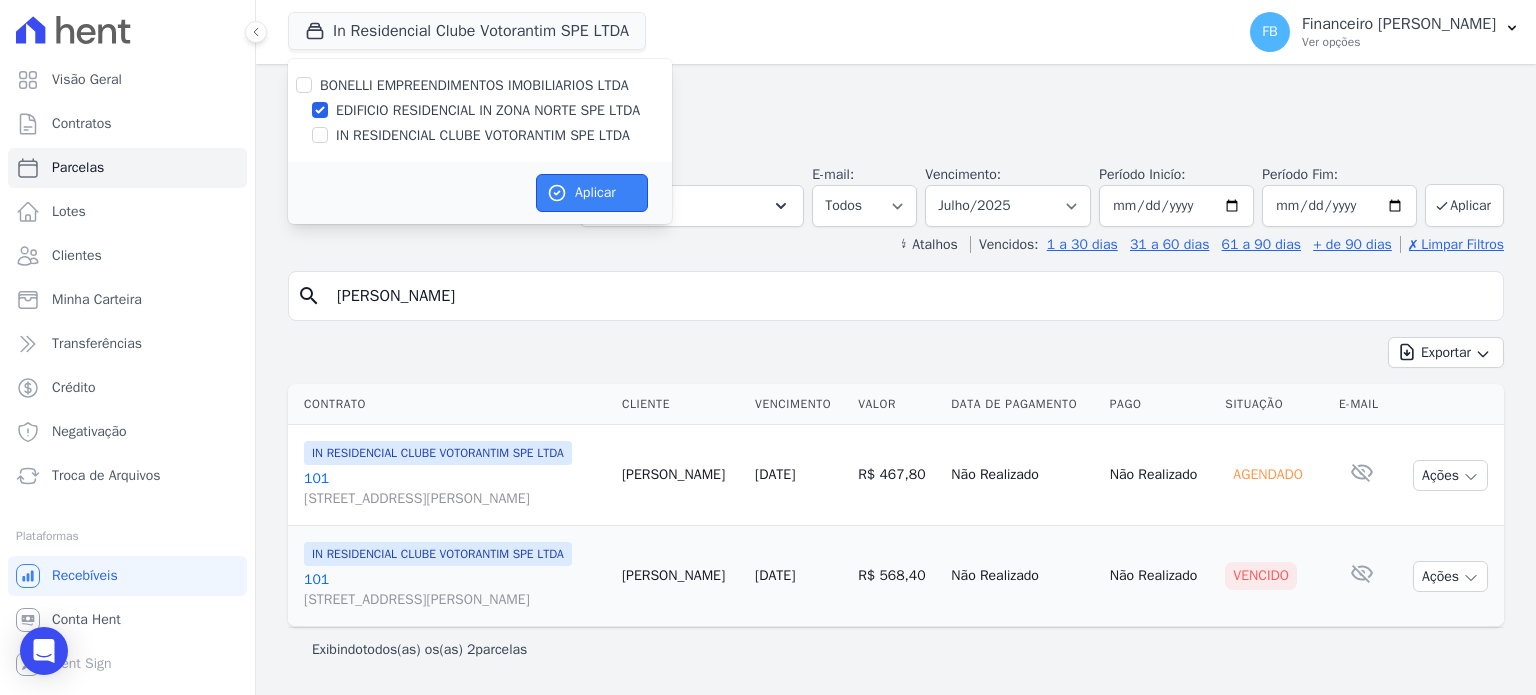 click on "Aplicar" at bounding box center (592, 193) 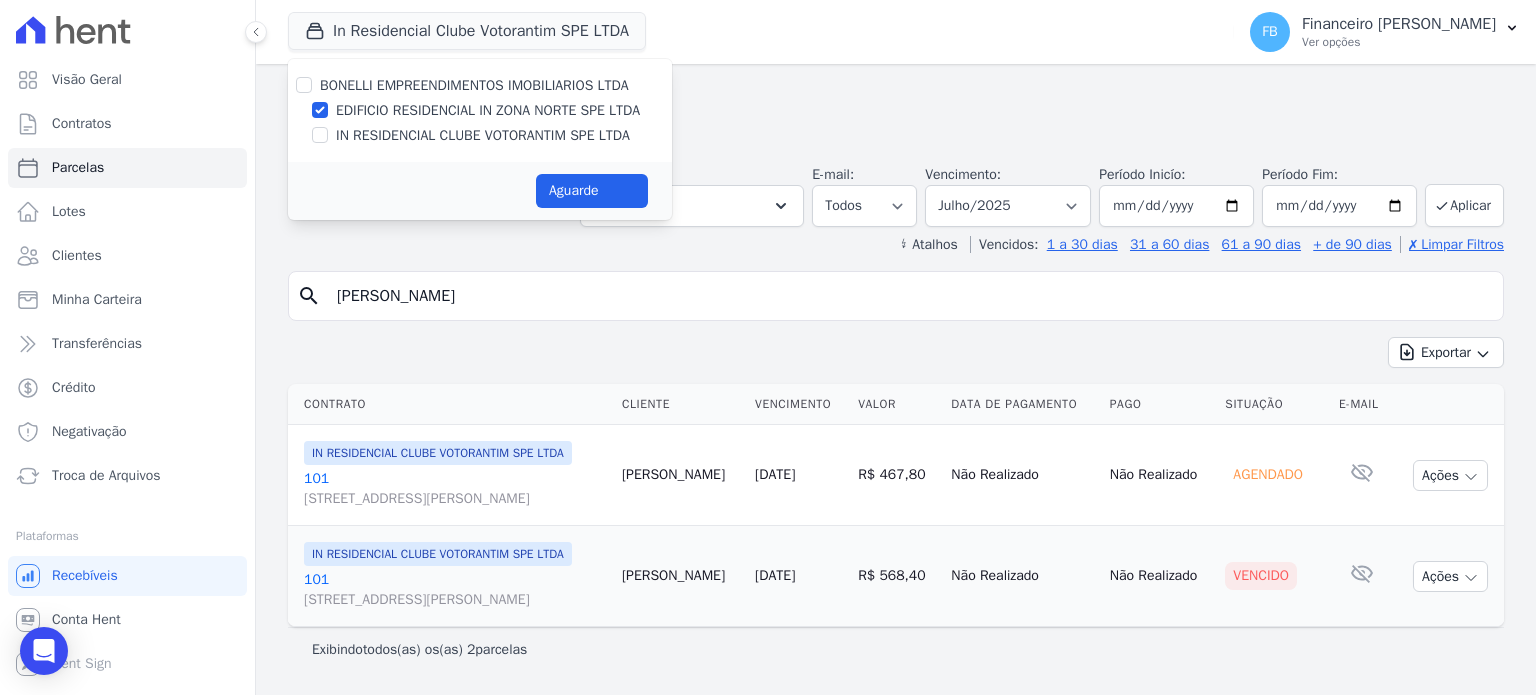 select 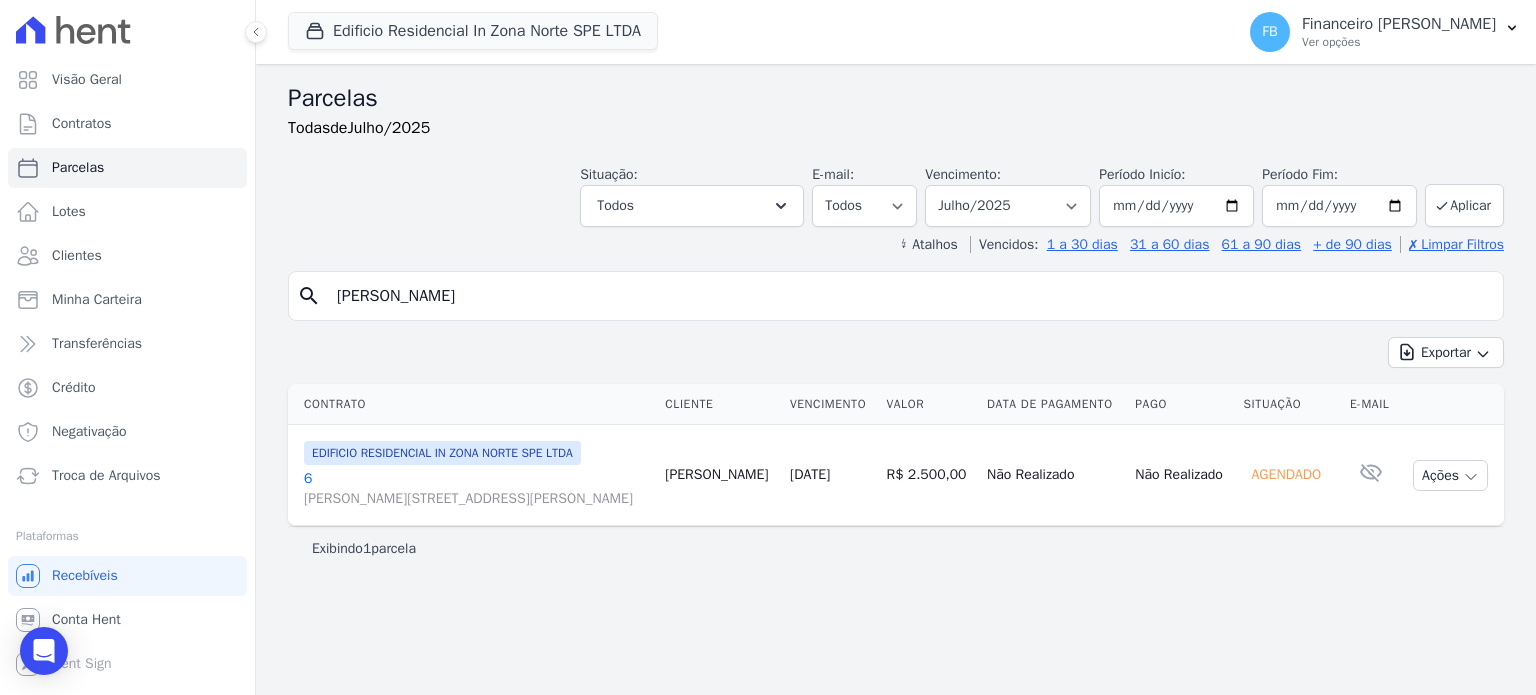 drag, startPoint x: 393, startPoint y: 288, endPoint x: 0, endPoint y: 261, distance: 393.9264 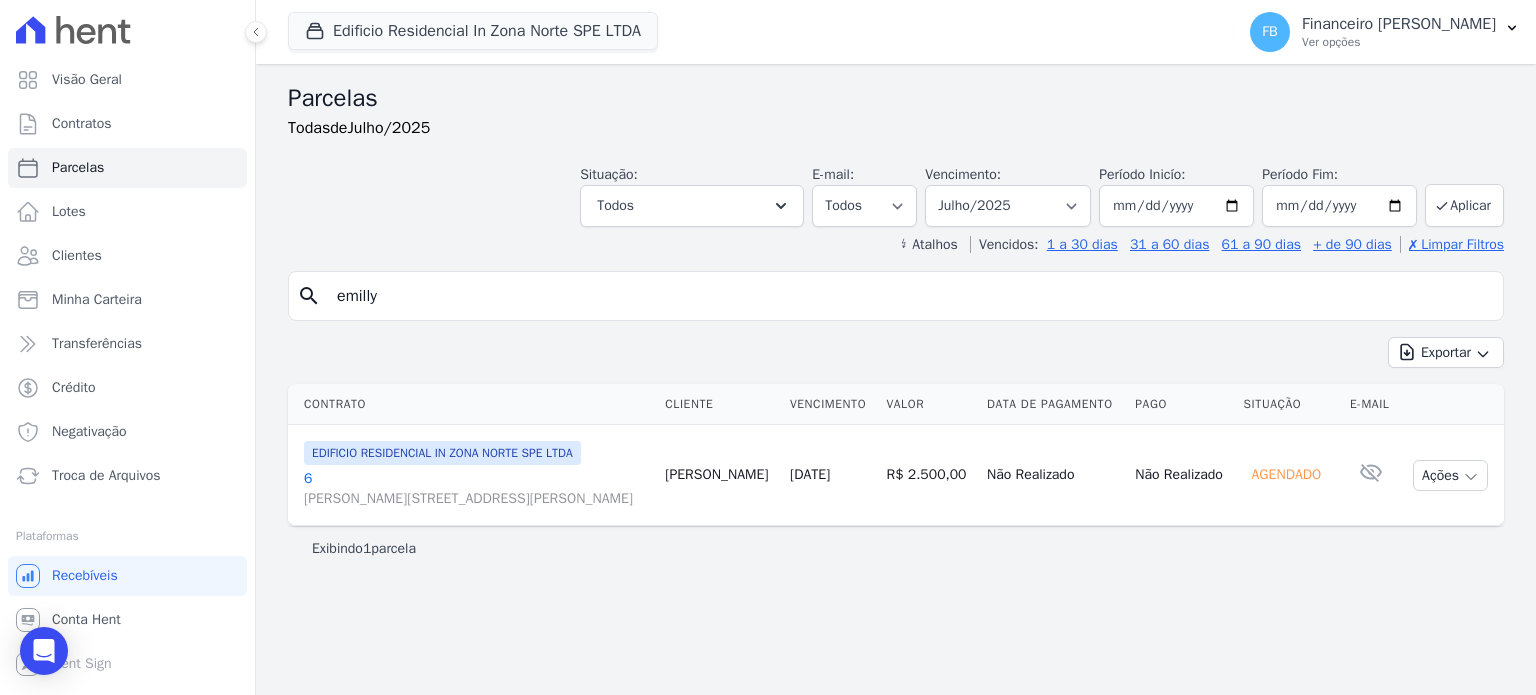 type on "emilly" 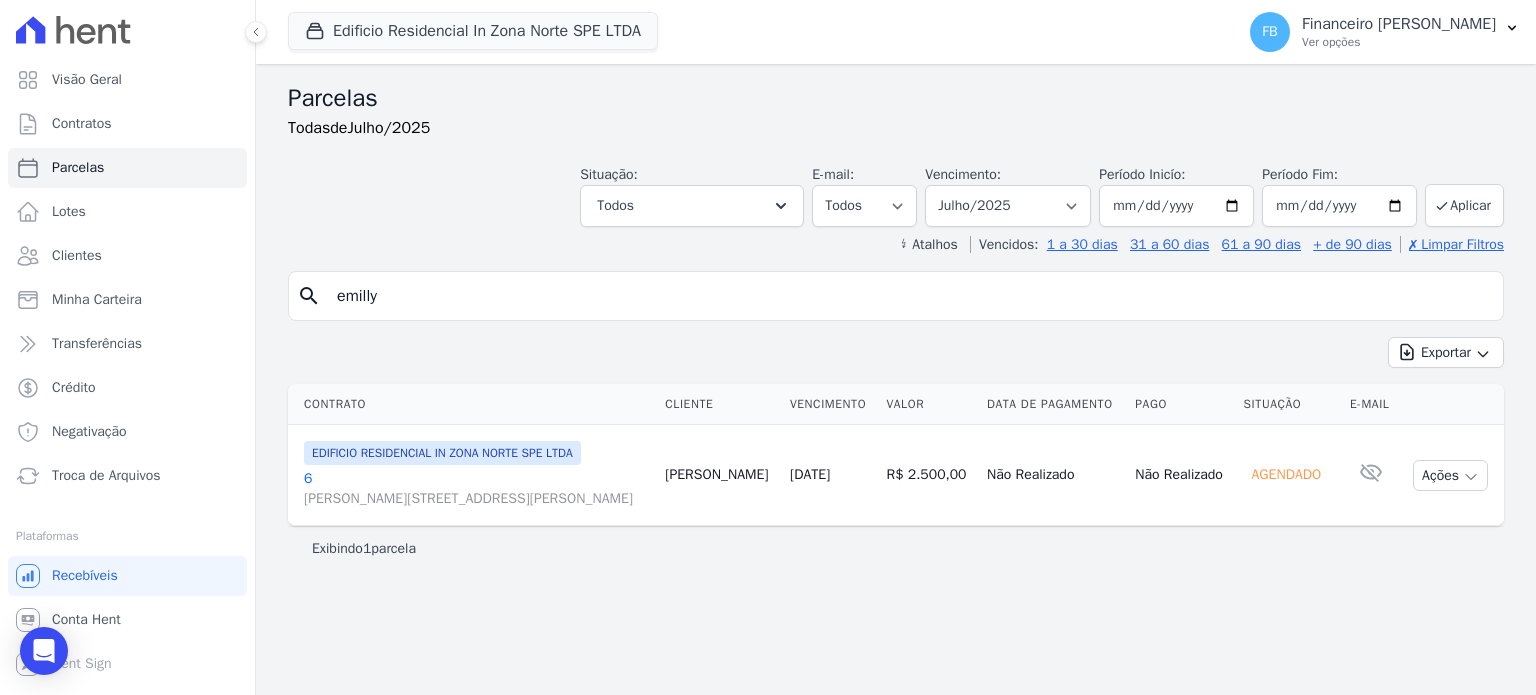 select 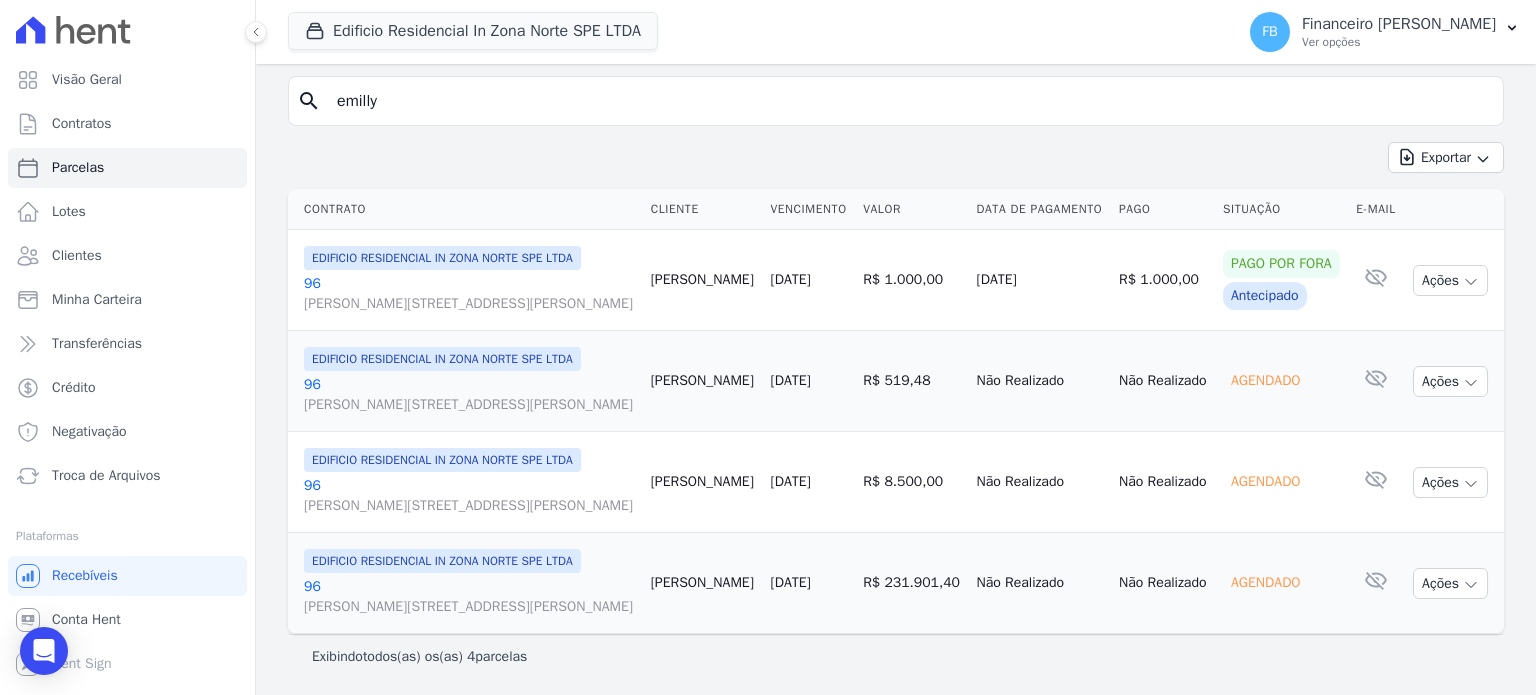 scroll, scrollTop: 288, scrollLeft: 0, axis: vertical 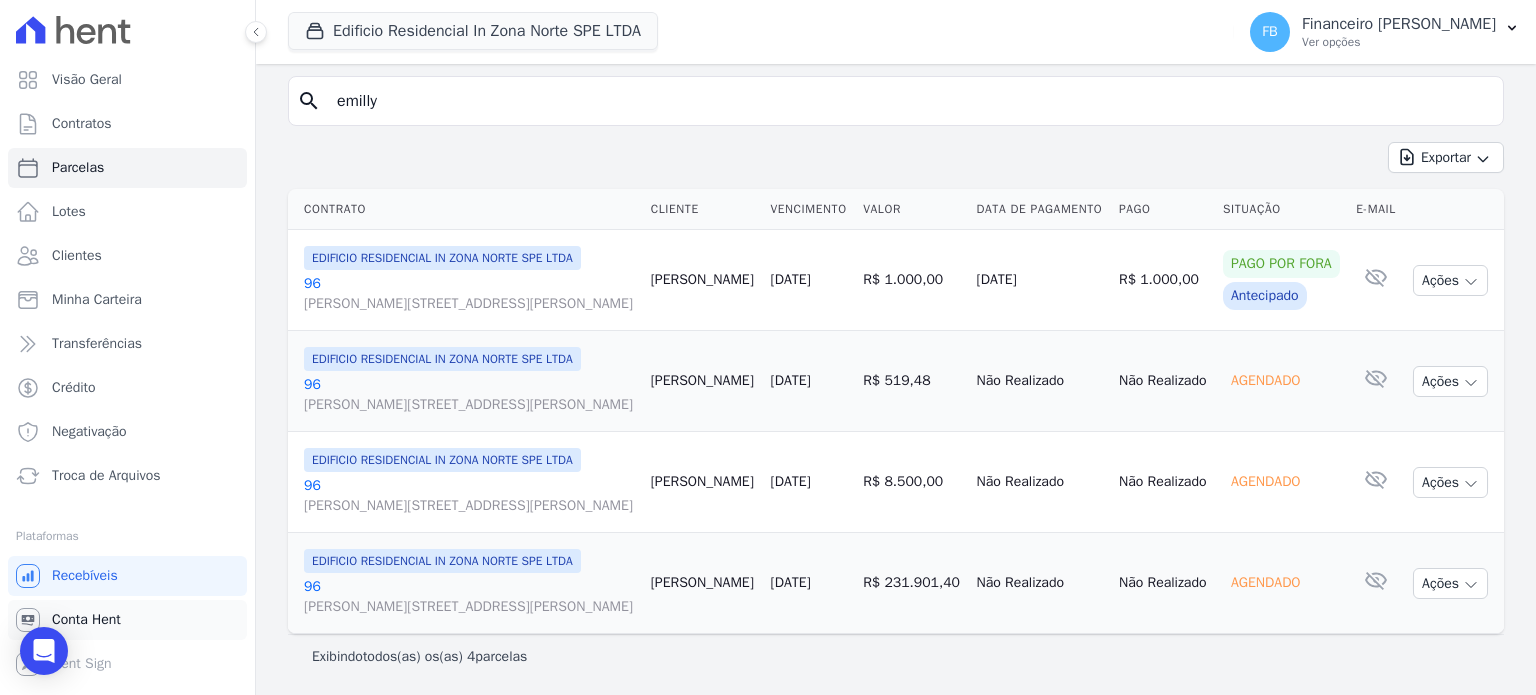click on "Conta Hent" at bounding box center (86, 620) 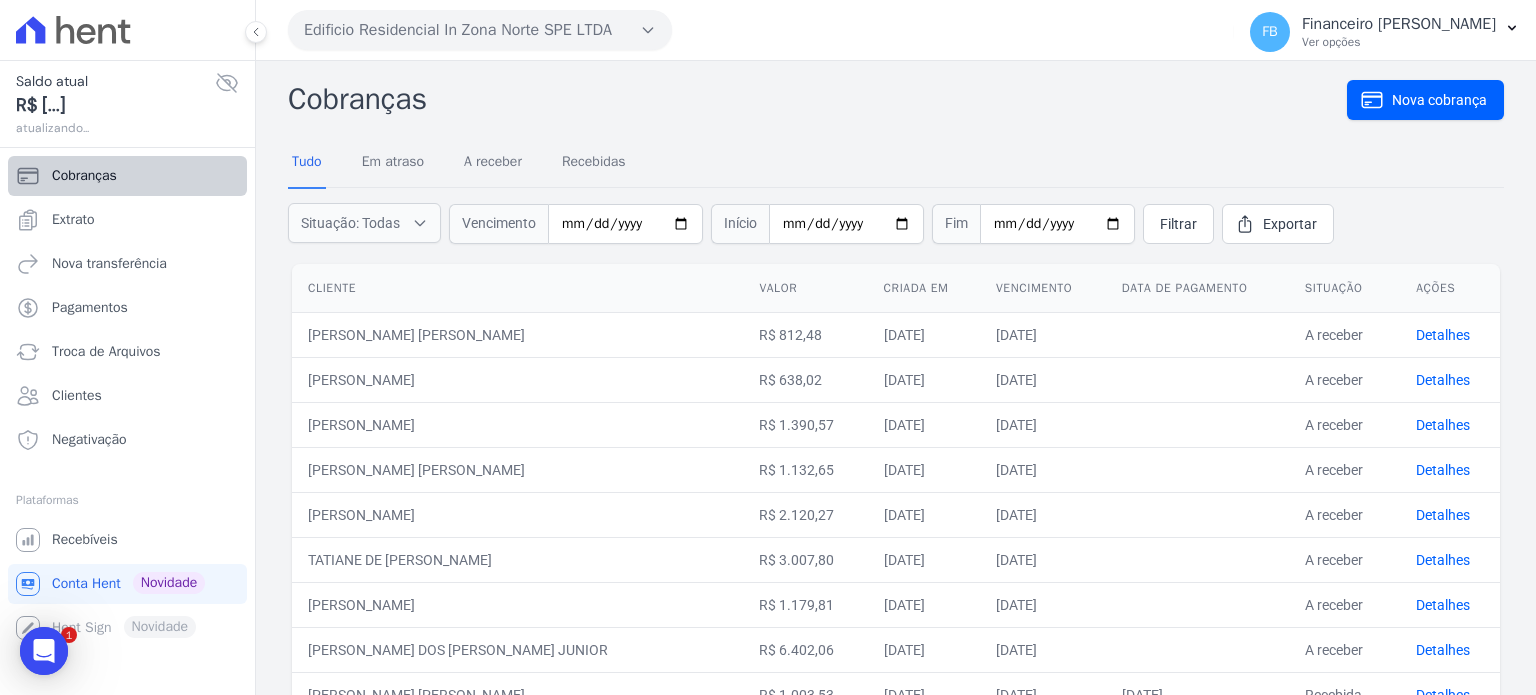 scroll, scrollTop: 0, scrollLeft: 0, axis: both 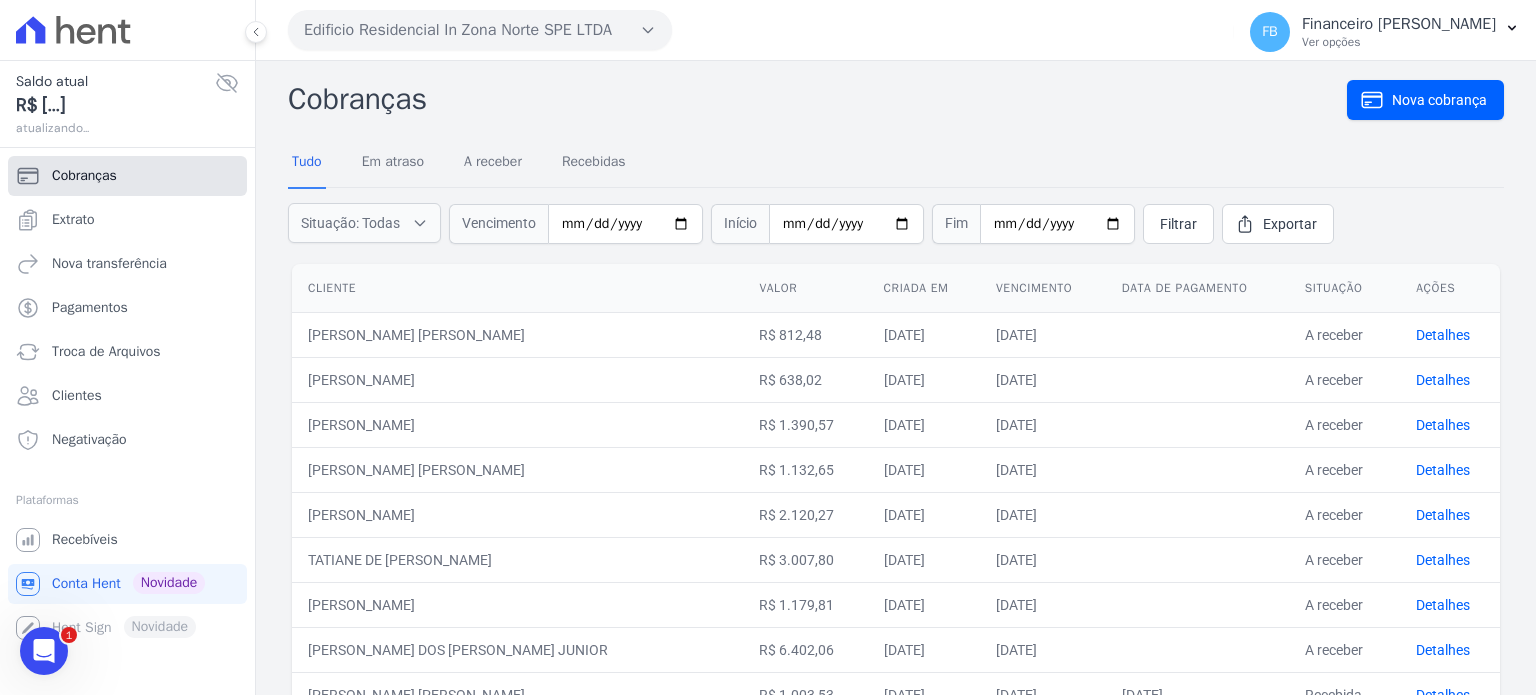click on "Cobranças" at bounding box center [127, 176] 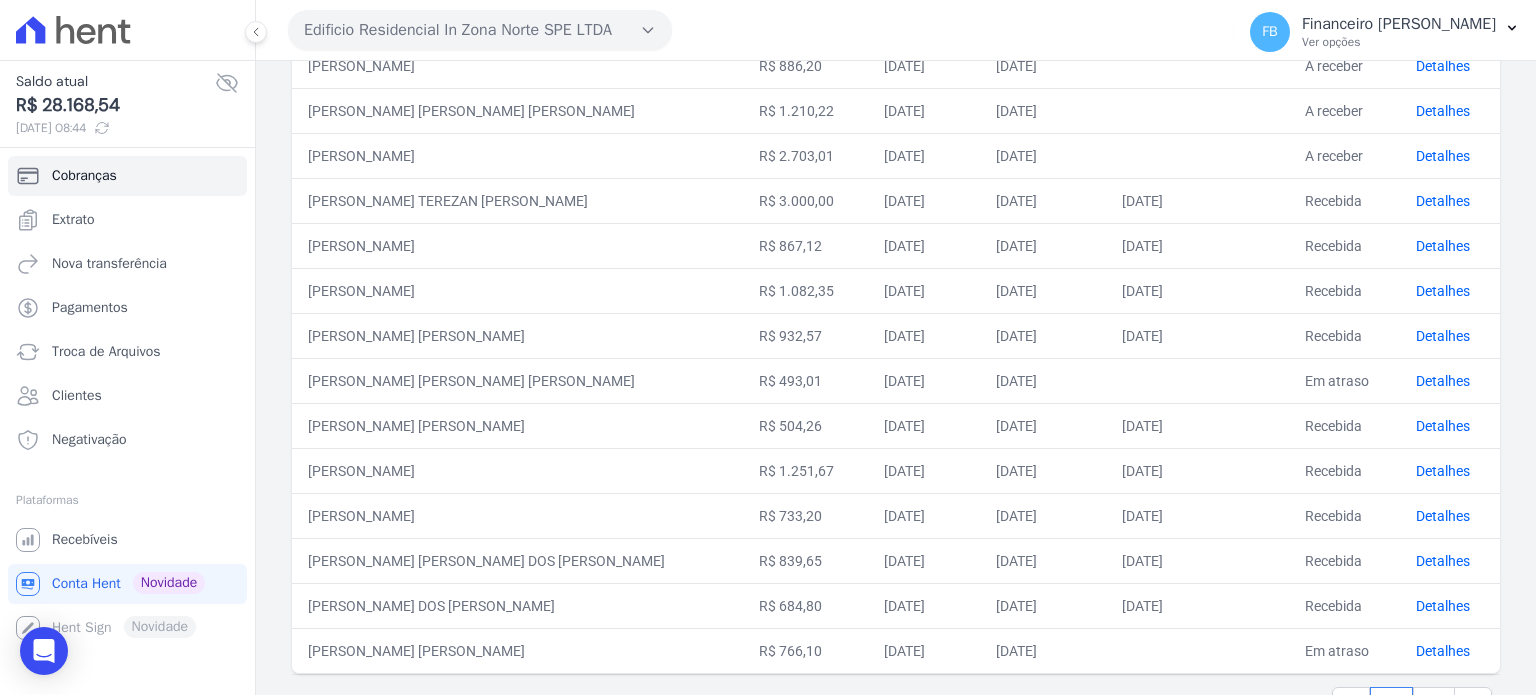 scroll, scrollTop: 800, scrollLeft: 0, axis: vertical 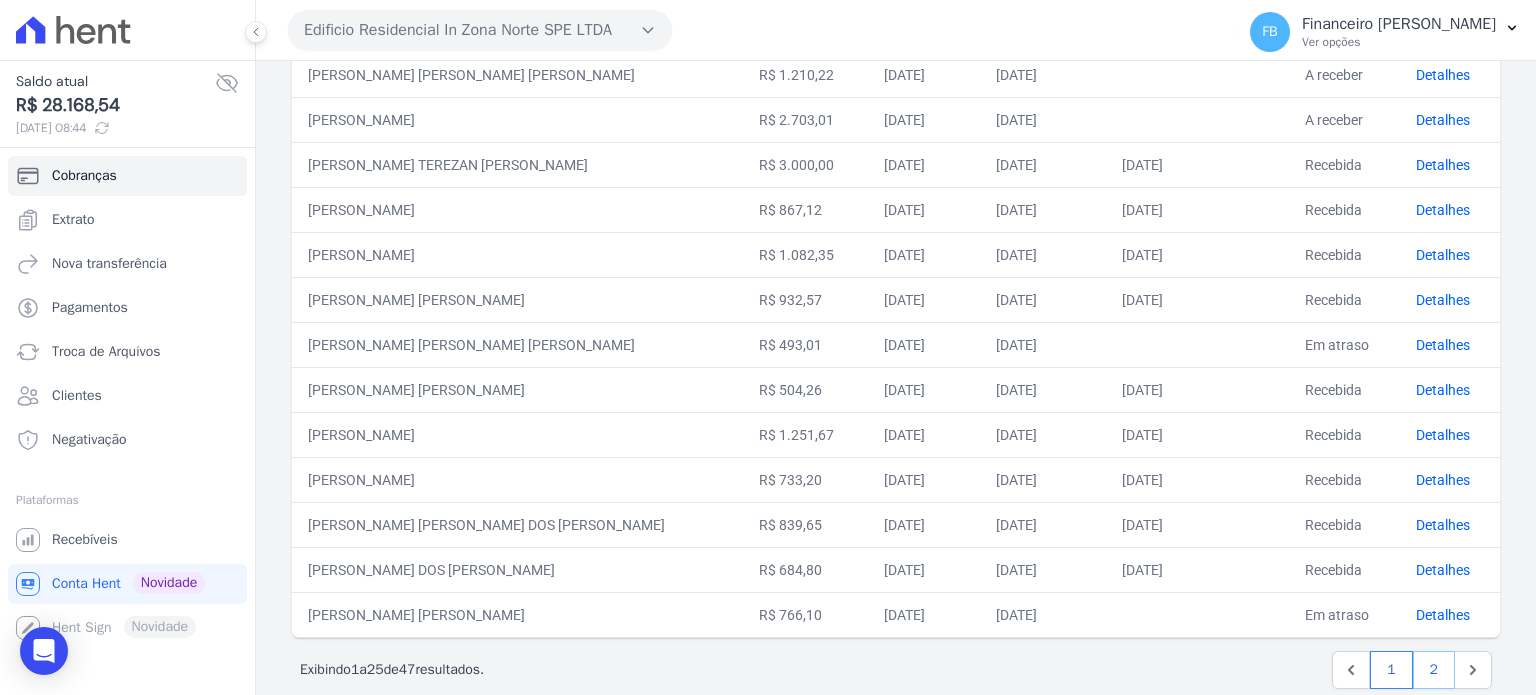 click on "2" at bounding box center (1434, 670) 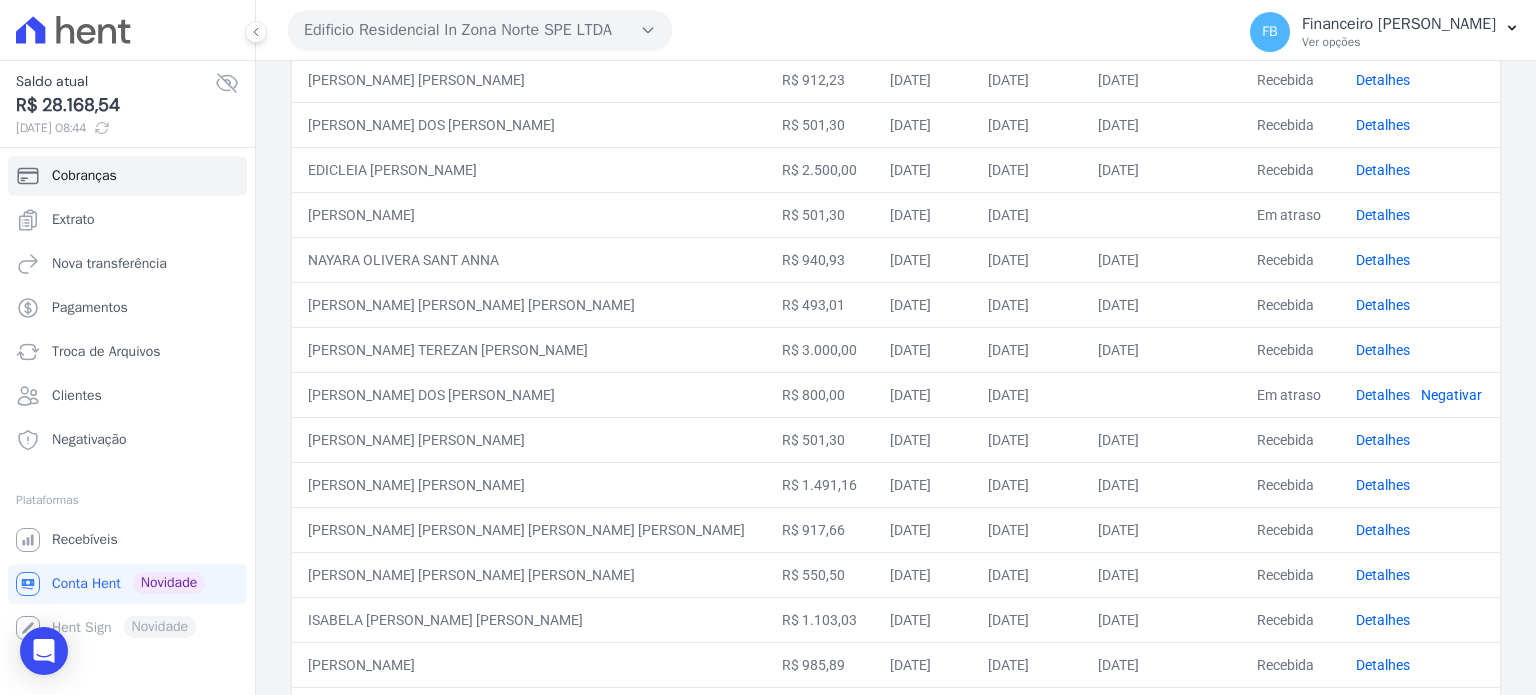 scroll, scrollTop: 400, scrollLeft: 0, axis: vertical 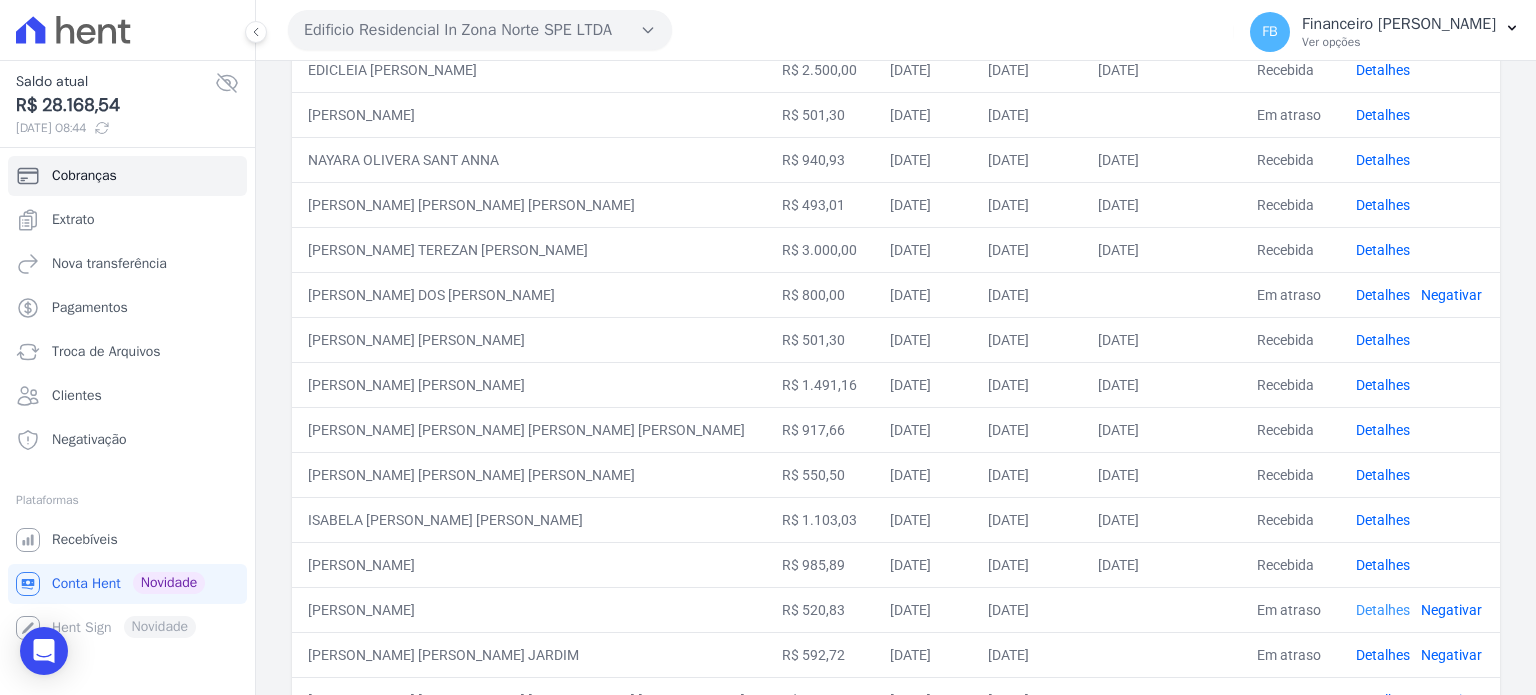 click on "Detalhes" at bounding box center [1383, 610] 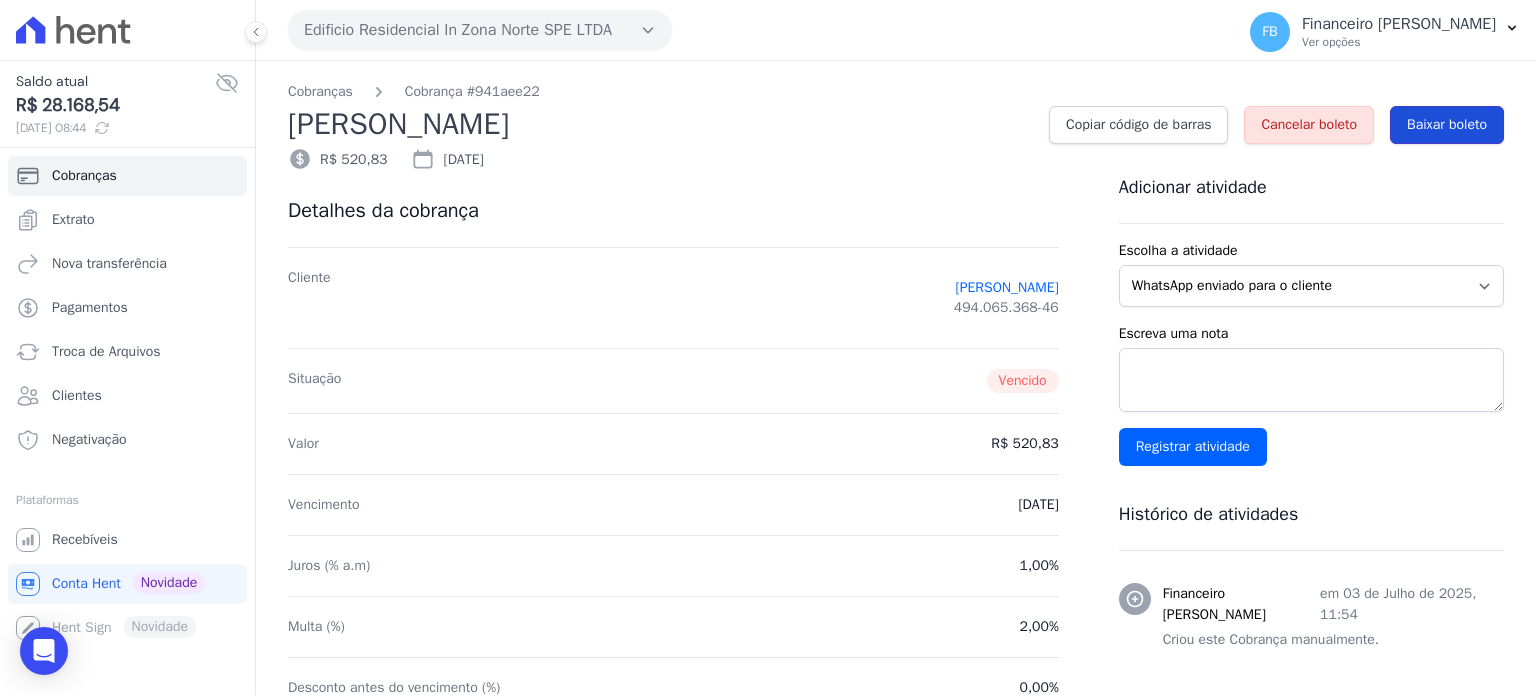 click on "Baixar boleto" at bounding box center (1447, 125) 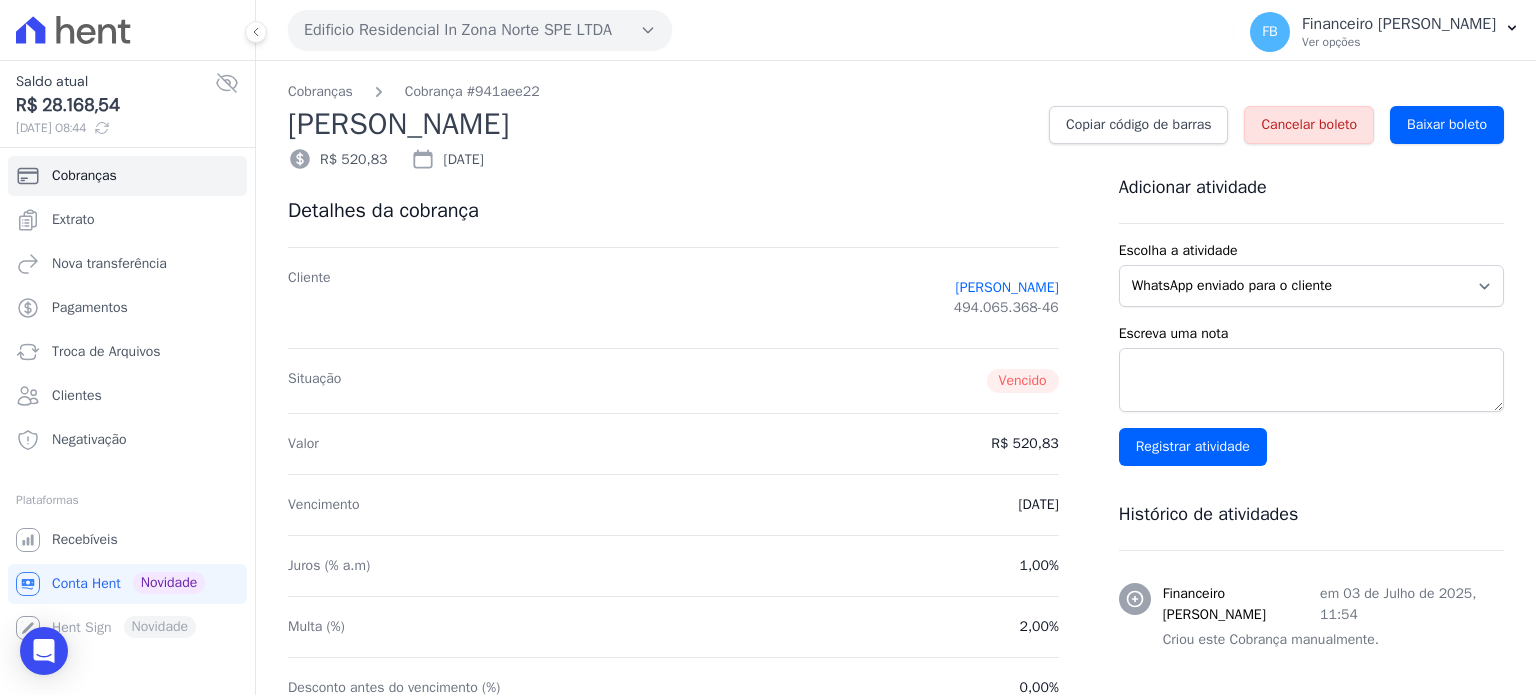 click on "Edificio Residencial In Zona Norte SPE LTDA" at bounding box center [480, 30] 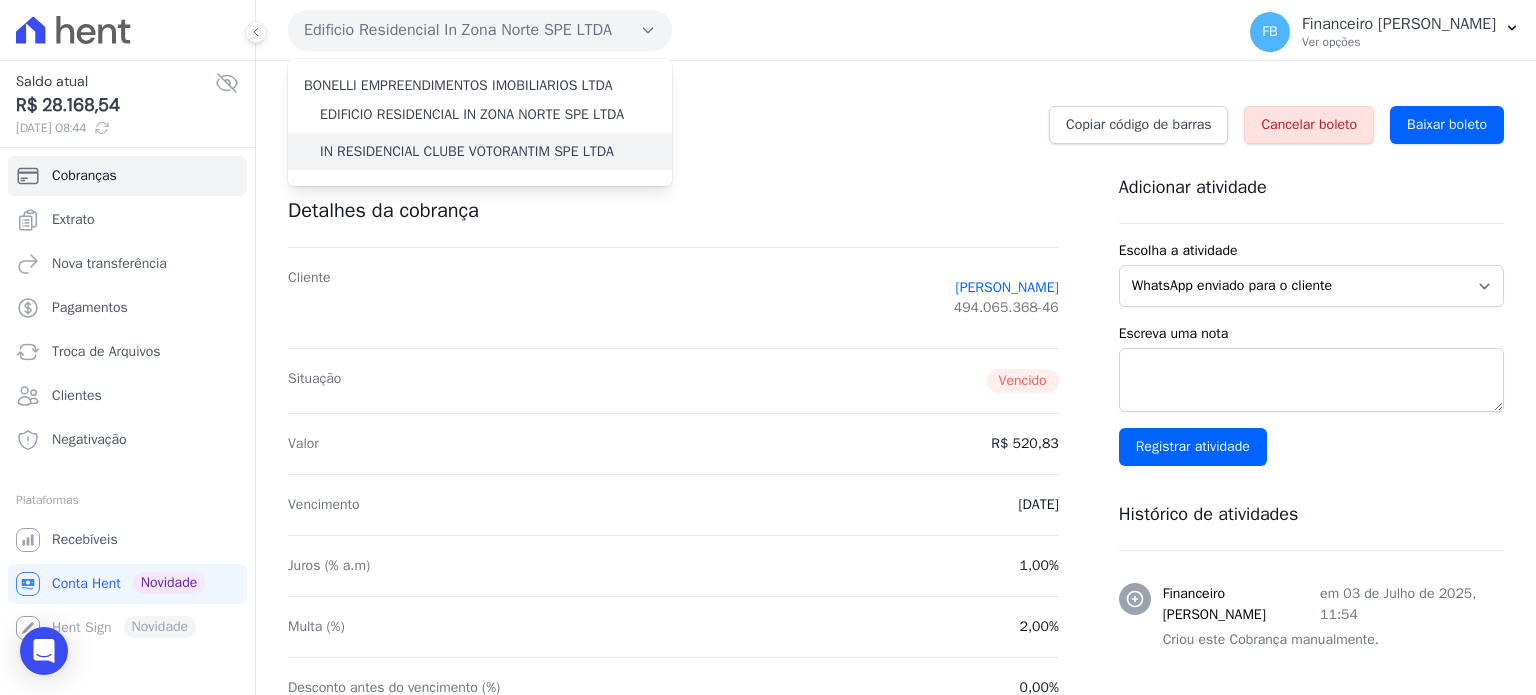 click on "IN RESIDENCIAL CLUBE VOTORANTIM SPE LTDA" at bounding box center (467, 151) 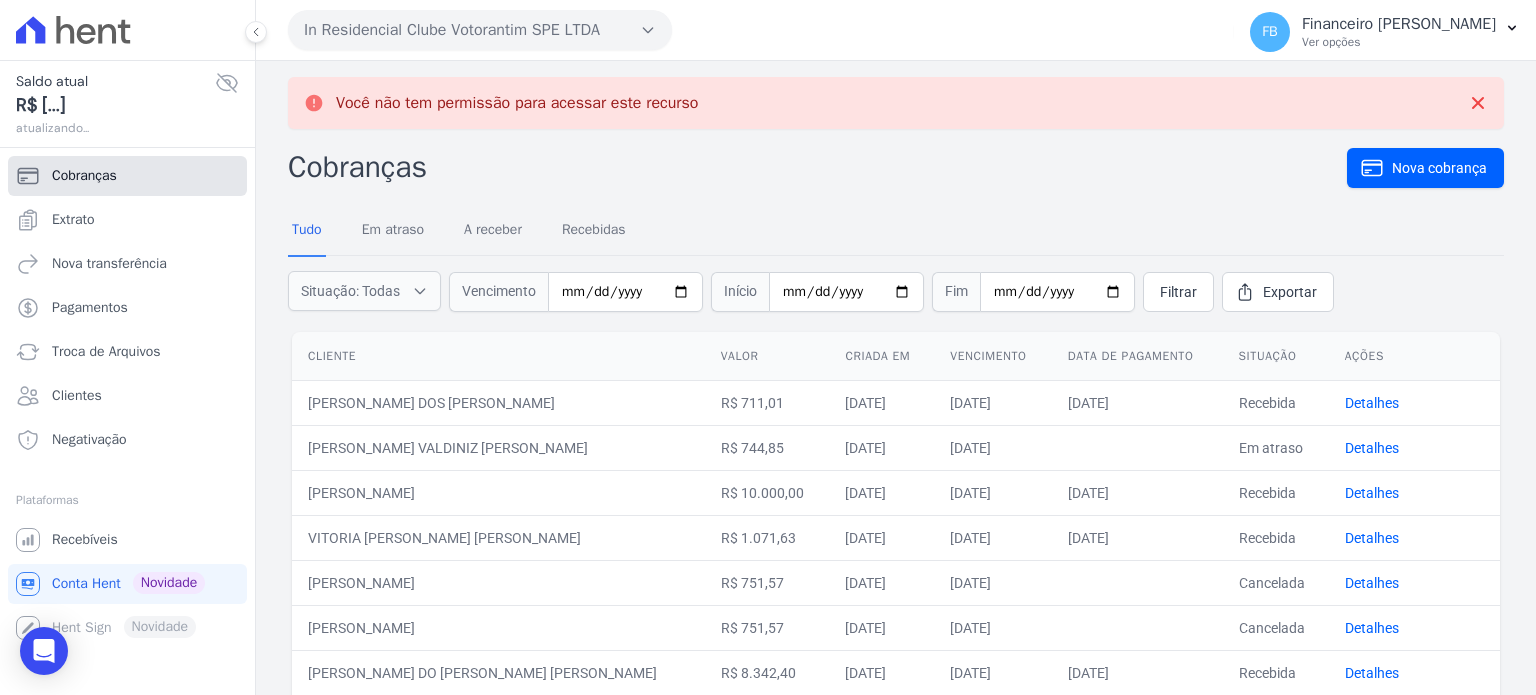 click on "Cobranças" at bounding box center (127, 176) 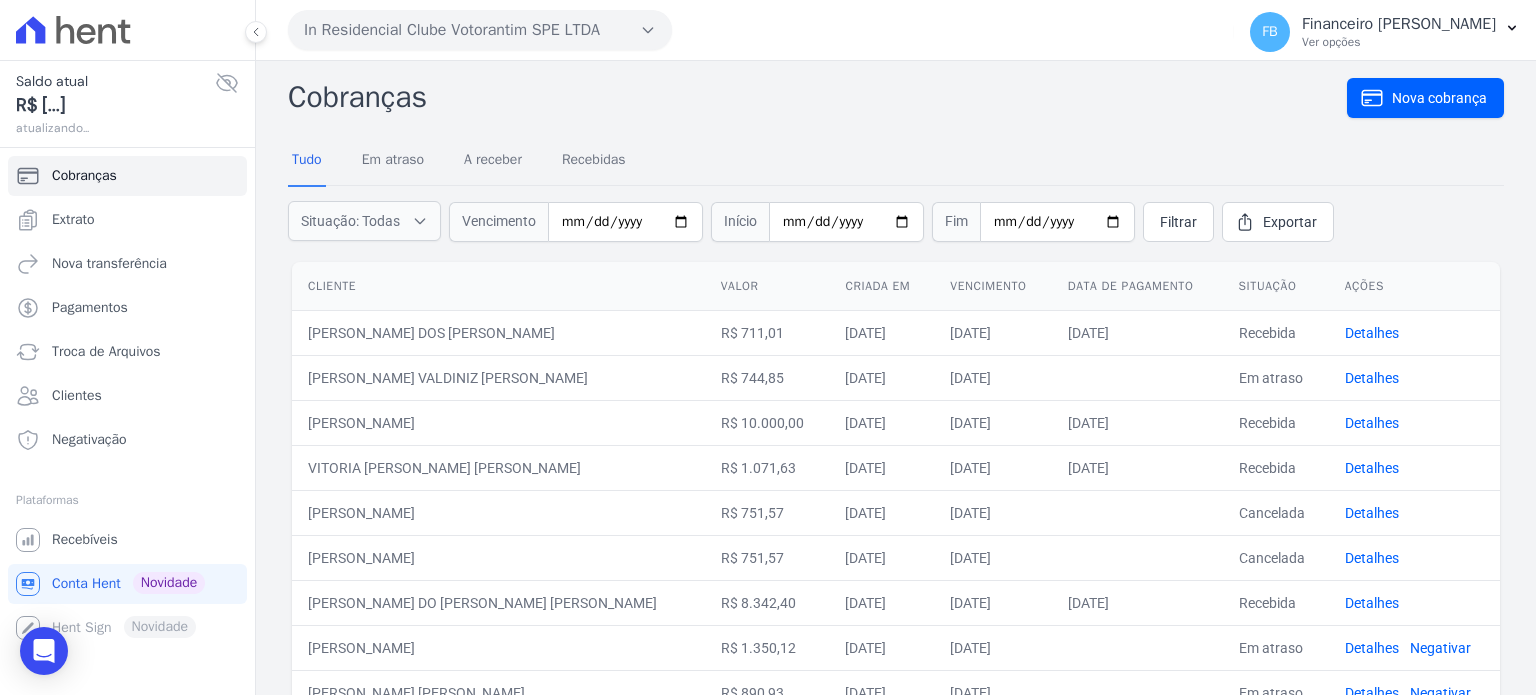 scroll, scrollTop: 0, scrollLeft: 0, axis: both 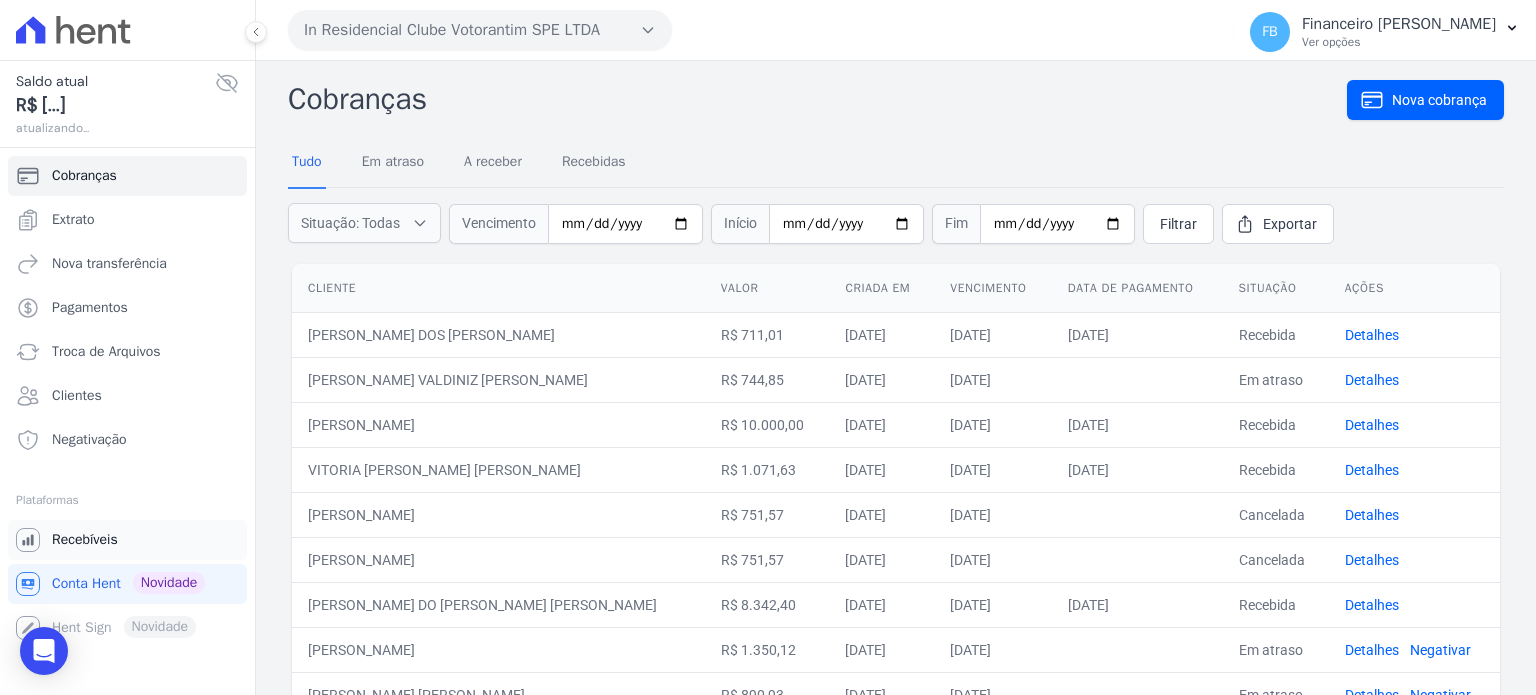 click on "Recebíveis" at bounding box center [85, 540] 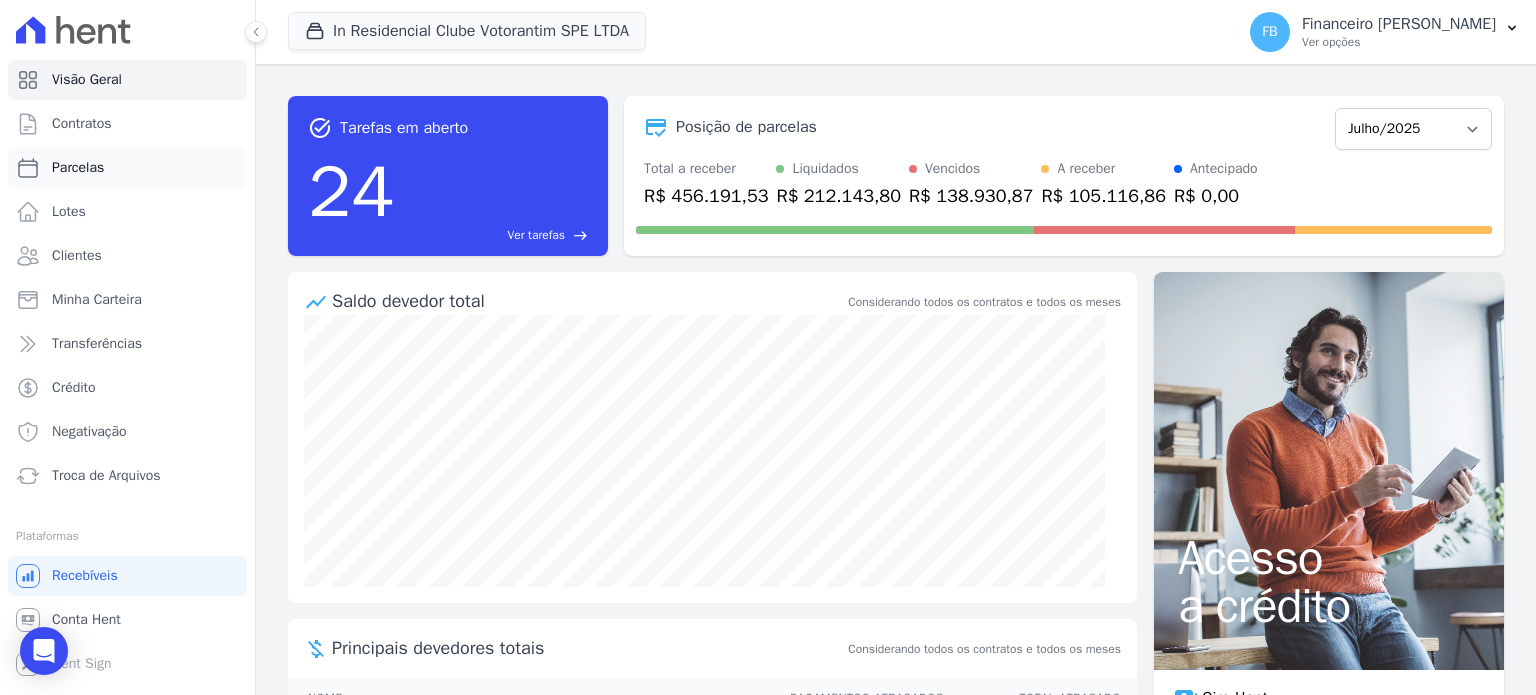click on "Parcelas" at bounding box center [127, 168] 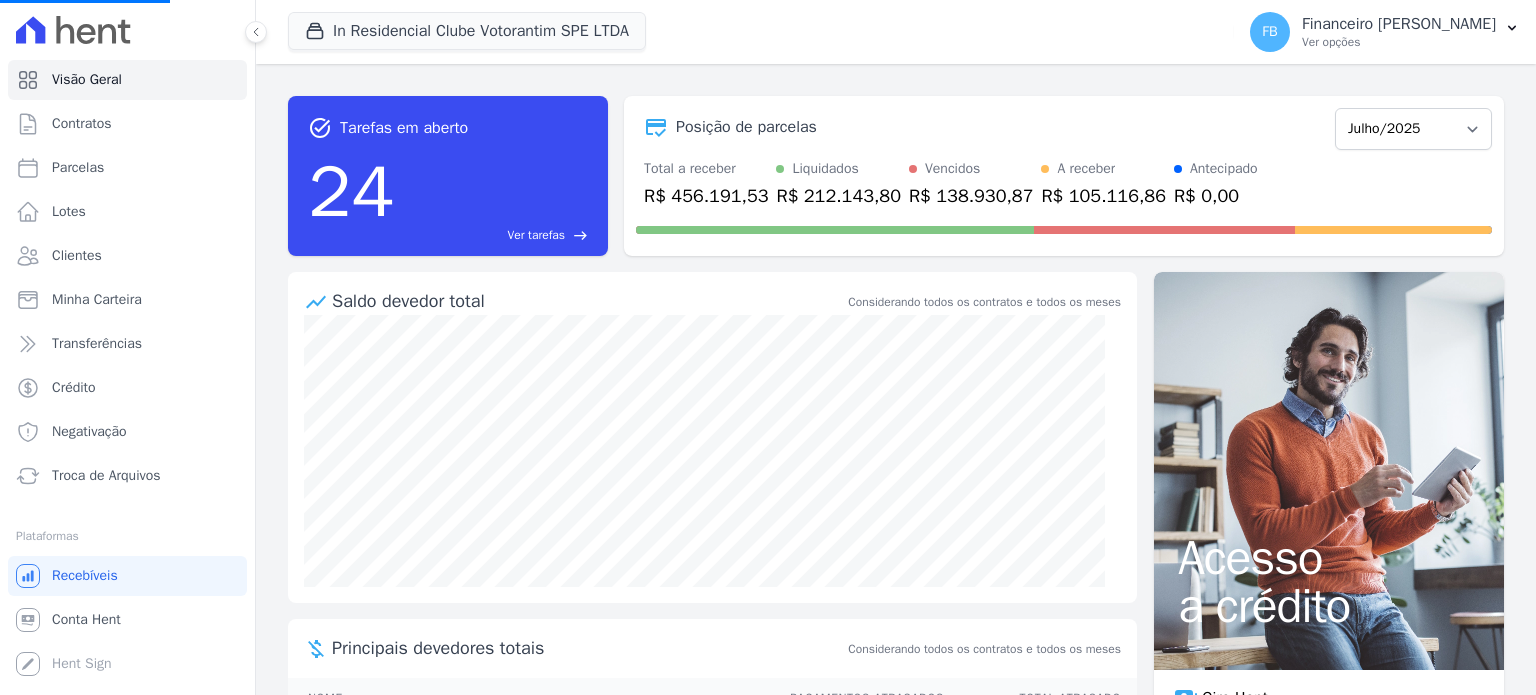 select 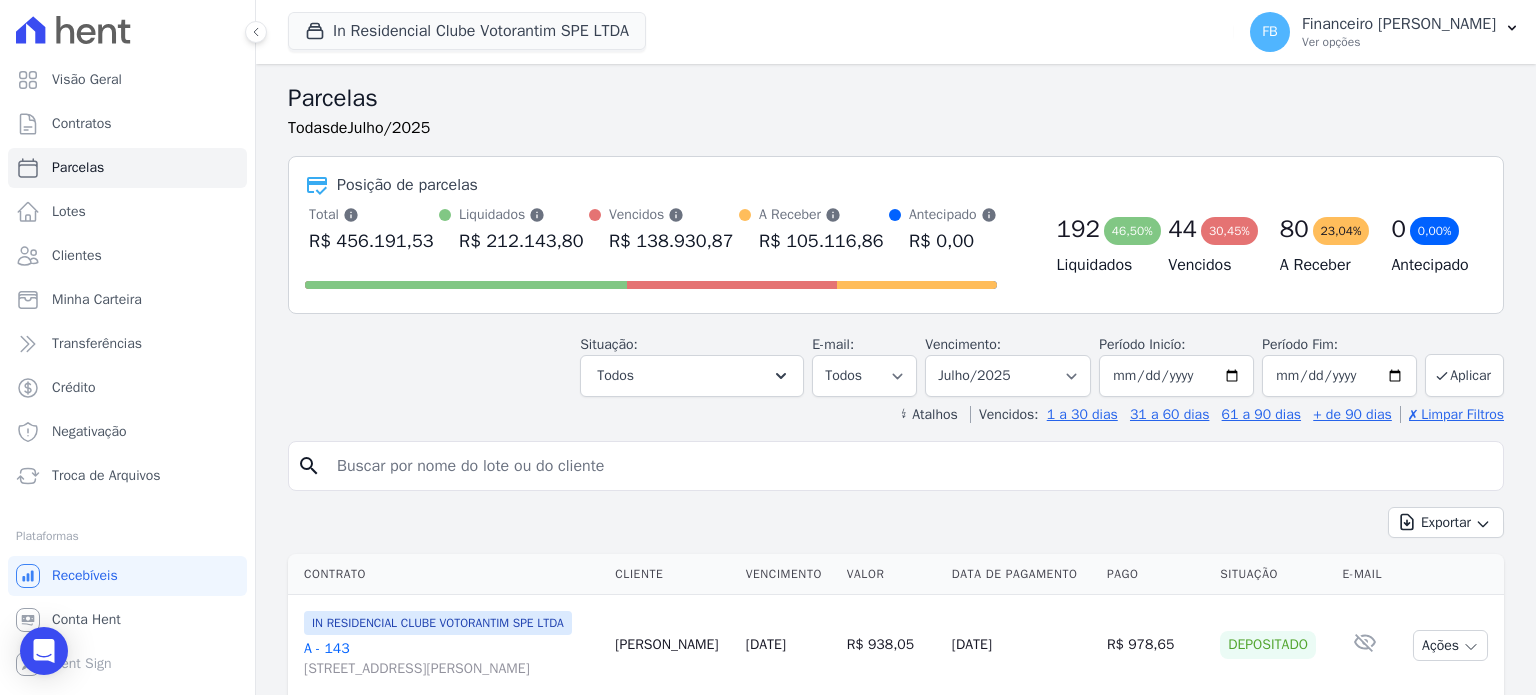click at bounding box center [910, 466] 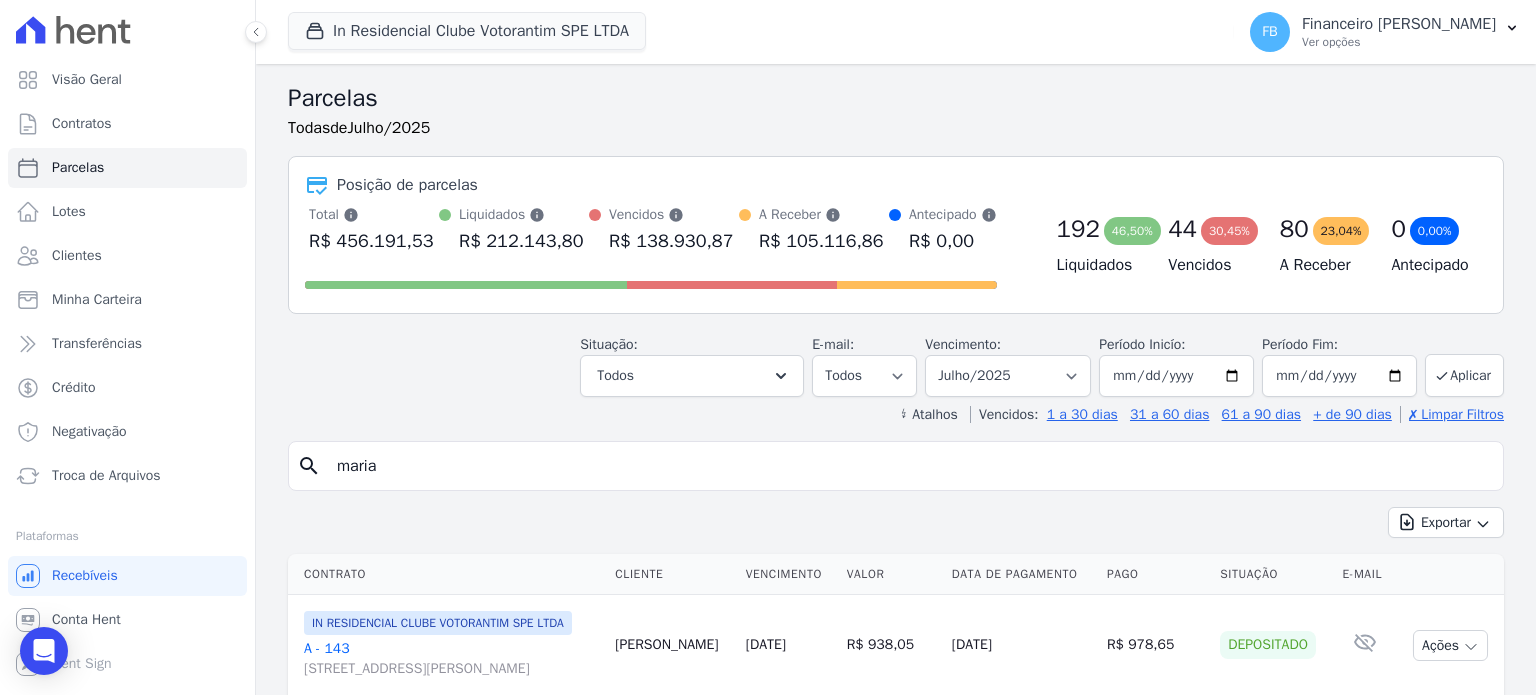 type on "maria" 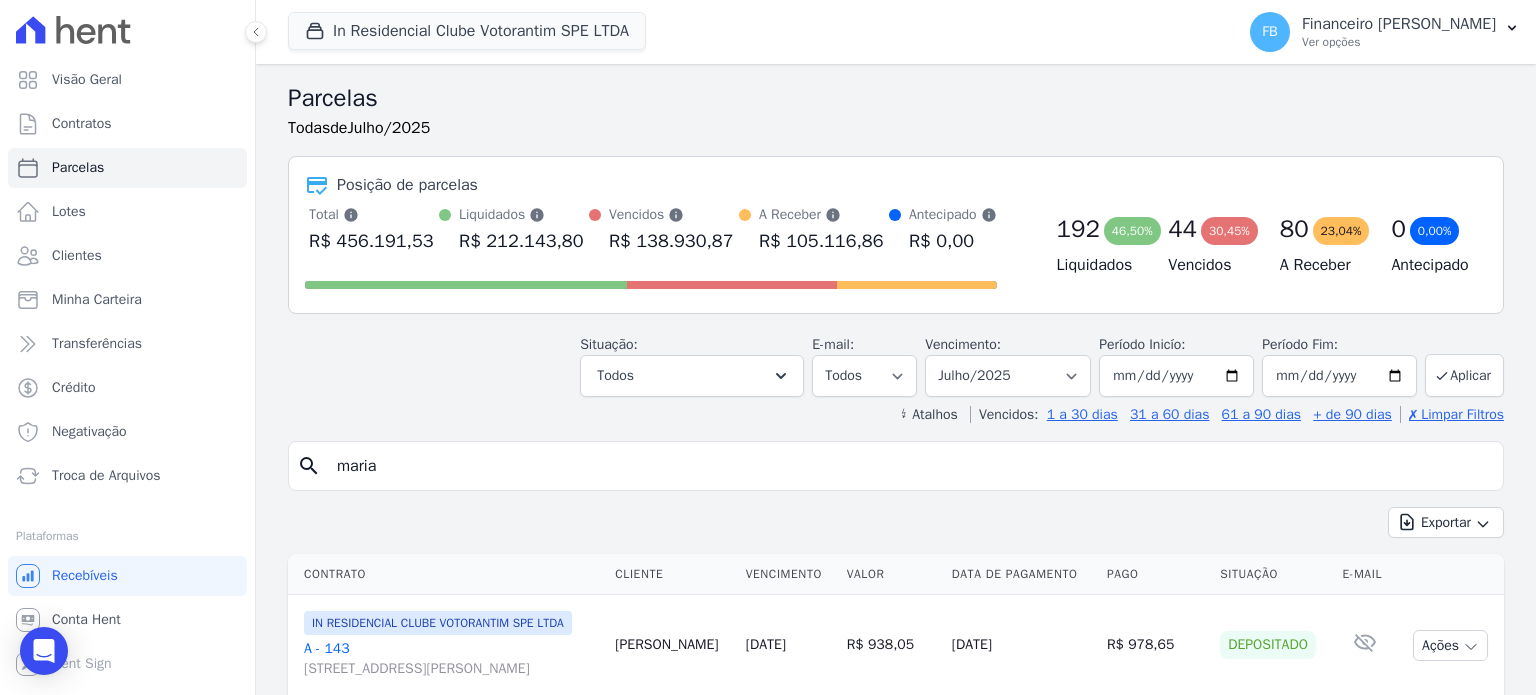 select 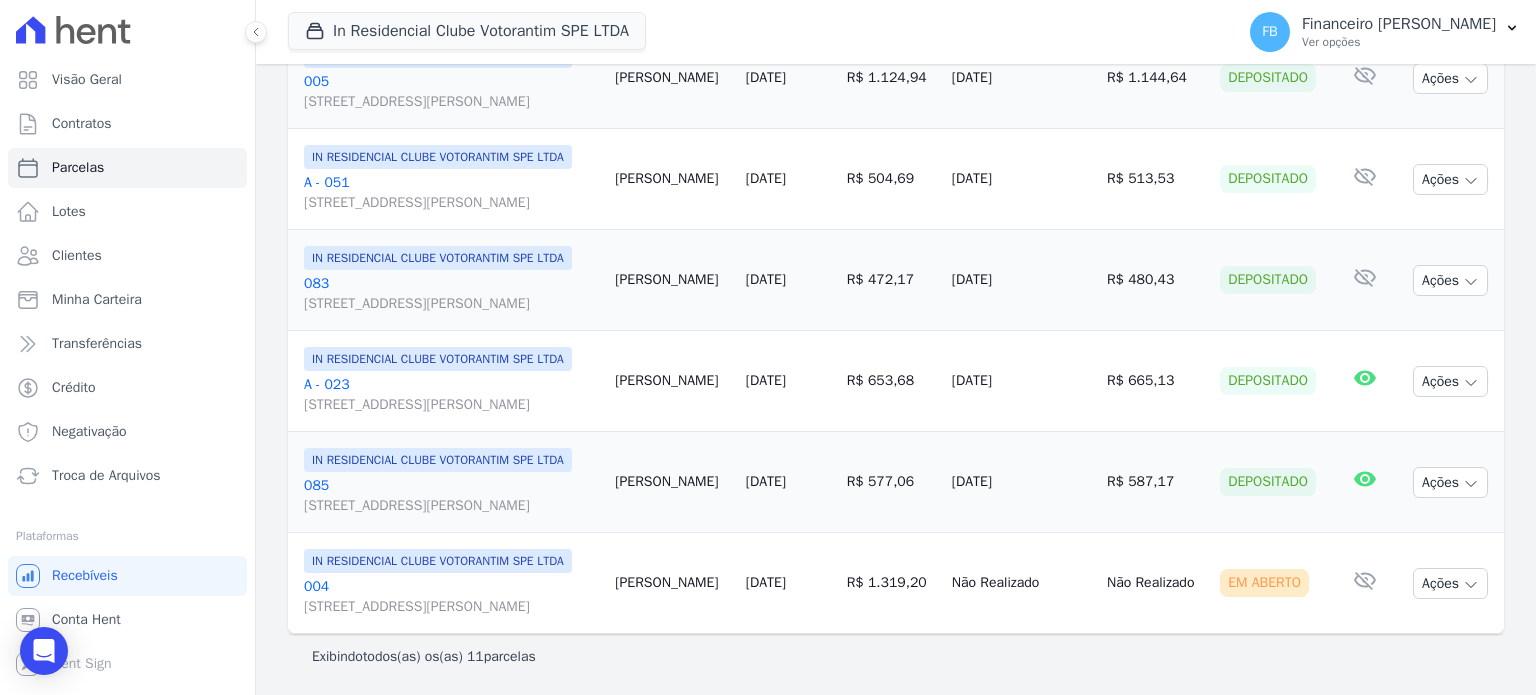 scroll, scrollTop: 1134, scrollLeft: 0, axis: vertical 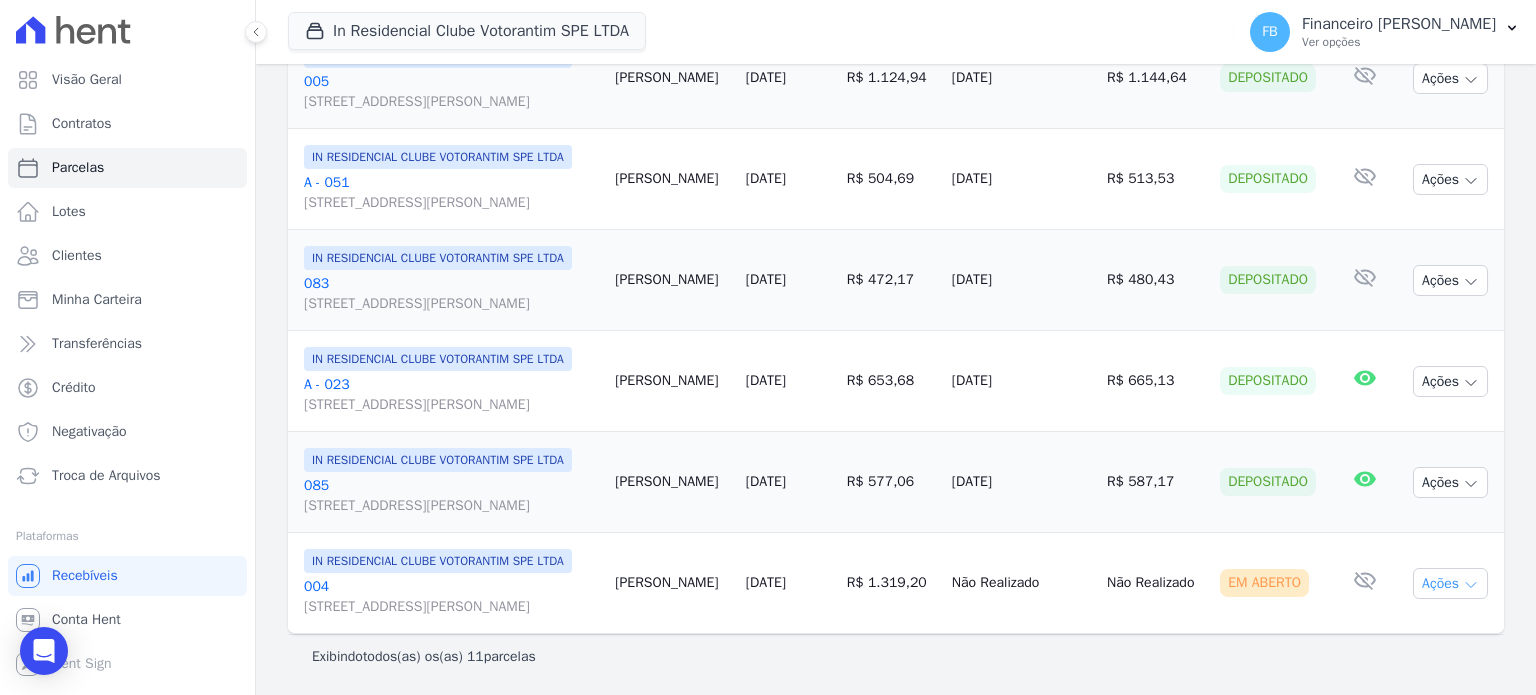 click on "Ações" at bounding box center (1450, 583) 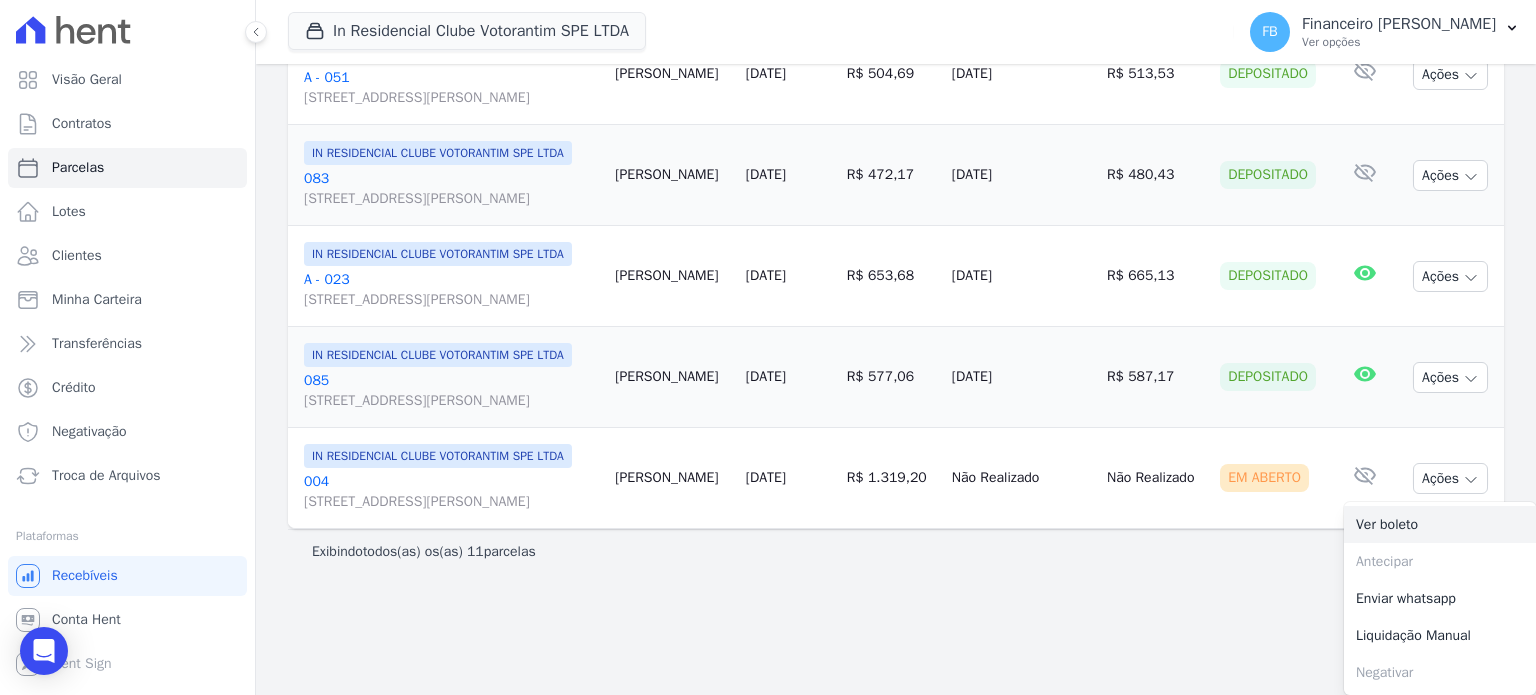 click on "Ver boleto" at bounding box center (1440, 524) 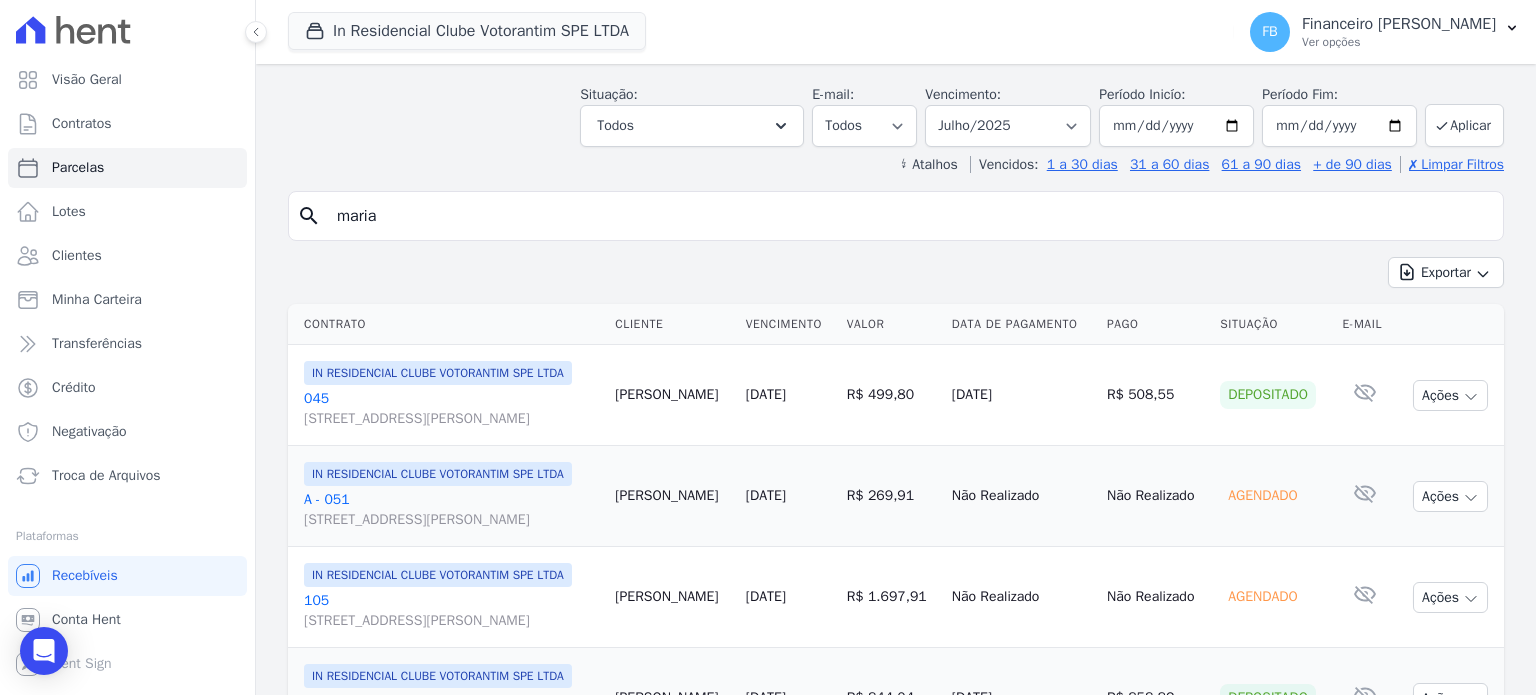 scroll, scrollTop: 0, scrollLeft: 0, axis: both 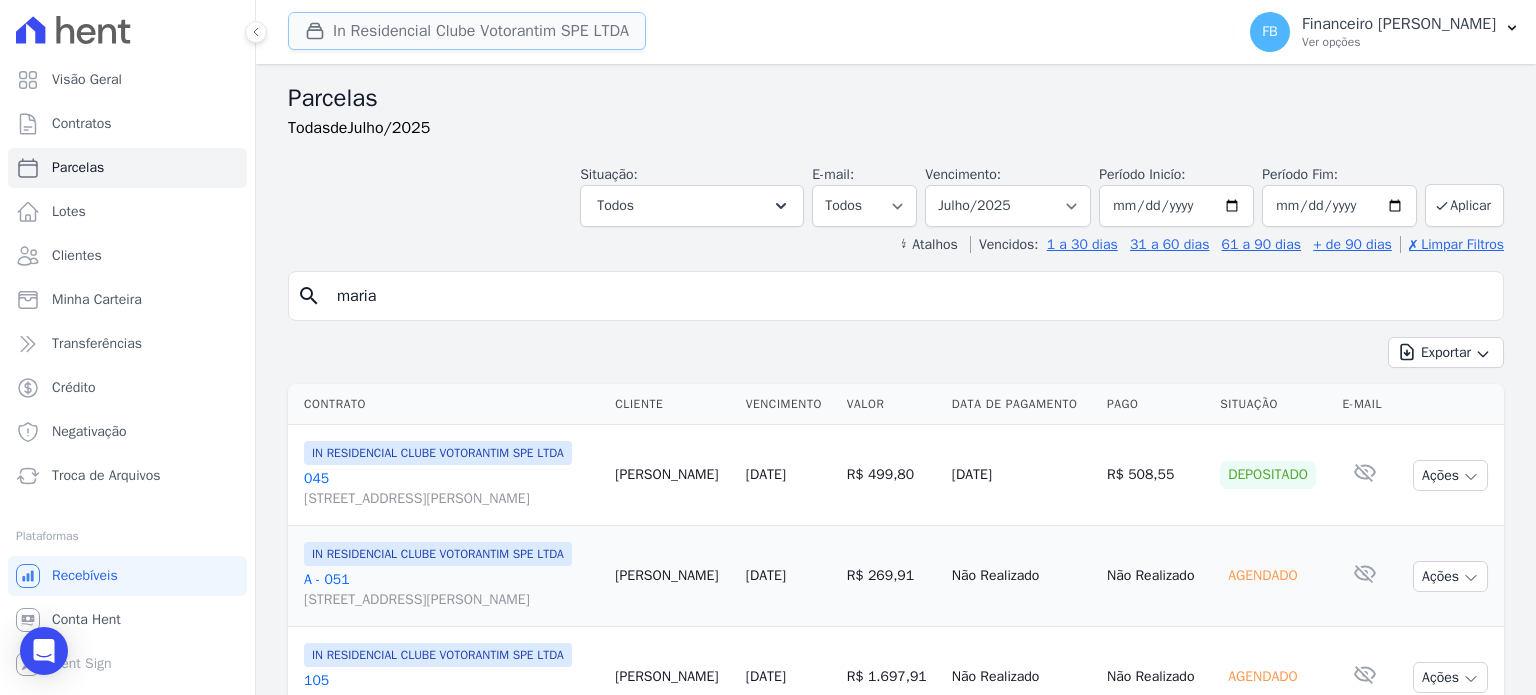 click on "In Residencial Clube Votorantim SPE LTDA" at bounding box center (467, 31) 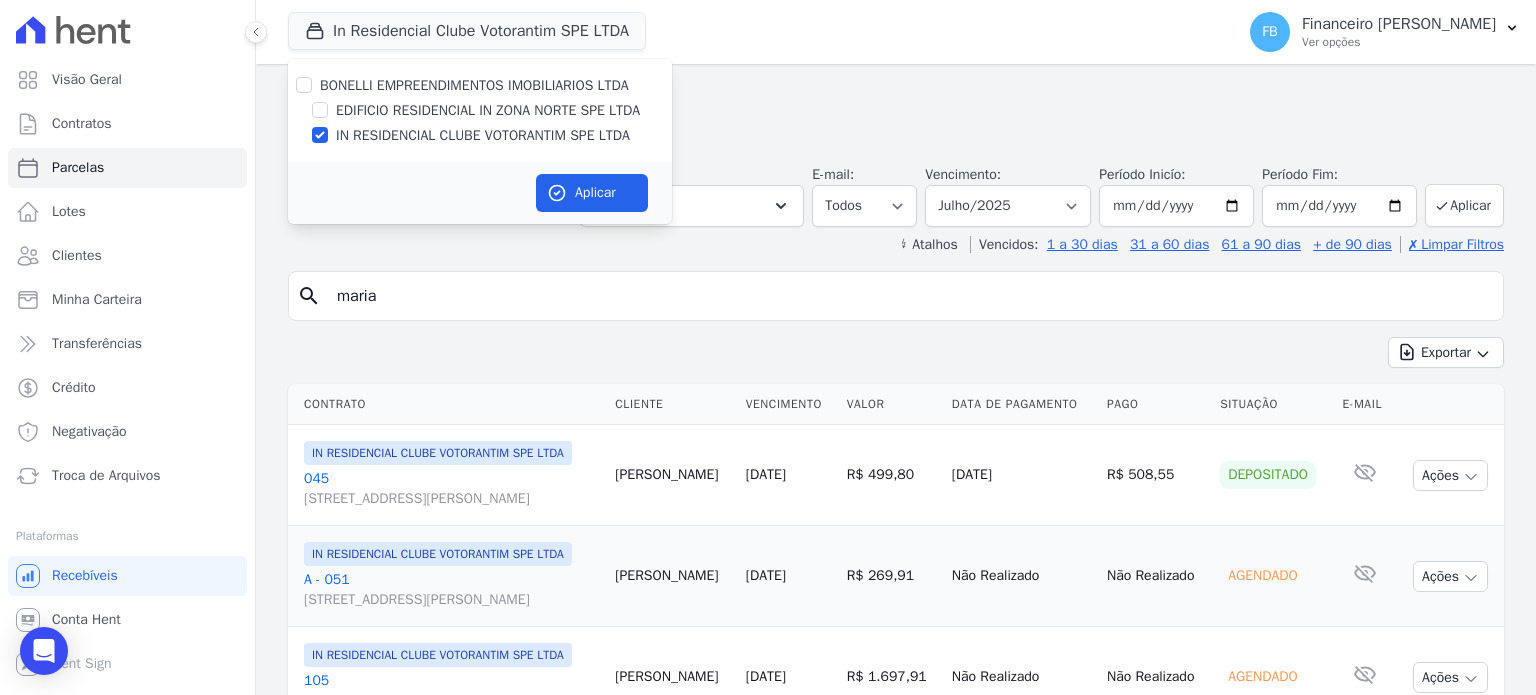 click on "EDIFICIO RESIDENCIAL IN ZONA NORTE SPE LTDA" at bounding box center [488, 110] 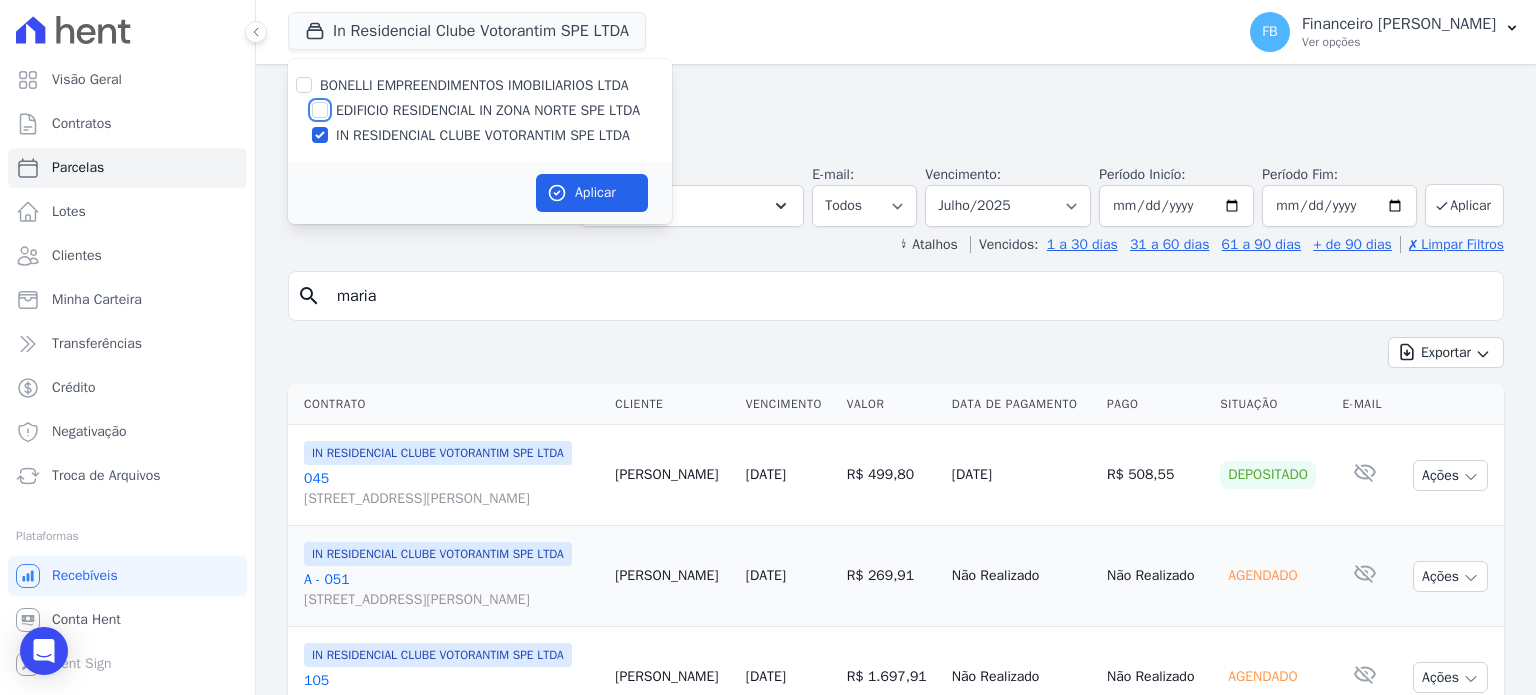 click on "EDIFICIO RESIDENCIAL IN ZONA NORTE SPE LTDA" at bounding box center (320, 110) 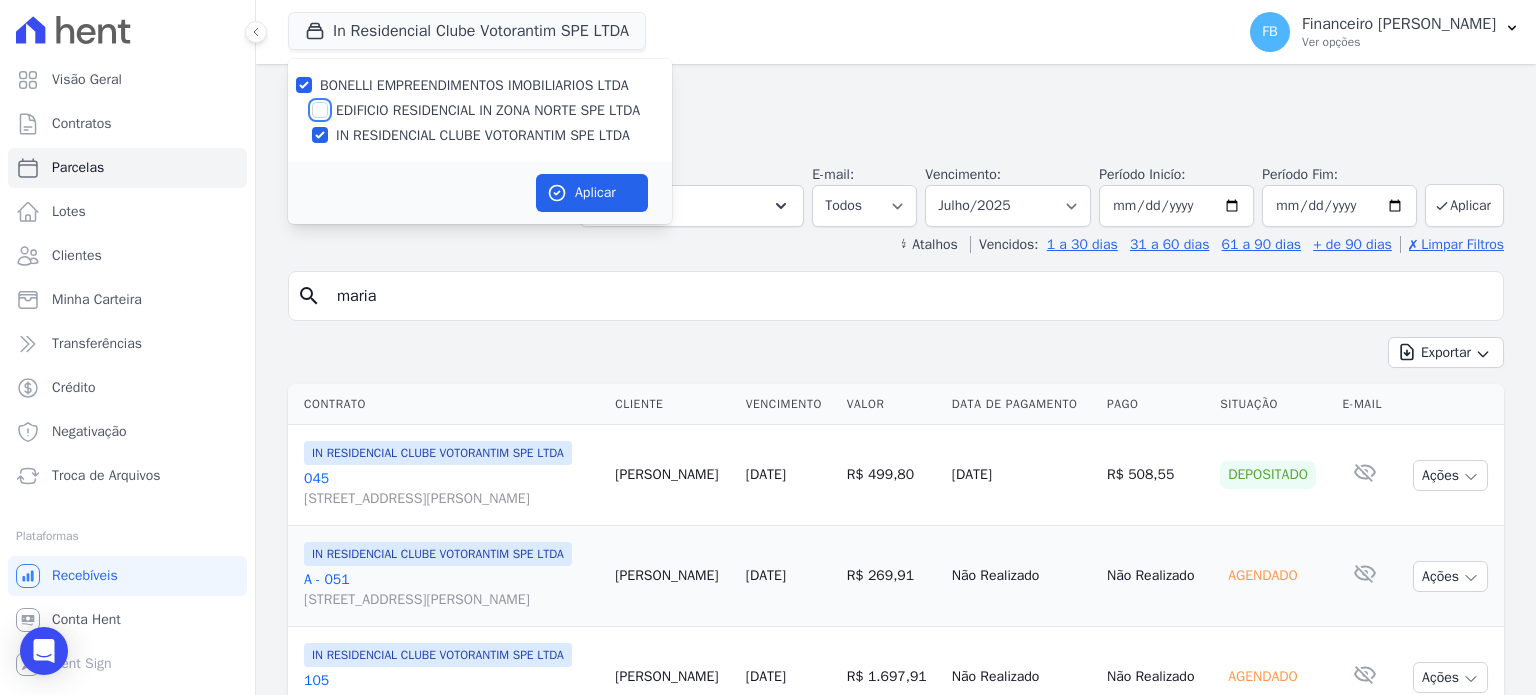 checkbox on "true" 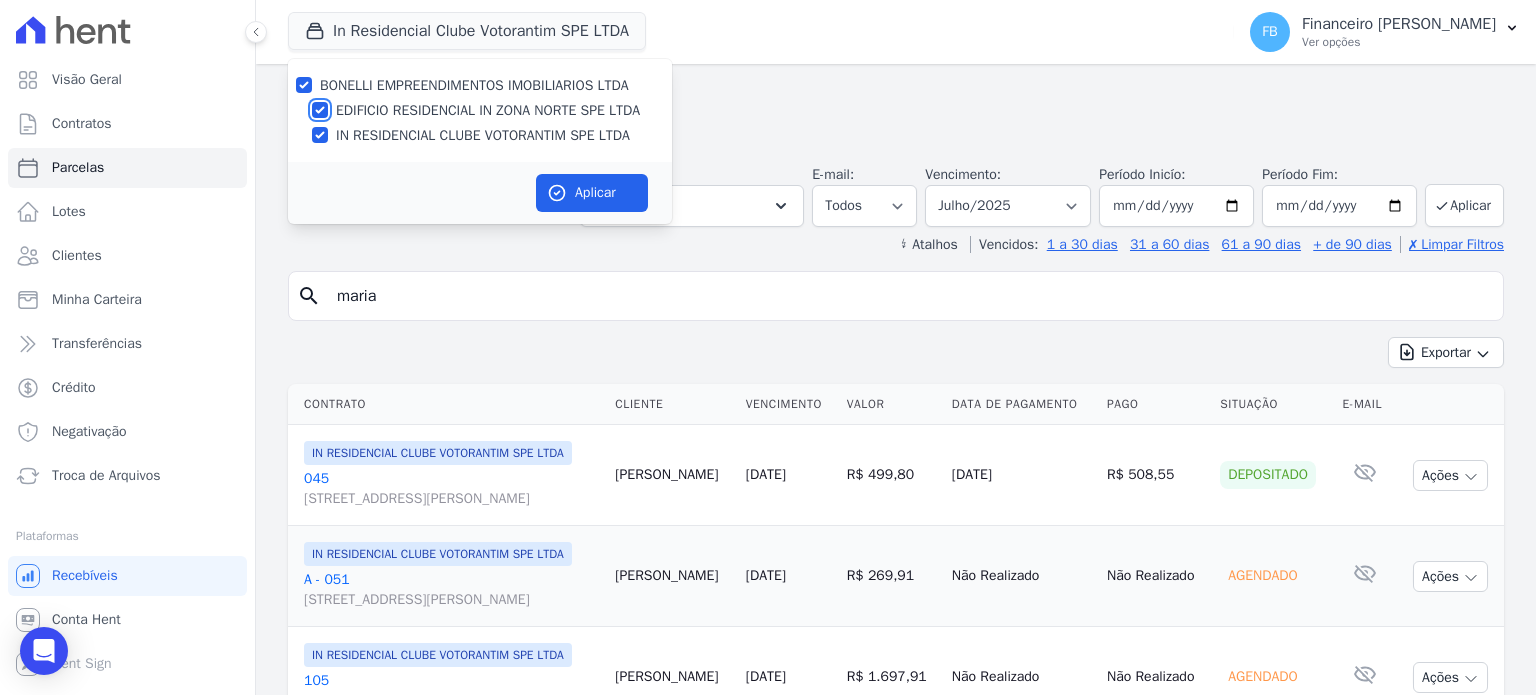 checkbox on "true" 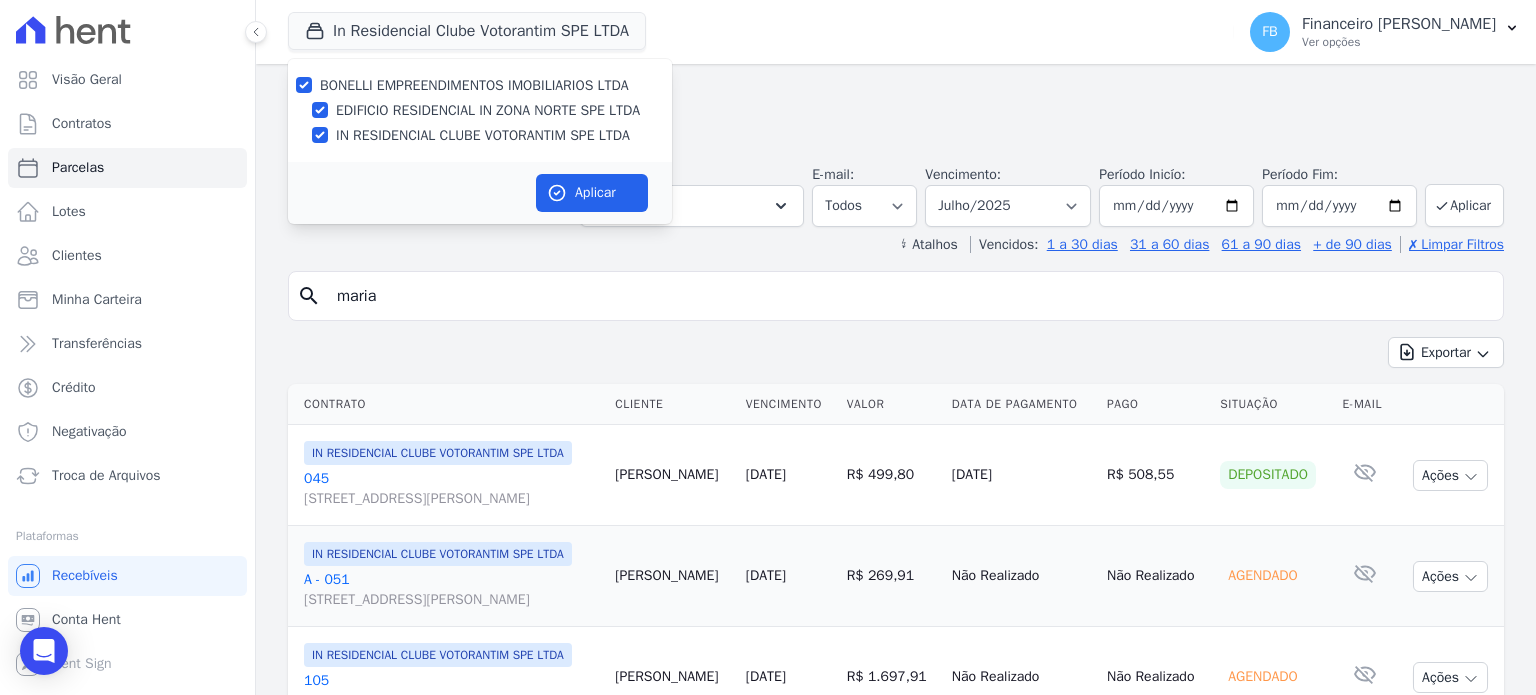 click on "IN RESIDENCIAL CLUBE VOTORANTIM SPE LTDA" at bounding box center (483, 135) 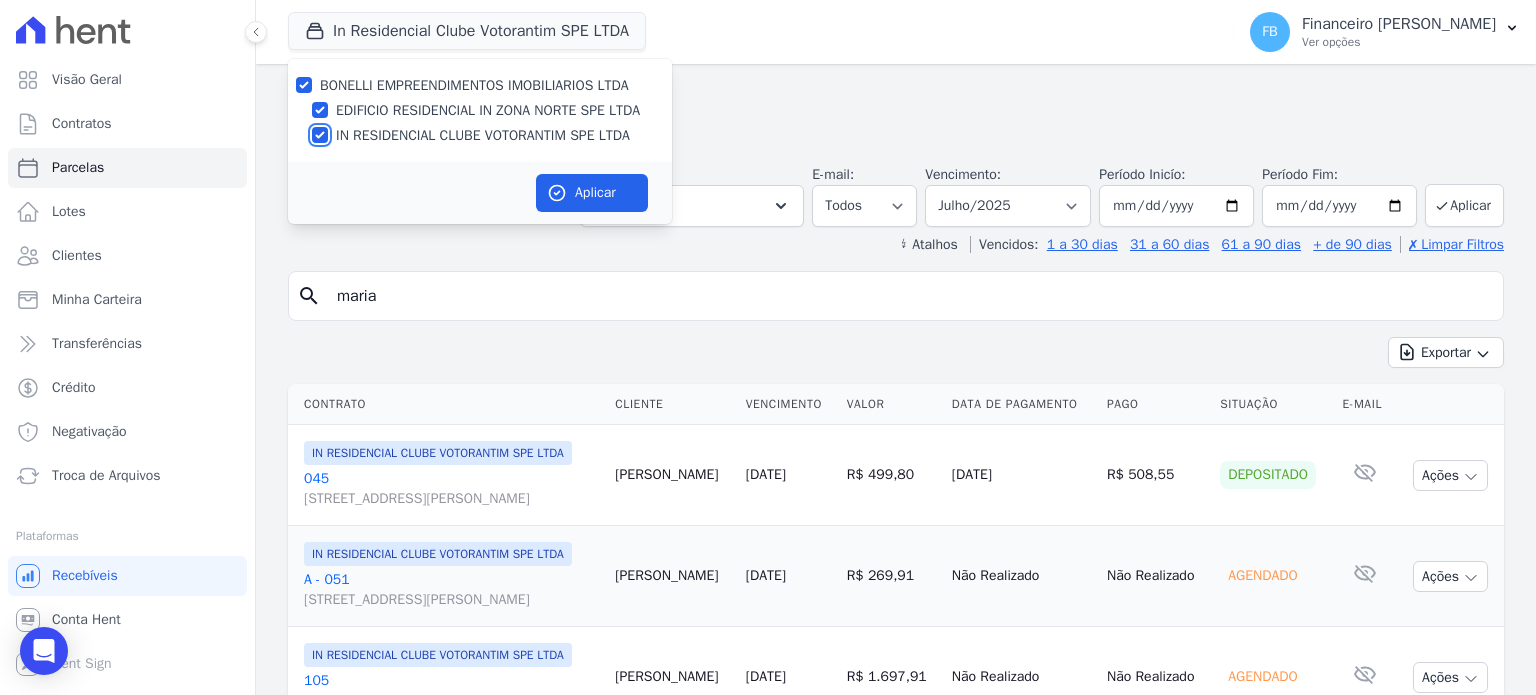 click on "IN RESIDENCIAL CLUBE VOTORANTIM SPE LTDA" at bounding box center [320, 135] 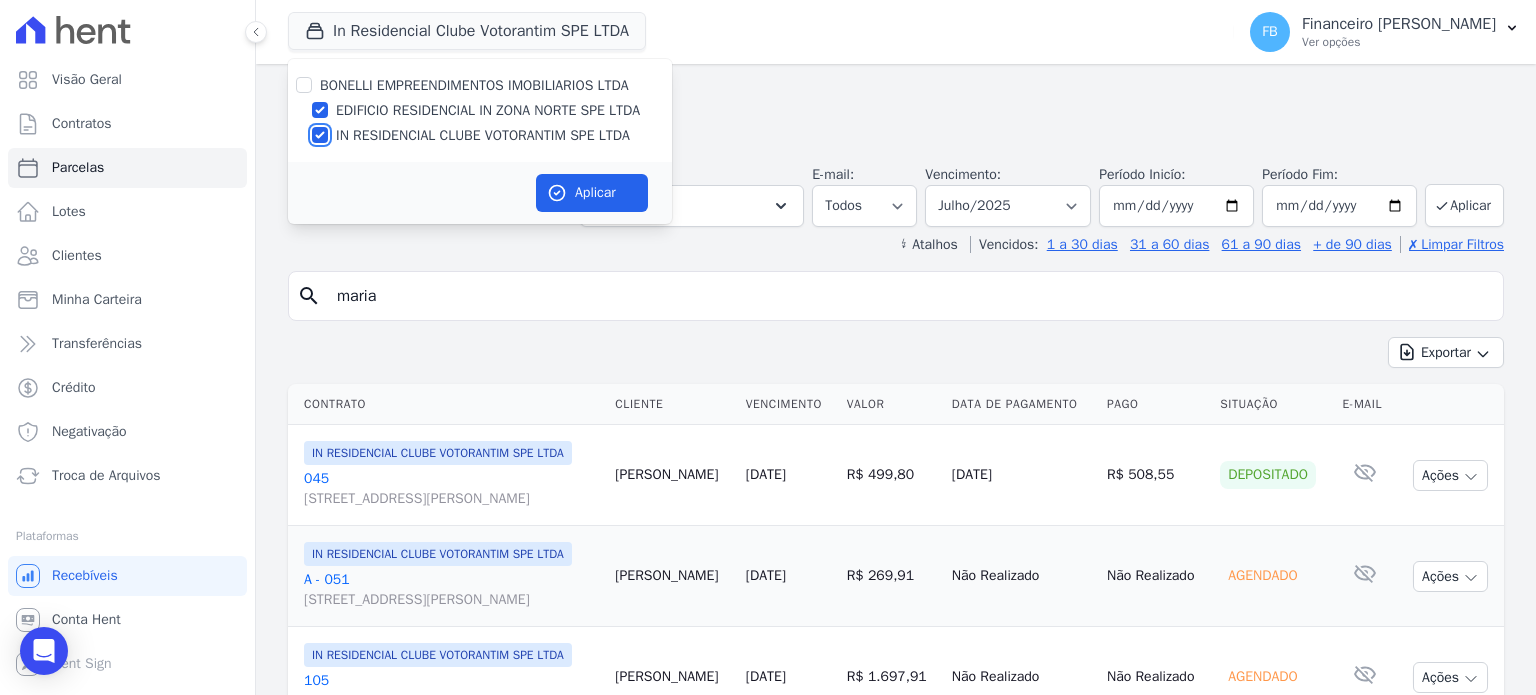 checkbox on "false" 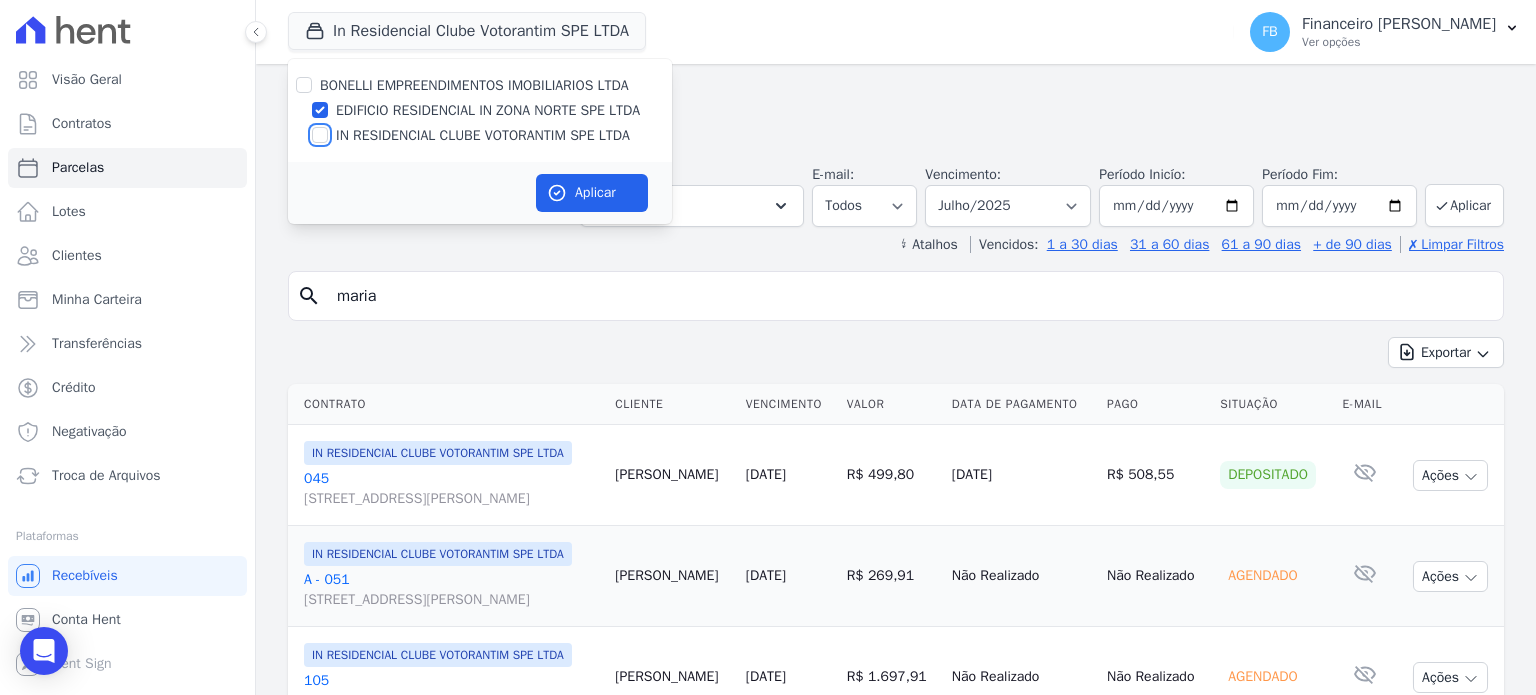checkbox on "false" 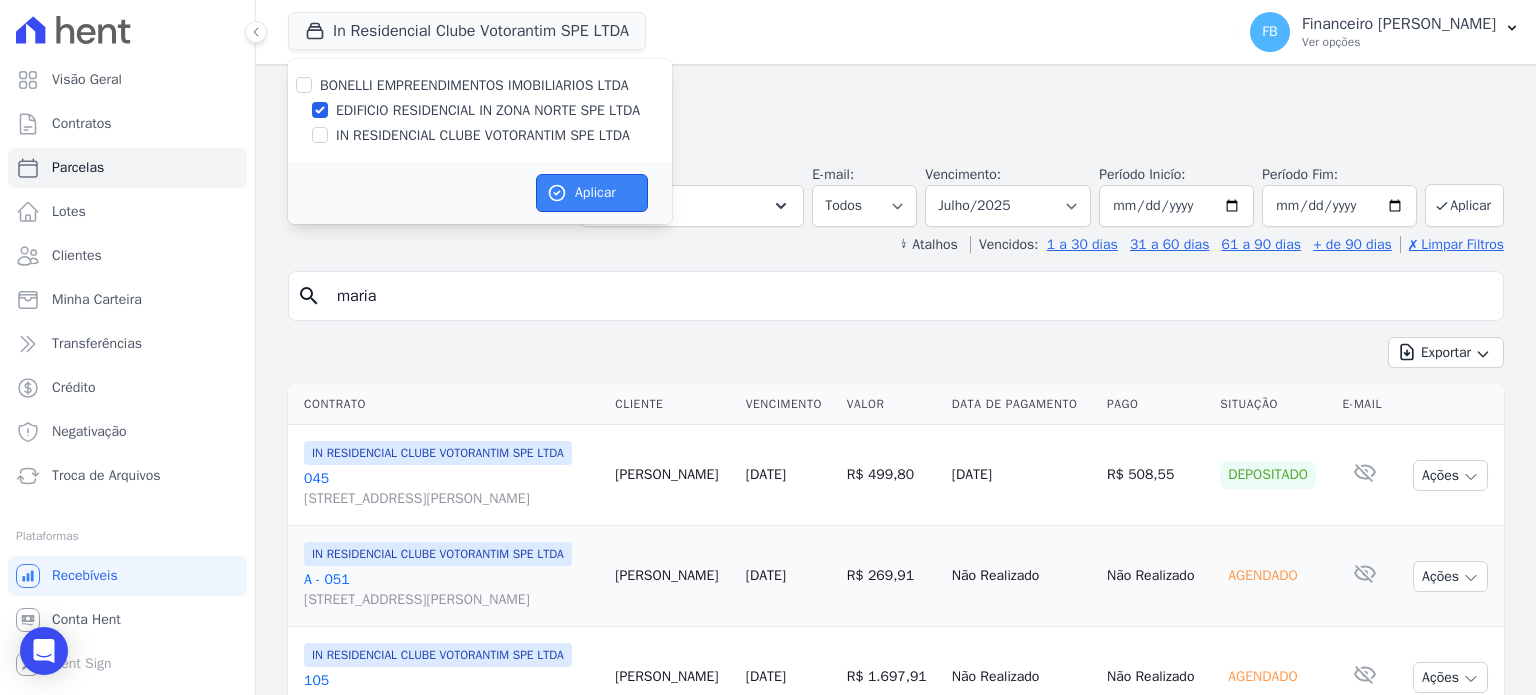 click on "Aplicar" at bounding box center (592, 193) 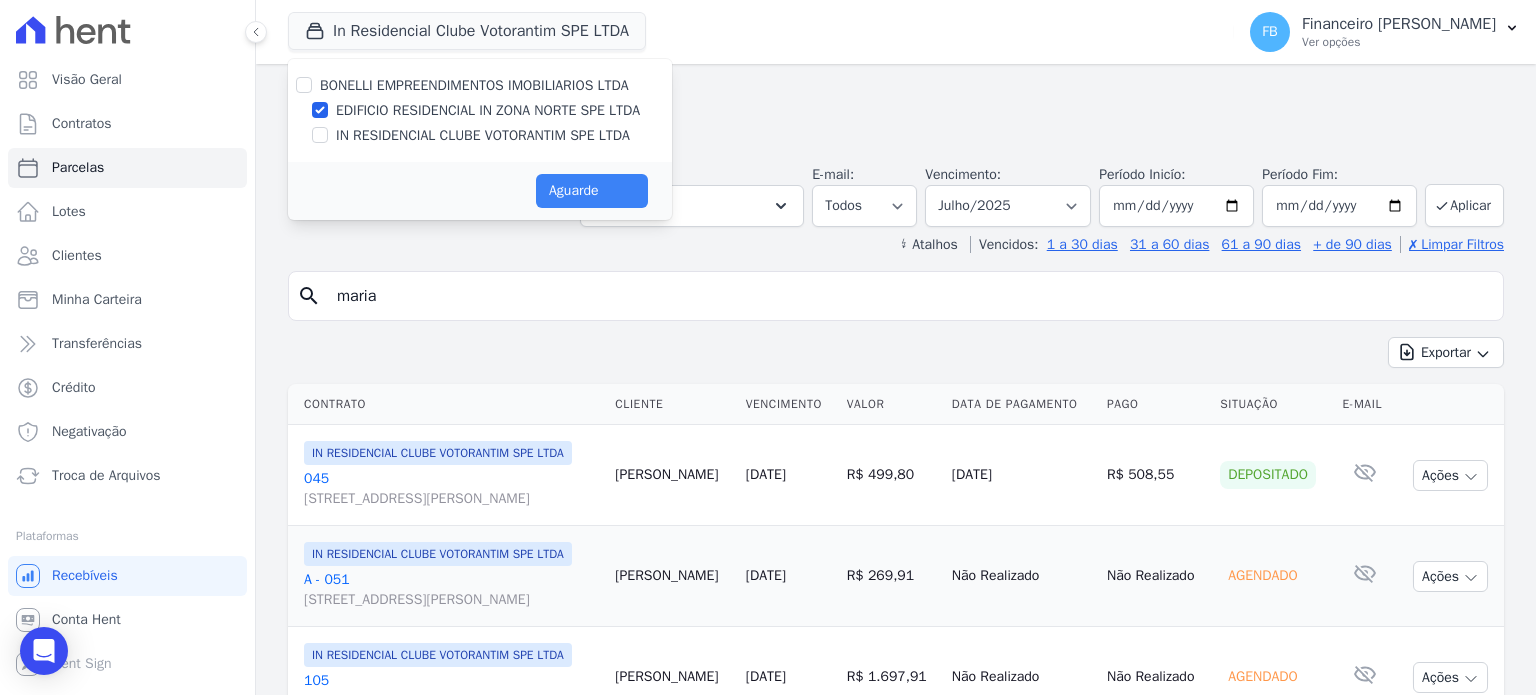 select 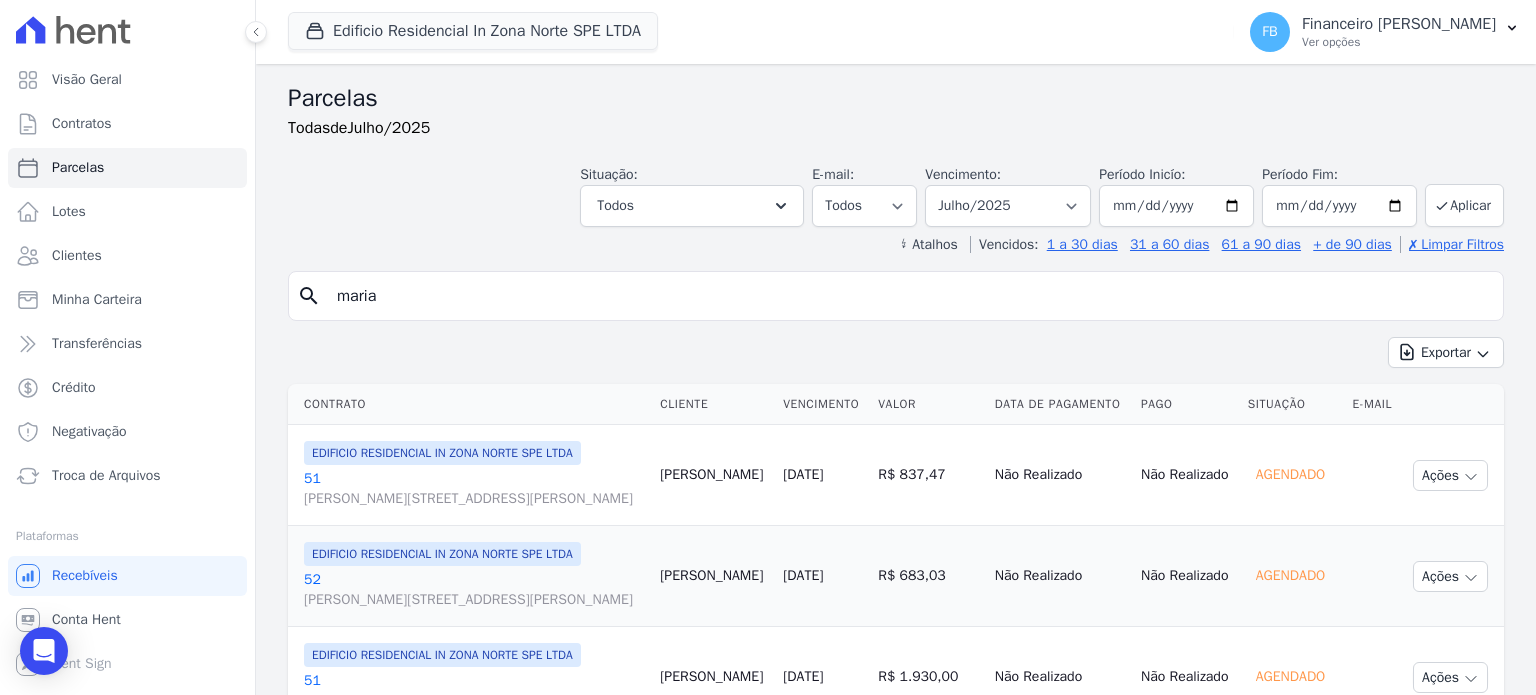 drag, startPoint x: 522, startPoint y: 299, endPoint x: 0, endPoint y: 315, distance: 522.2452 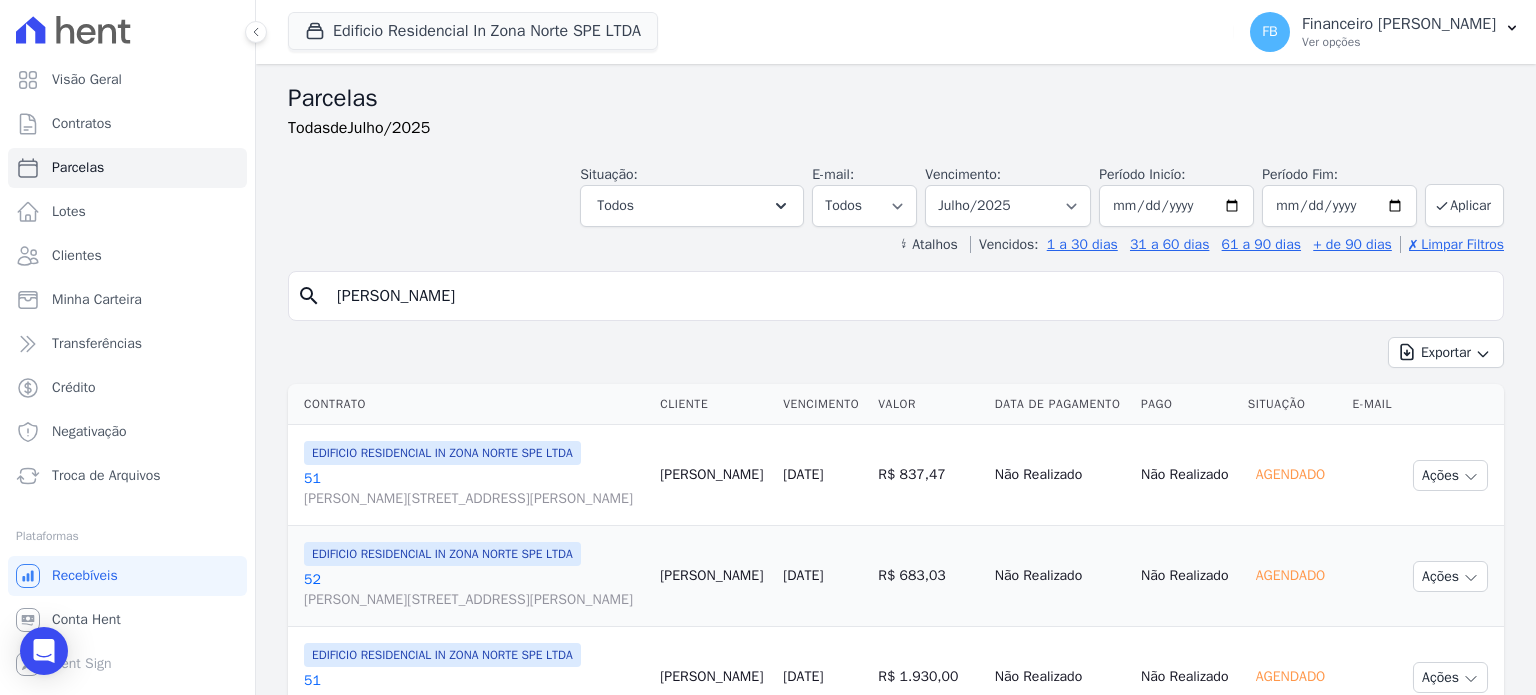 type on "[PERSON_NAME]" 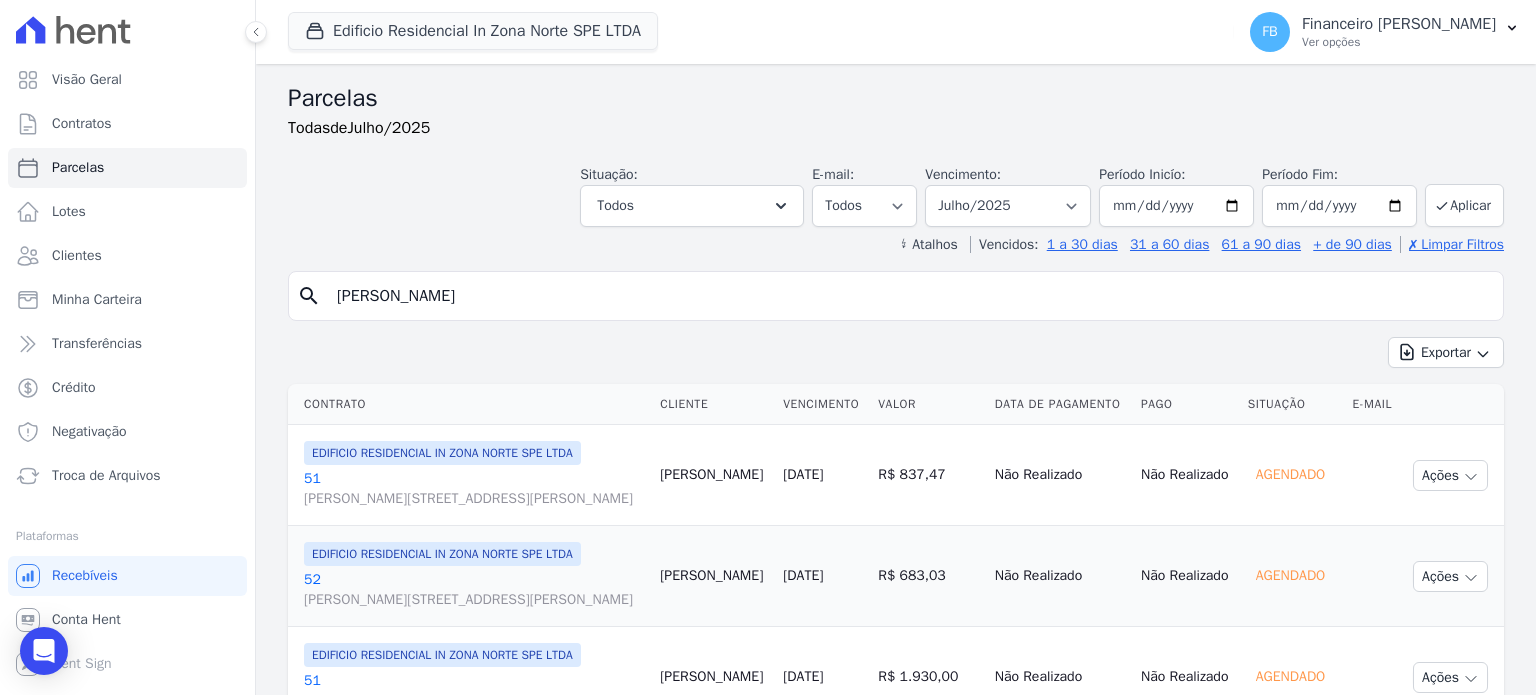 select 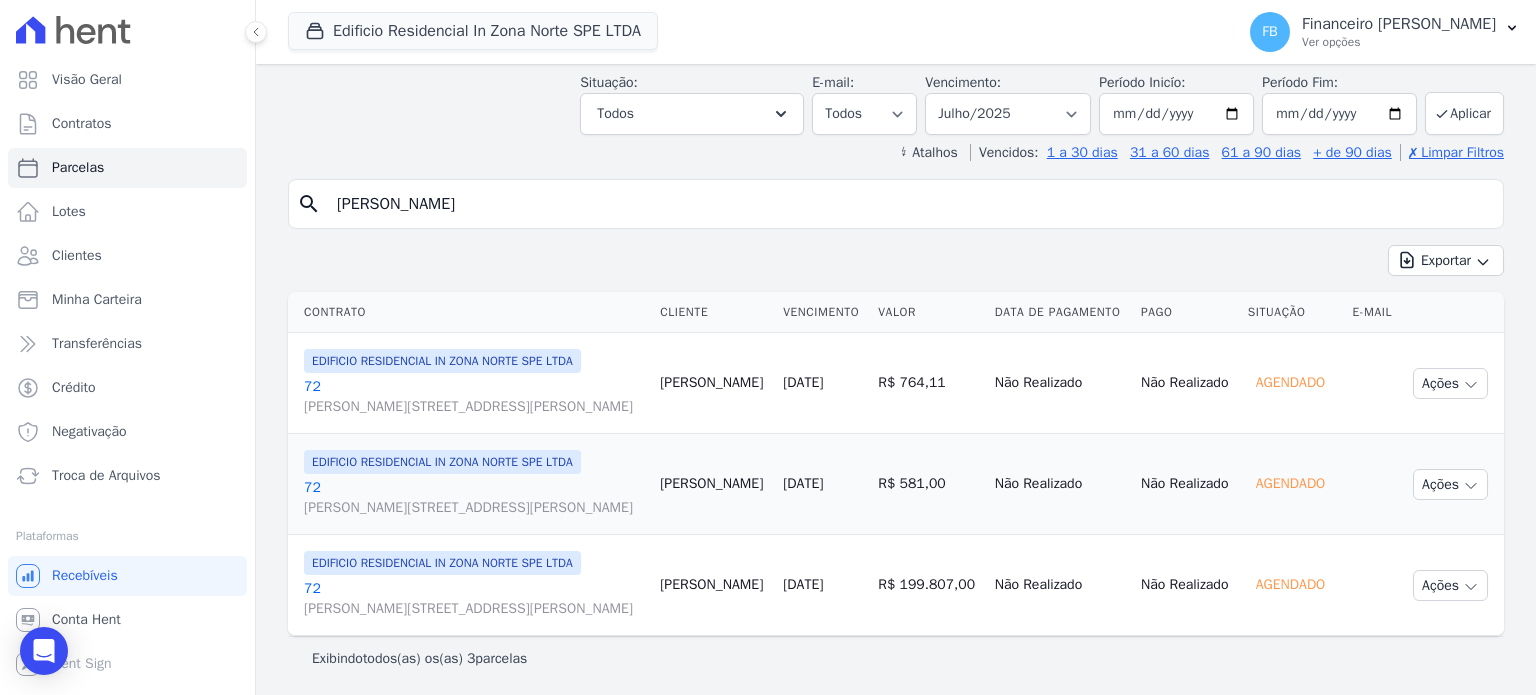scroll, scrollTop: 0, scrollLeft: 0, axis: both 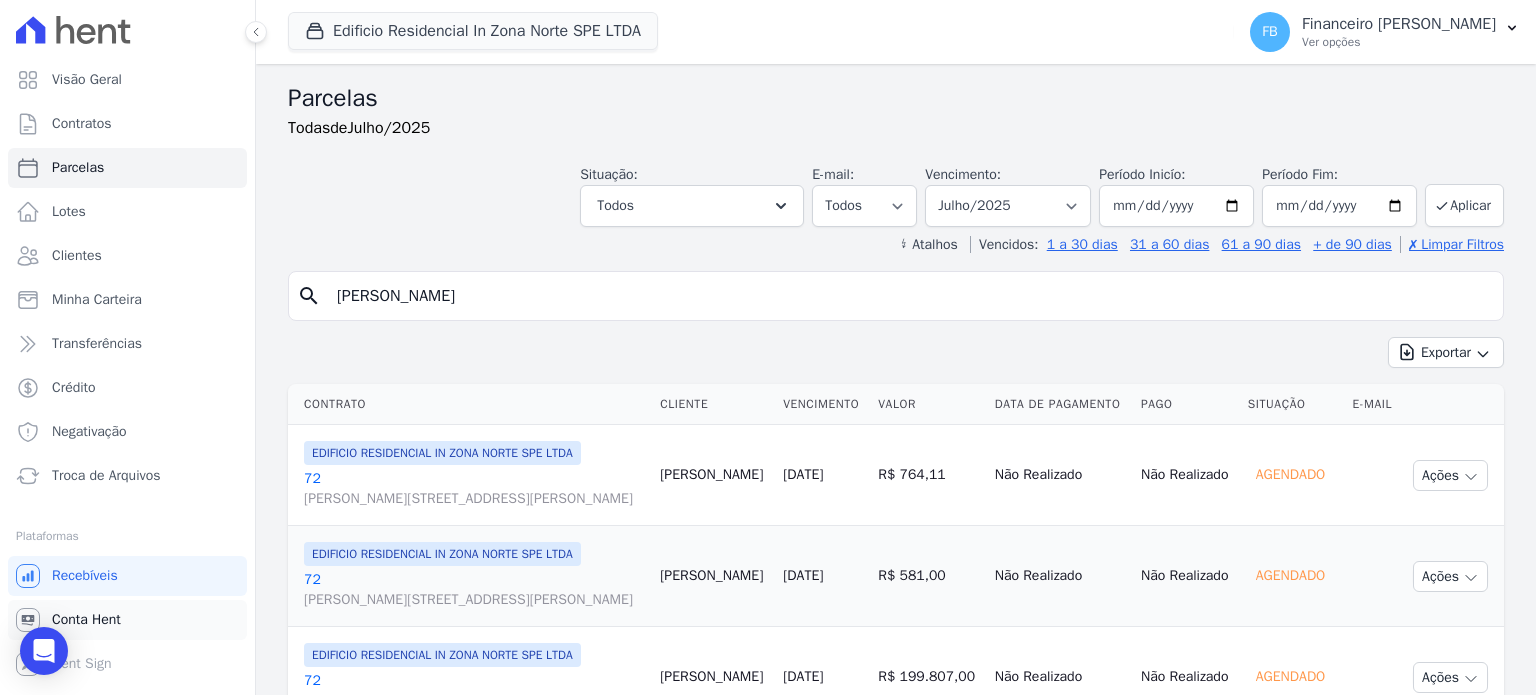 click on "Conta Hent" at bounding box center [86, 620] 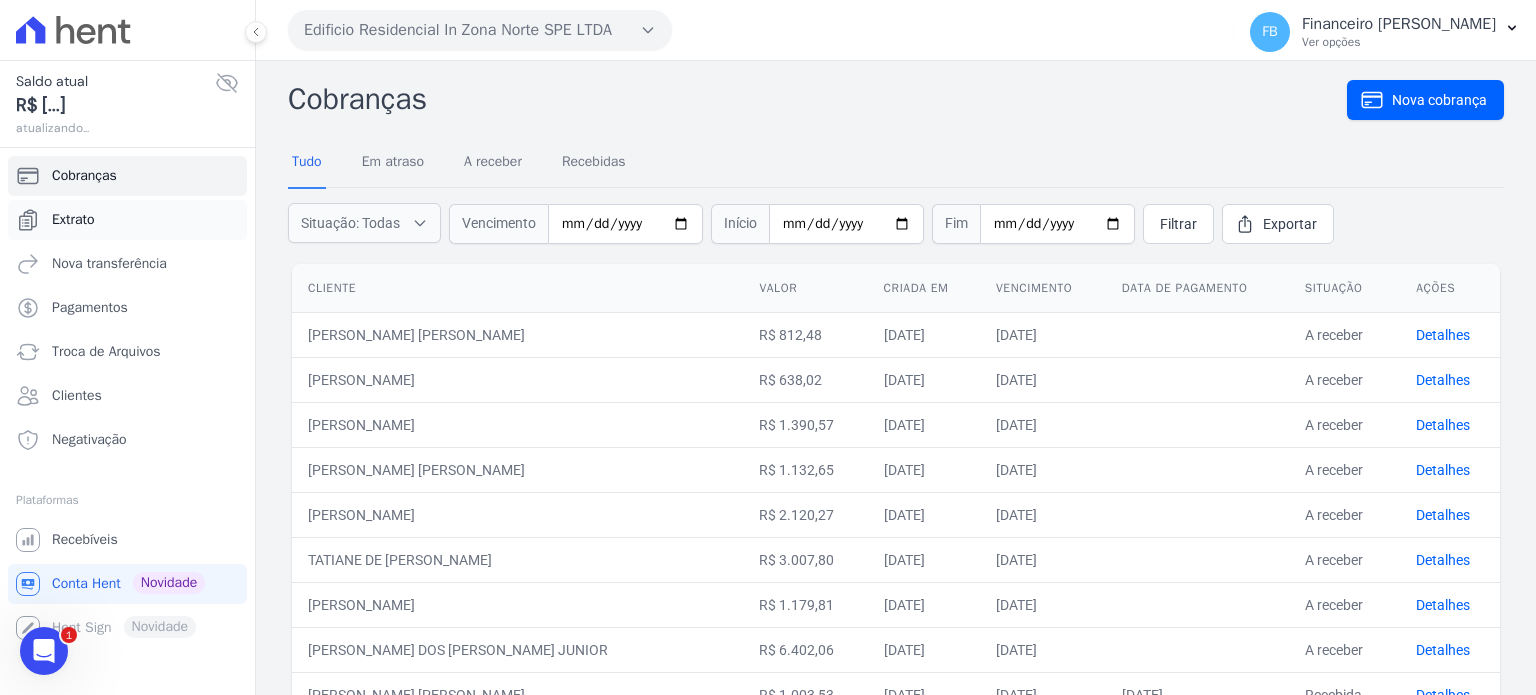 scroll, scrollTop: 0, scrollLeft: 0, axis: both 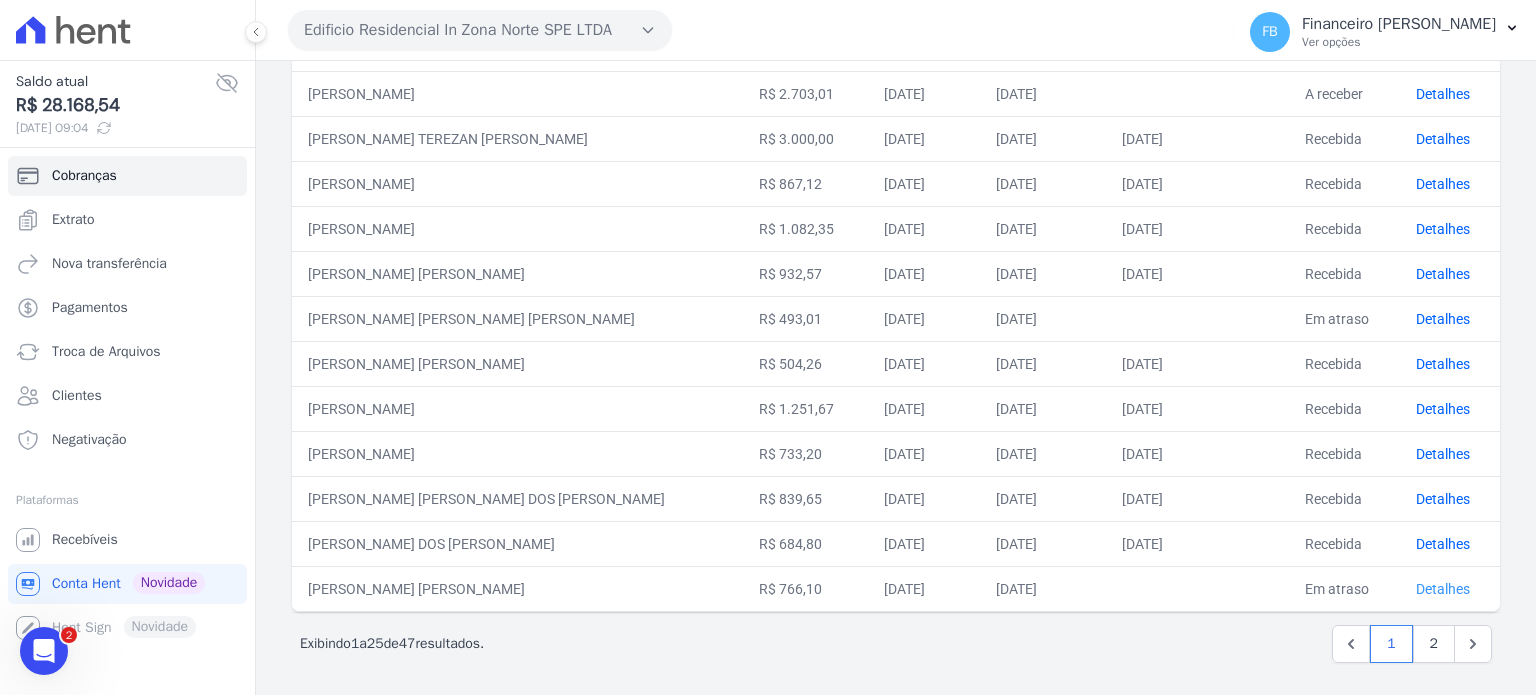 click on "Detalhes" at bounding box center (1443, 589) 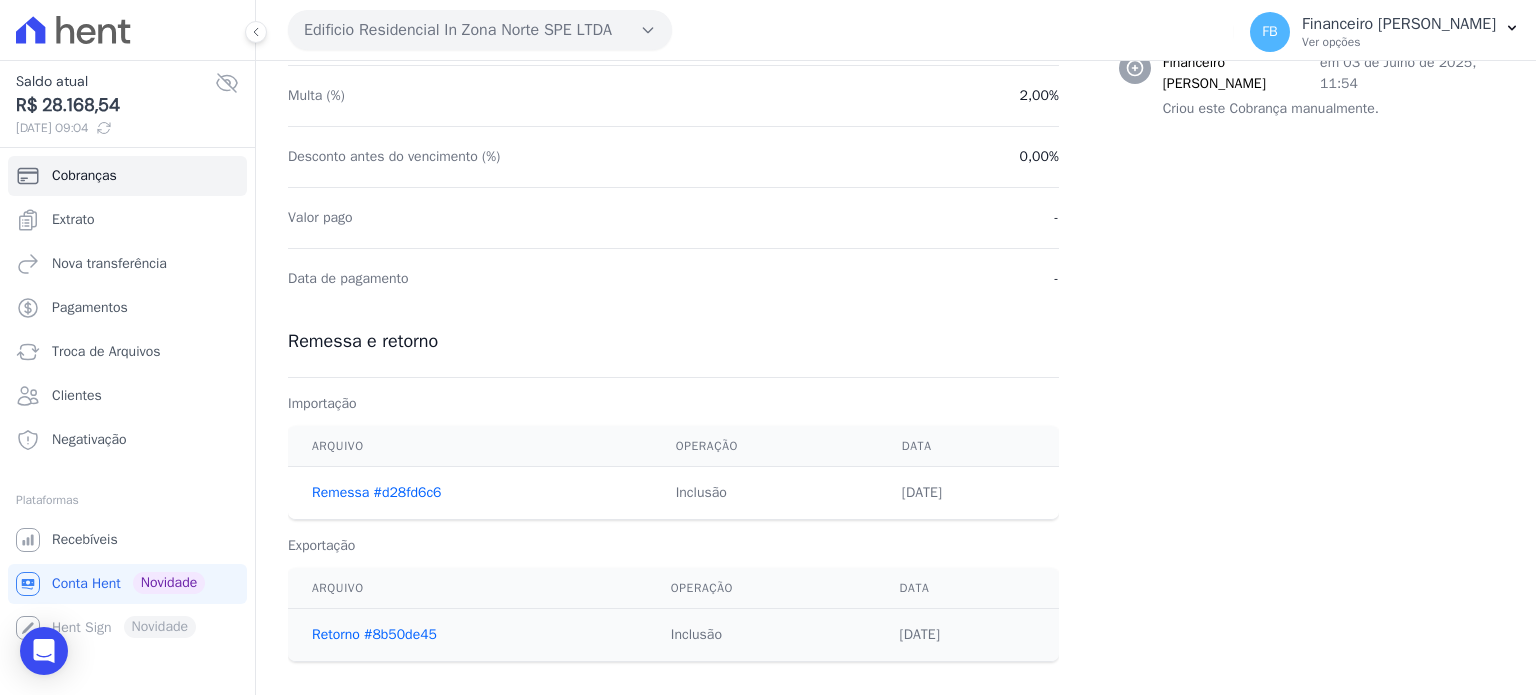 scroll, scrollTop: 0, scrollLeft: 0, axis: both 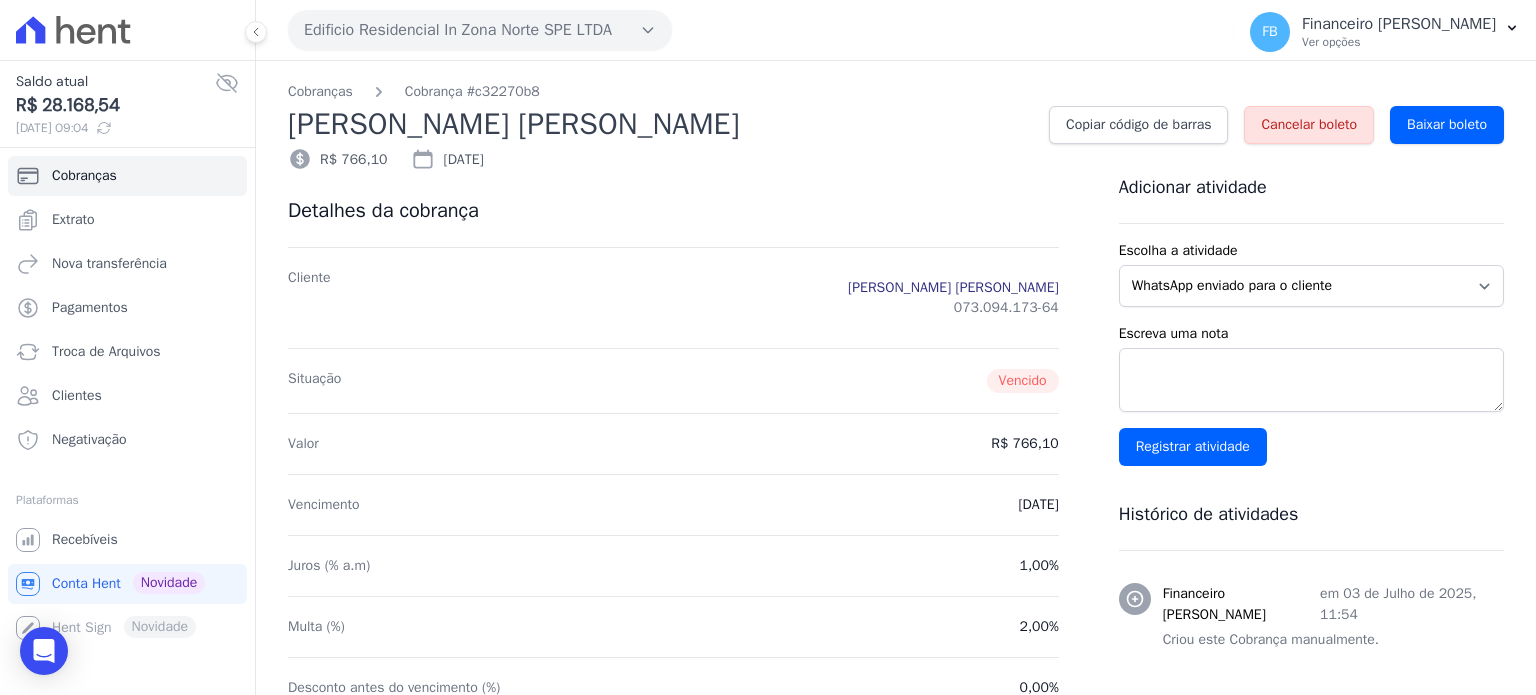 click on "[PERSON_NAME] [PERSON_NAME]" at bounding box center (953, 288) 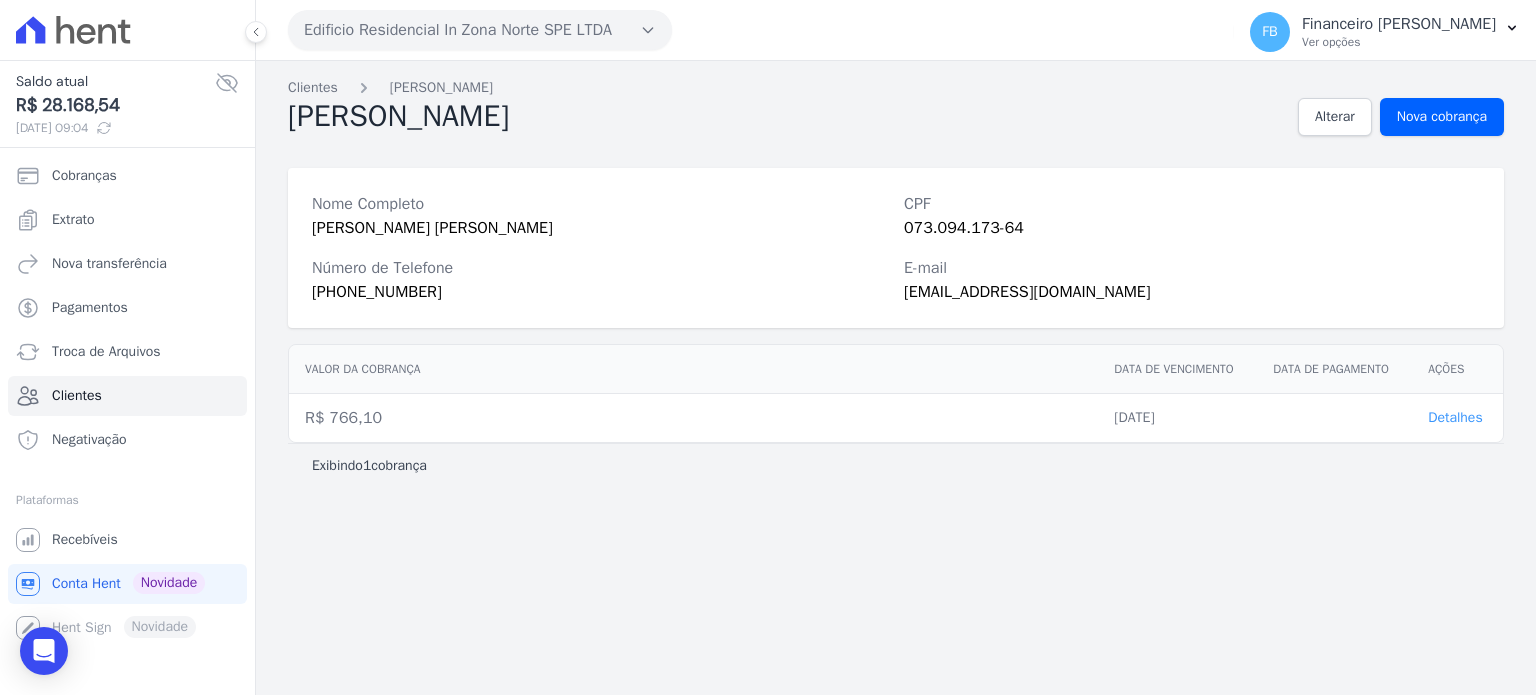 click on "Detalhes" at bounding box center [1455, 417] 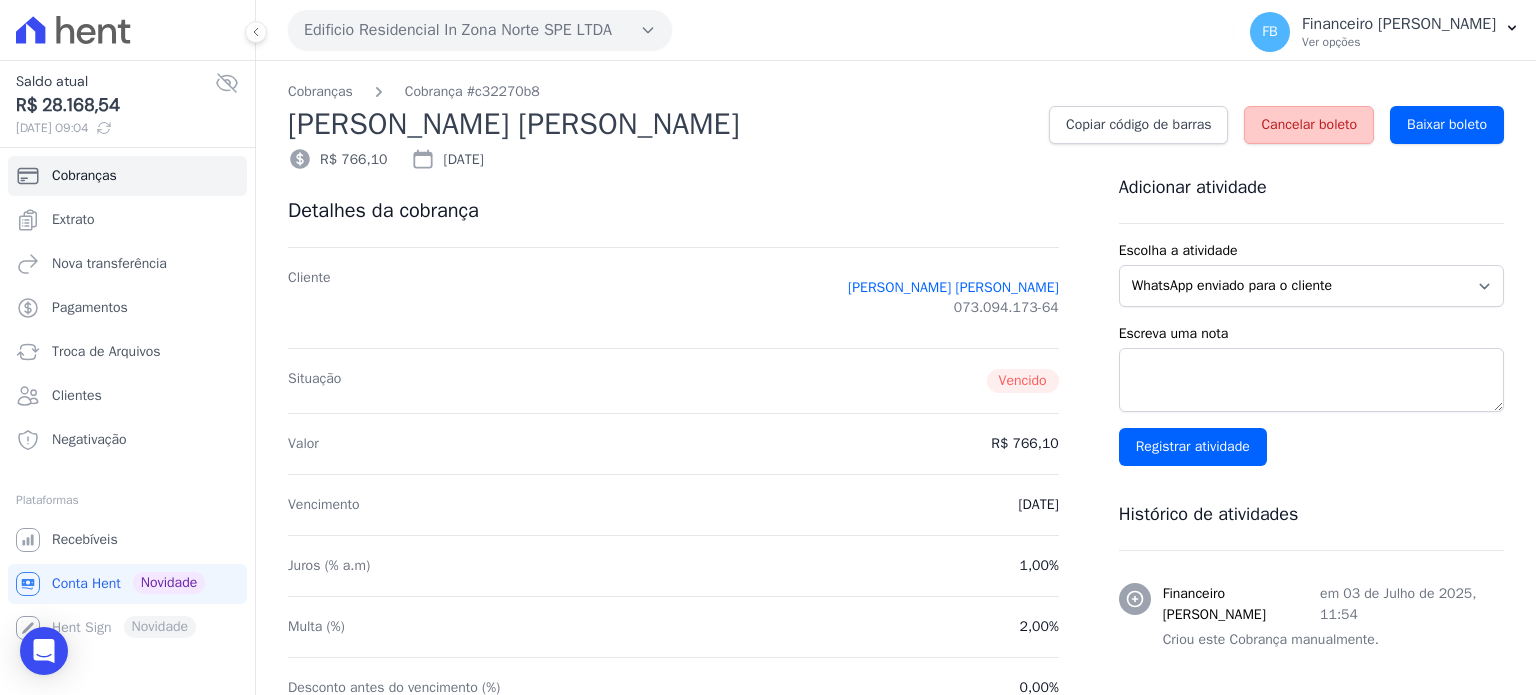 click on "Cancelar boleto" at bounding box center [1309, 125] 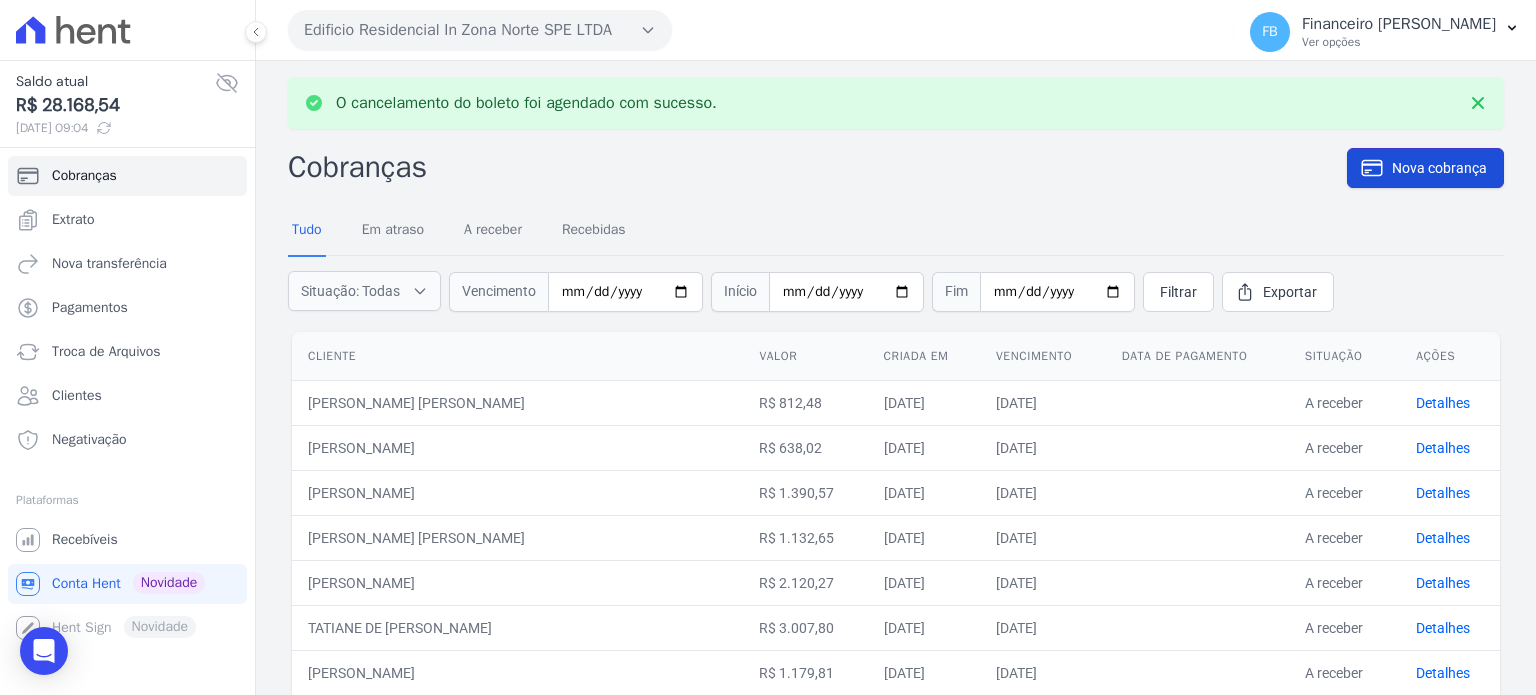 click on "Nova cobrança" at bounding box center (1439, 168) 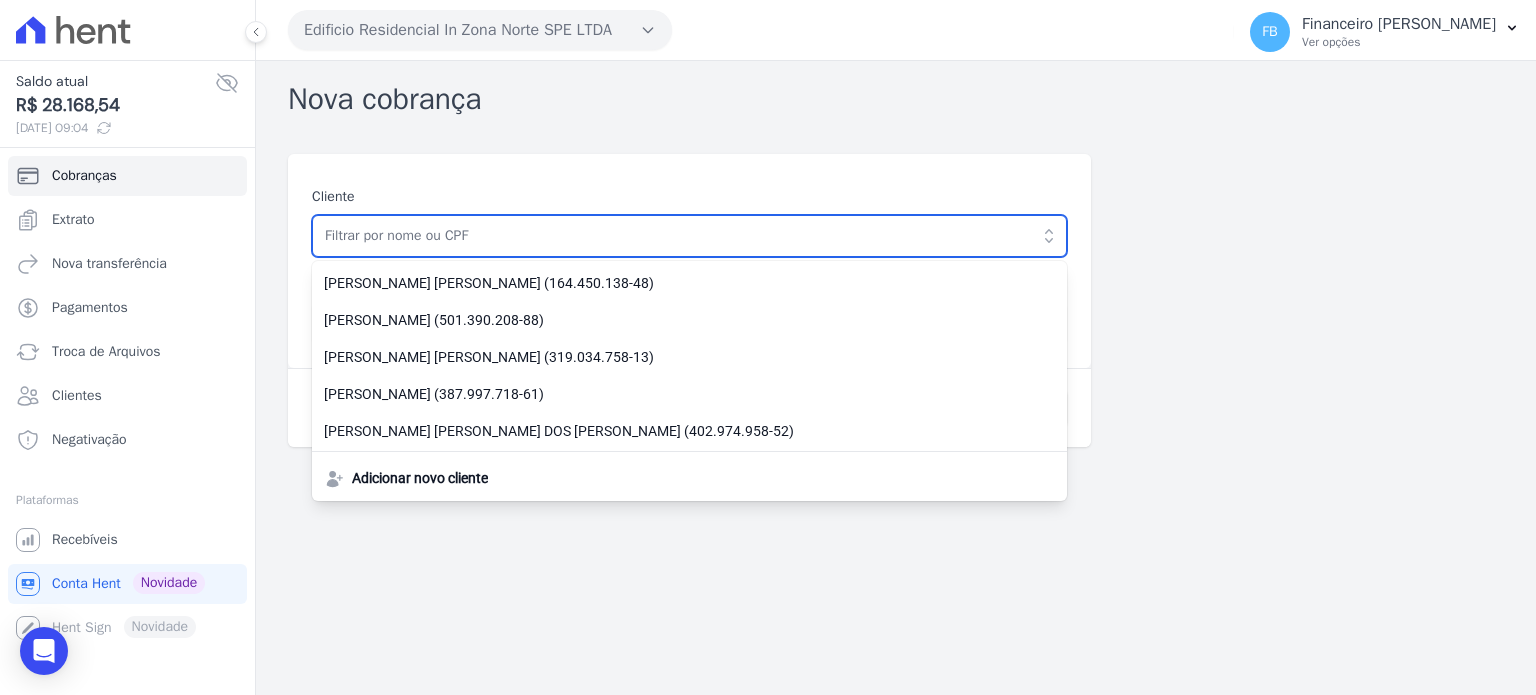 click at bounding box center (689, 236) 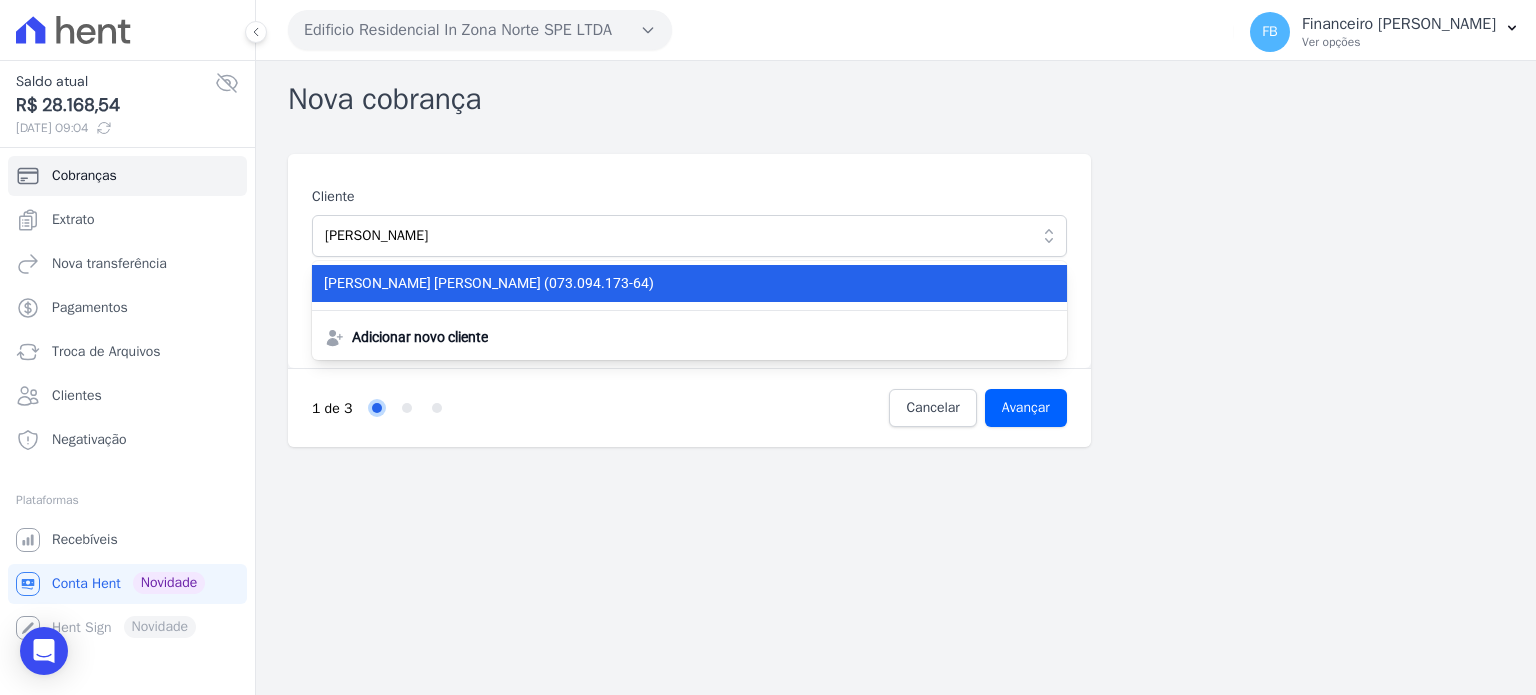 click on "[PERSON_NAME] [PERSON_NAME] (073.094.173-64)" at bounding box center [677, 283] 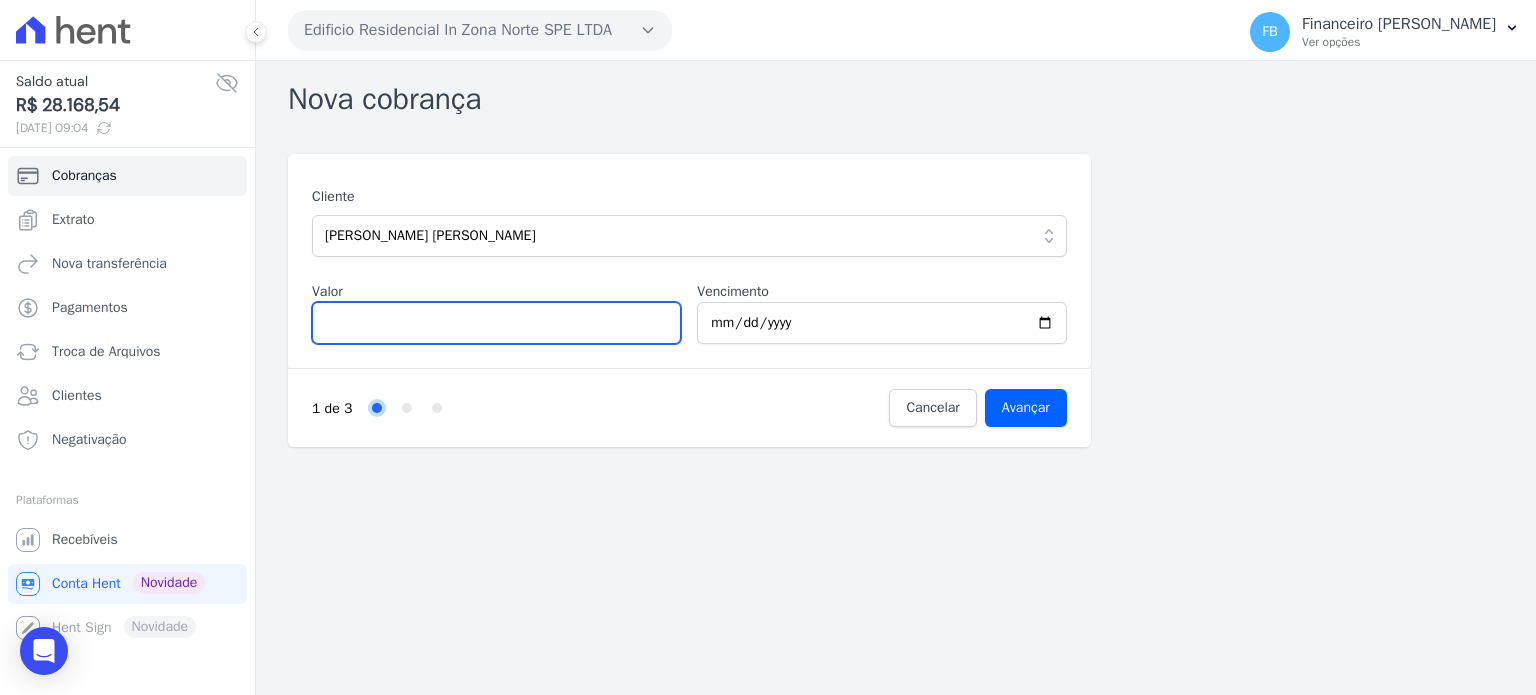 click on "Valor" at bounding box center (496, 323) 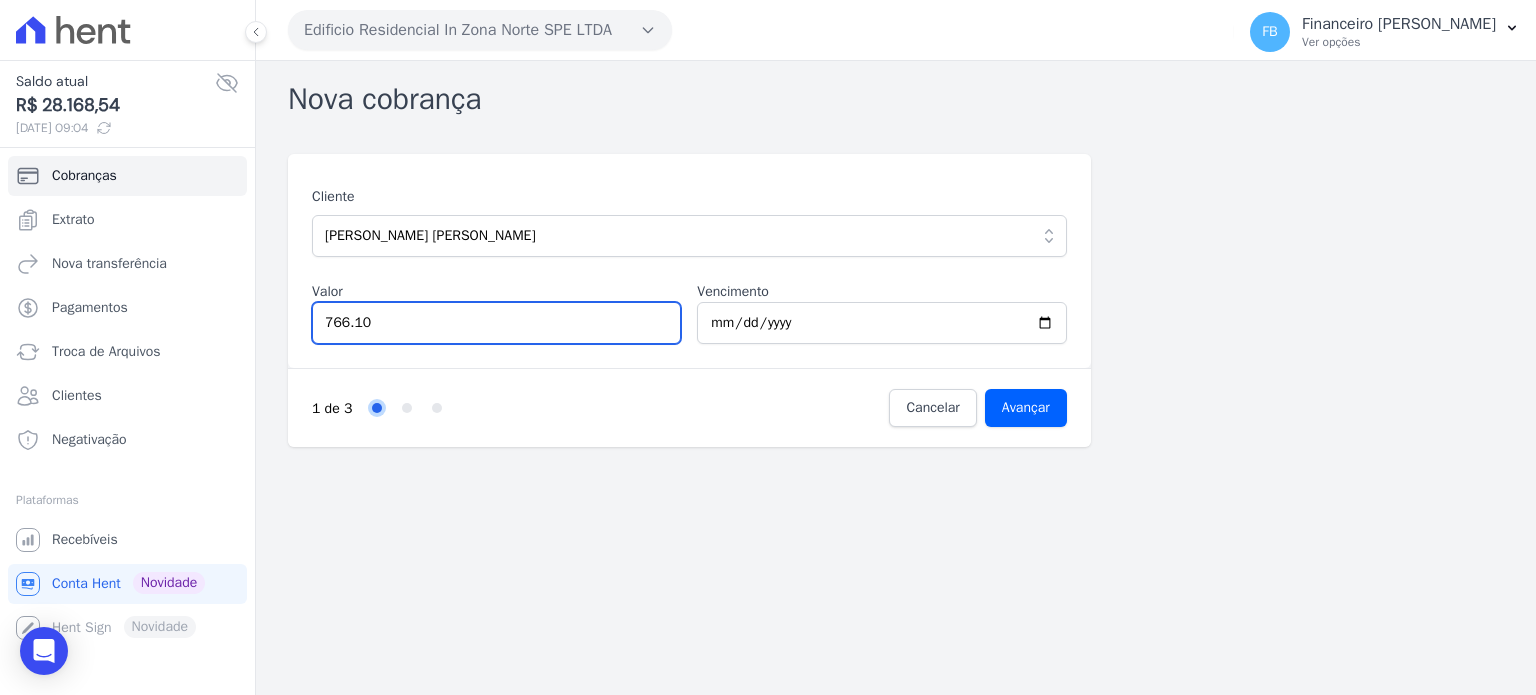 type on "766.10" 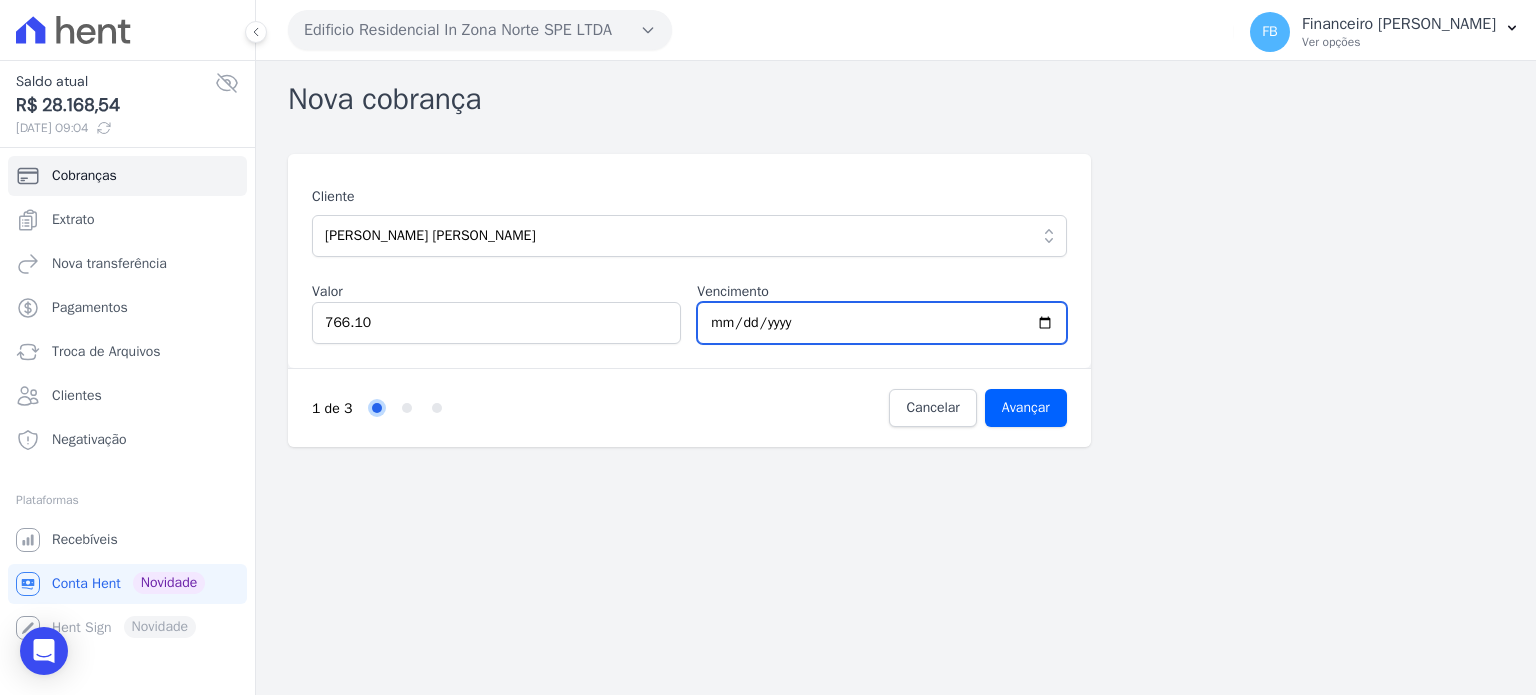 type on "[DATE]" 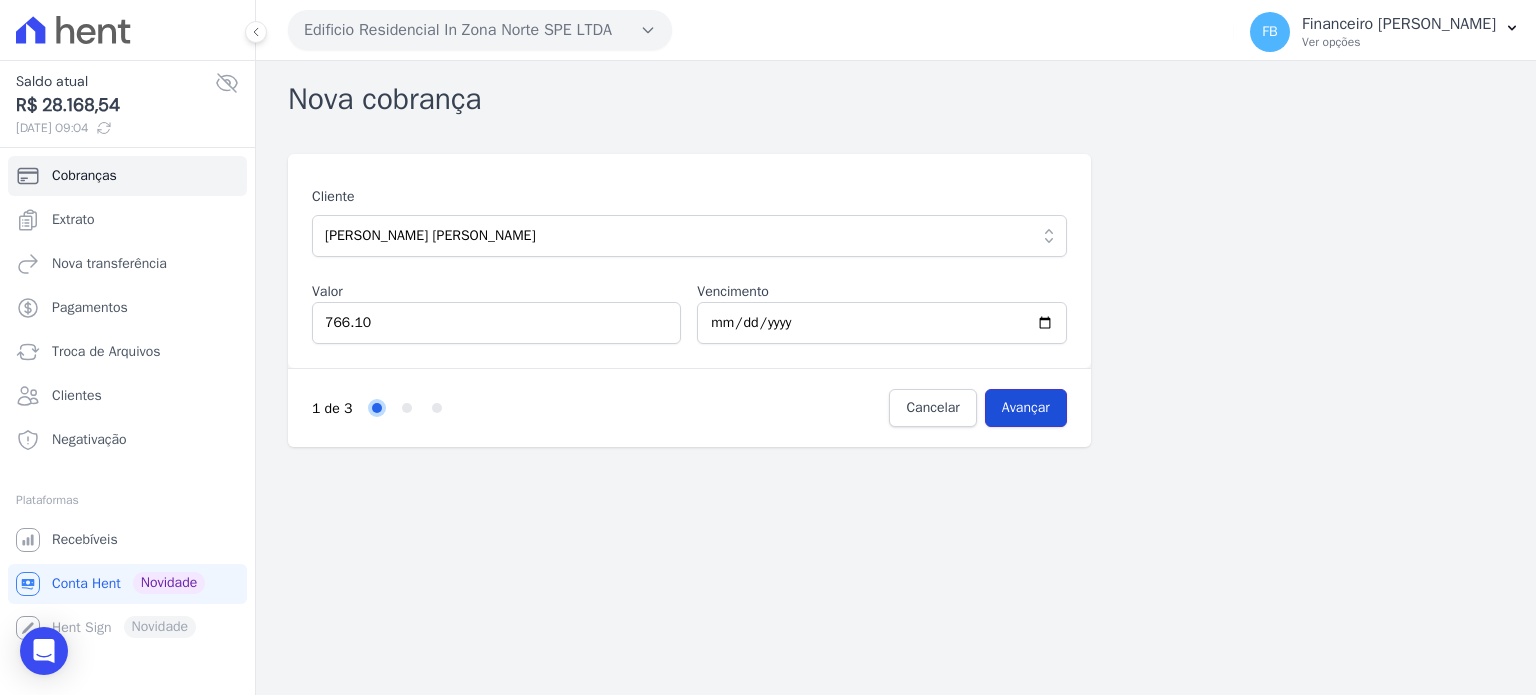 click on "Avançar" at bounding box center (1026, 408) 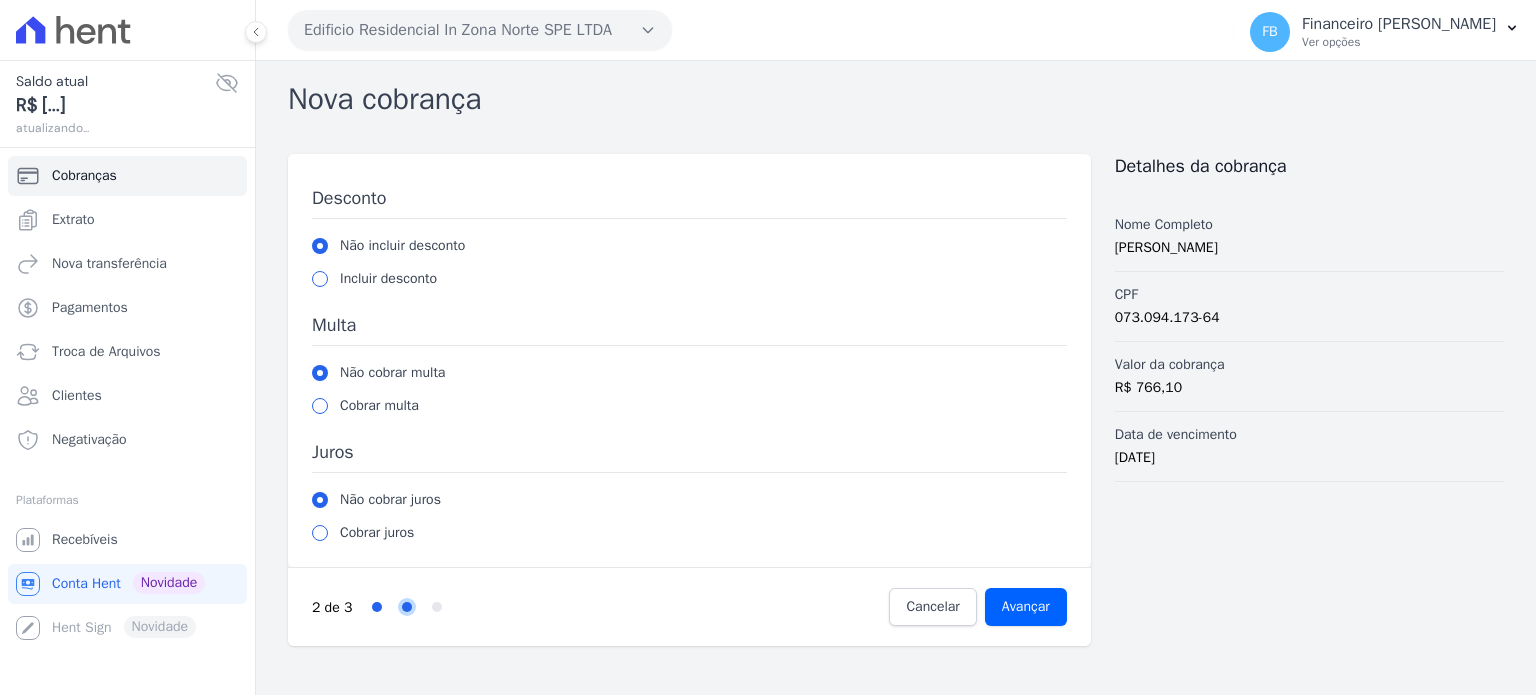 scroll, scrollTop: 0, scrollLeft: 0, axis: both 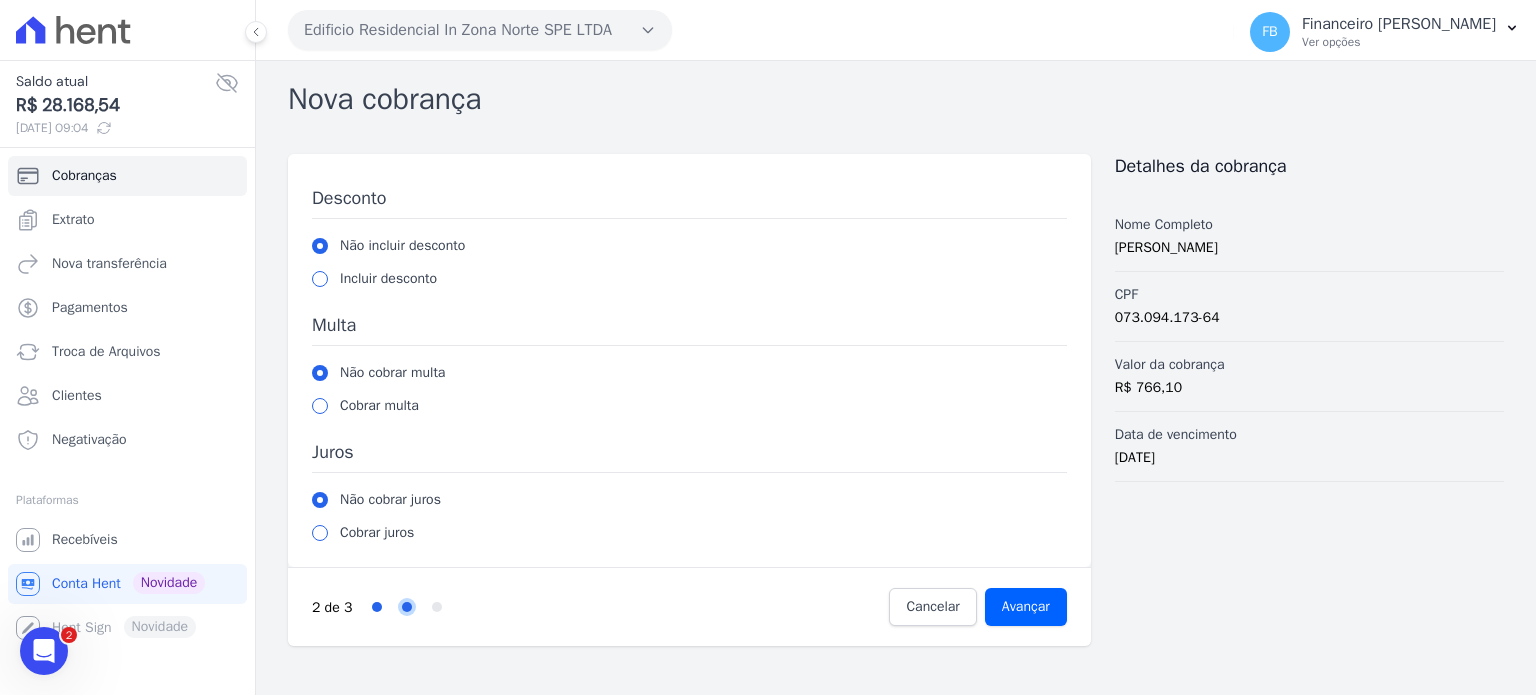 click on "2 de 3
Step 1
Step 2
Step 3
Cancelar
Avançar" at bounding box center [689, 606] 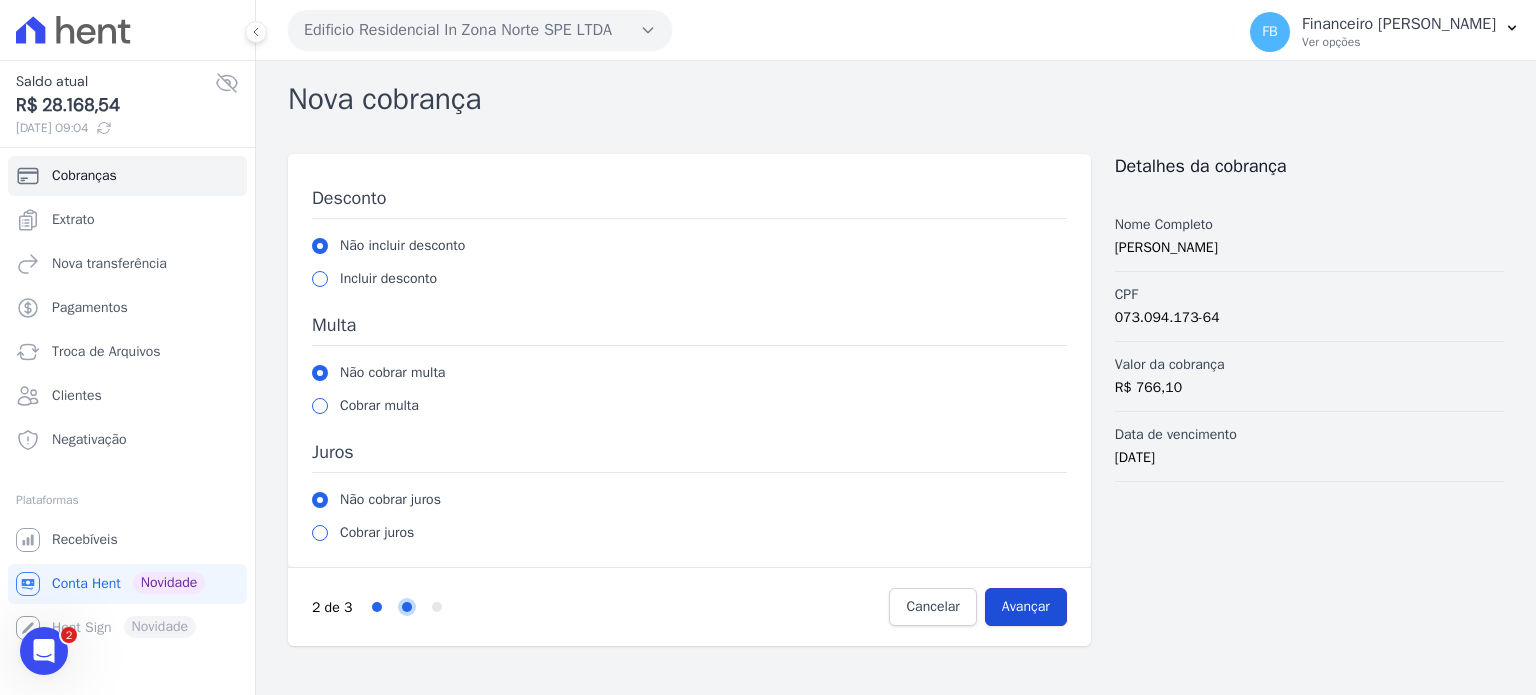 click on "Avançar" at bounding box center (1026, 607) 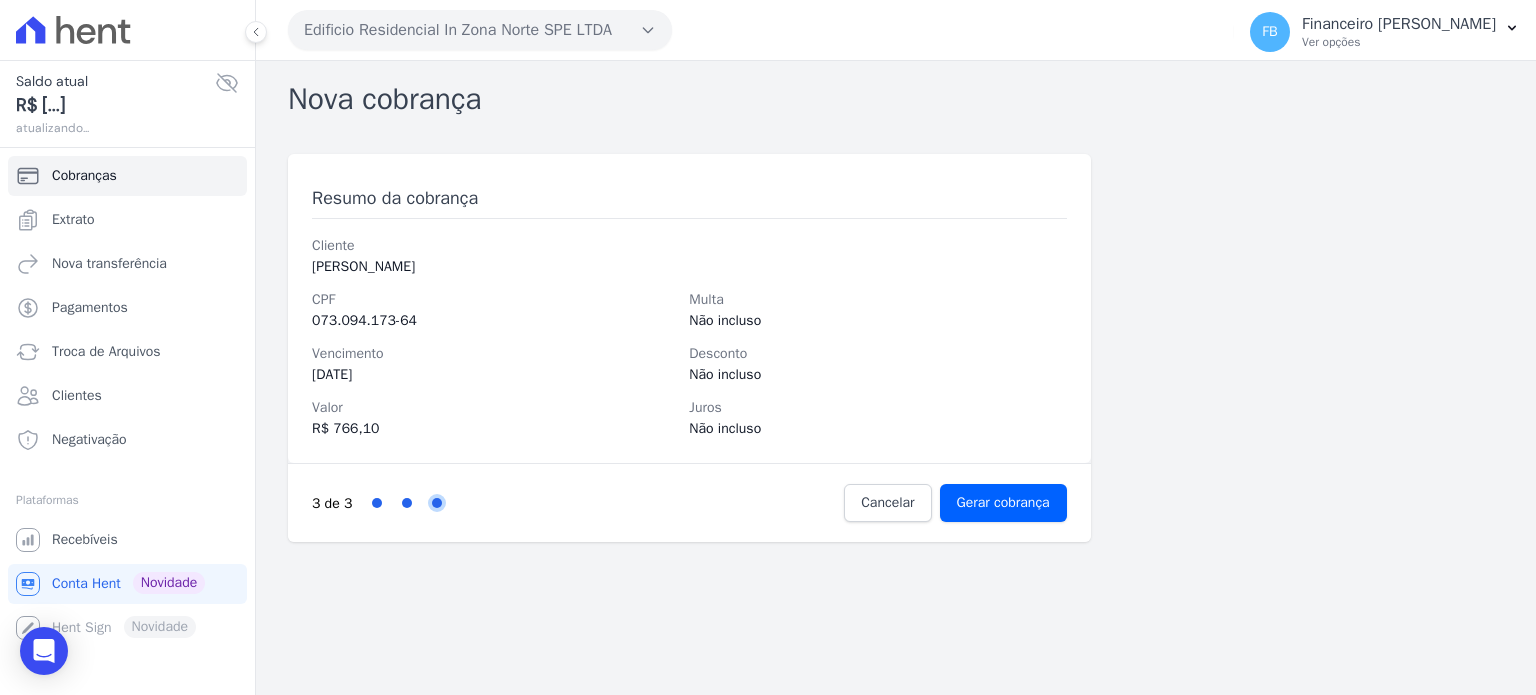scroll, scrollTop: 0, scrollLeft: 0, axis: both 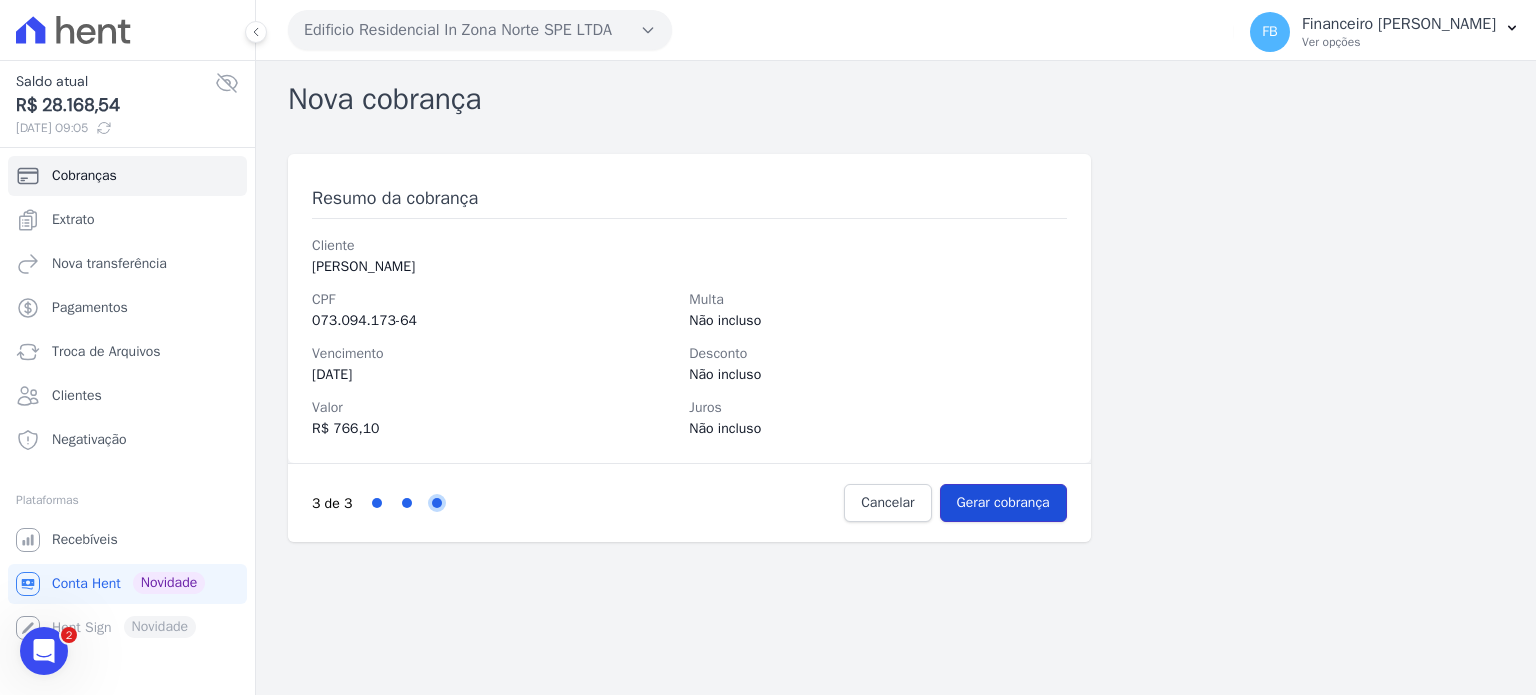 click on "Gerar cobrança" at bounding box center (1003, 503) 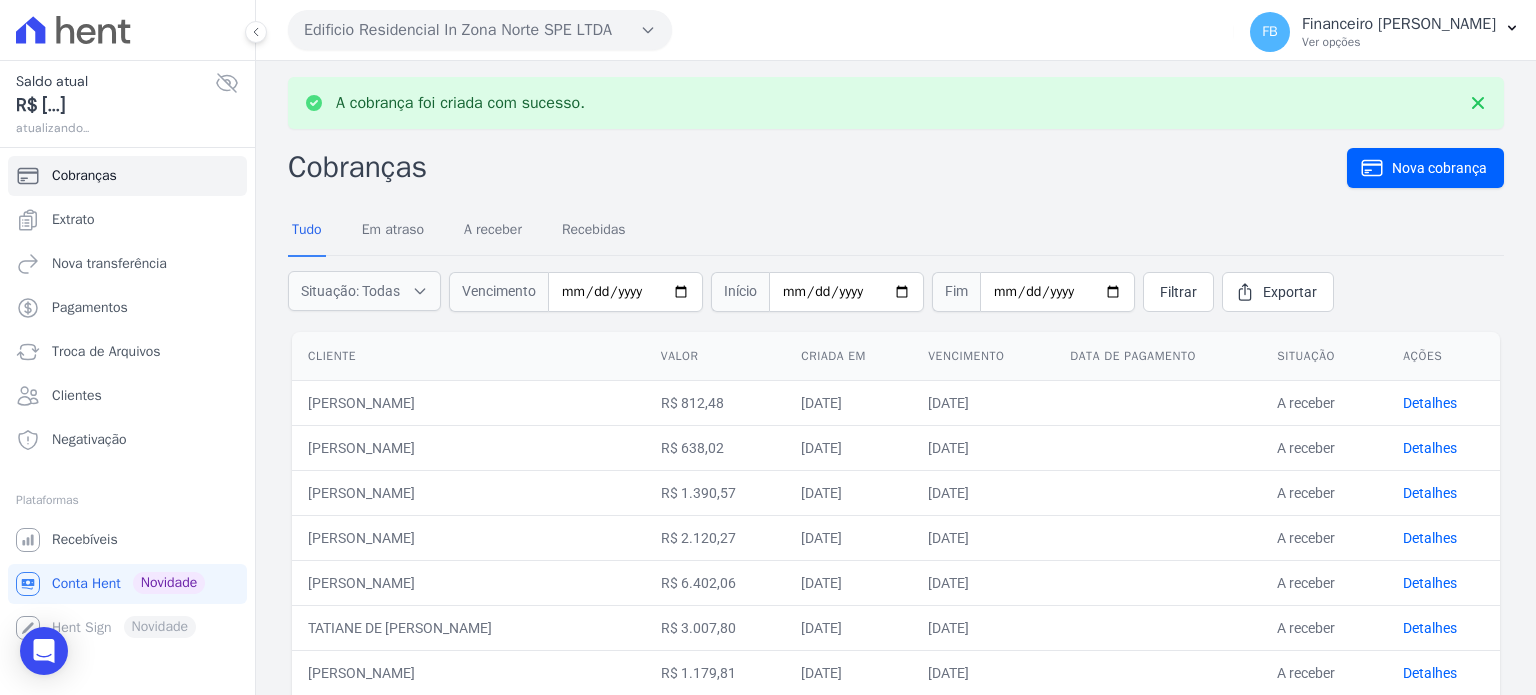 scroll, scrollTop: 0, scrollLeft: 0, axis: both 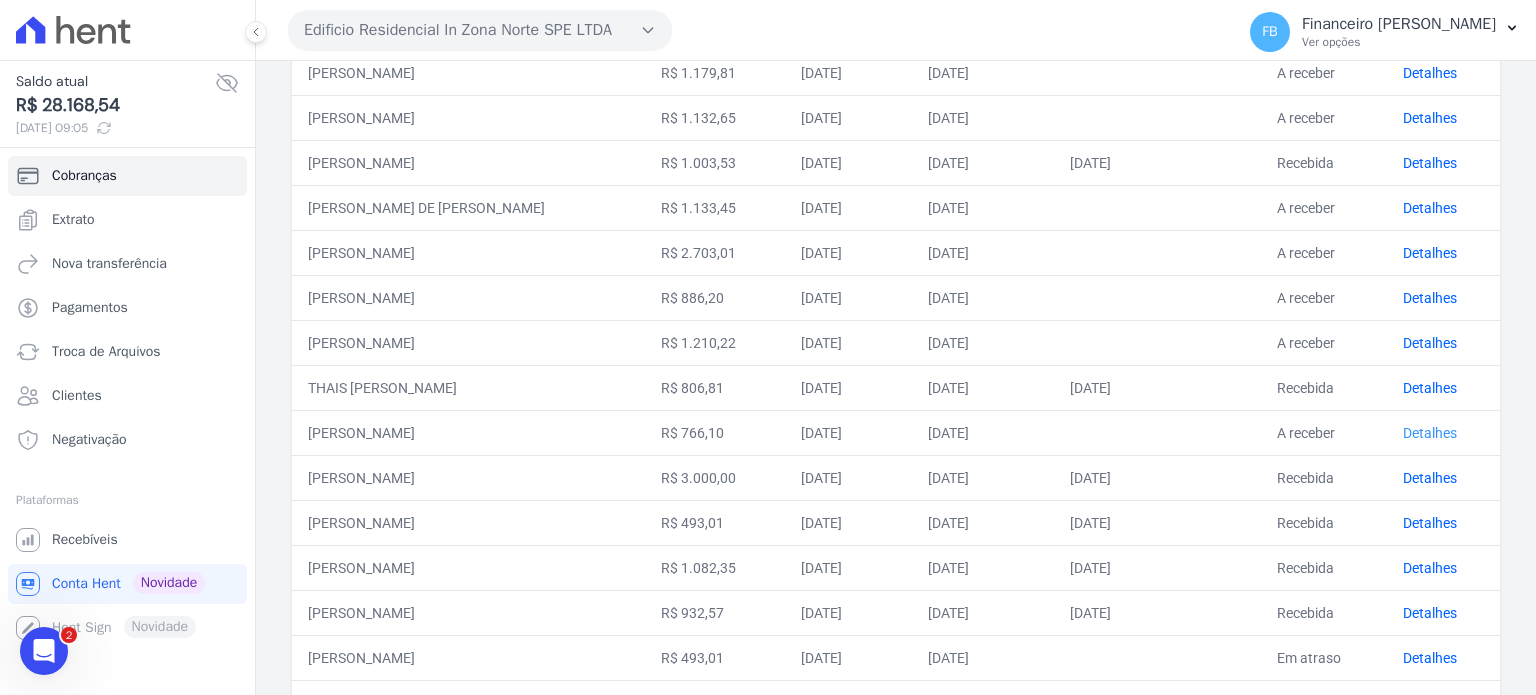 click on "Detalhes" at bounding box center (1430, 433) 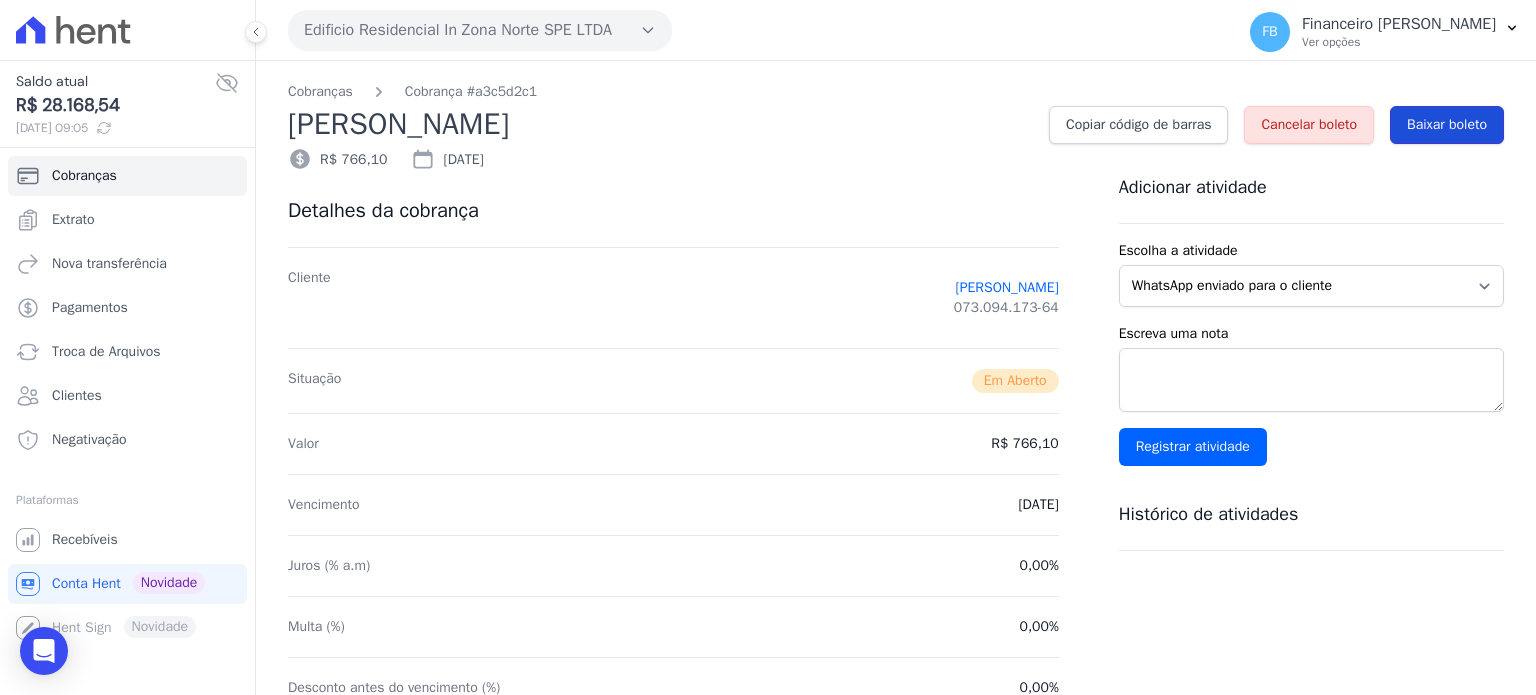 click on "Baixar boleto" at bounding box center [1447, 125] 